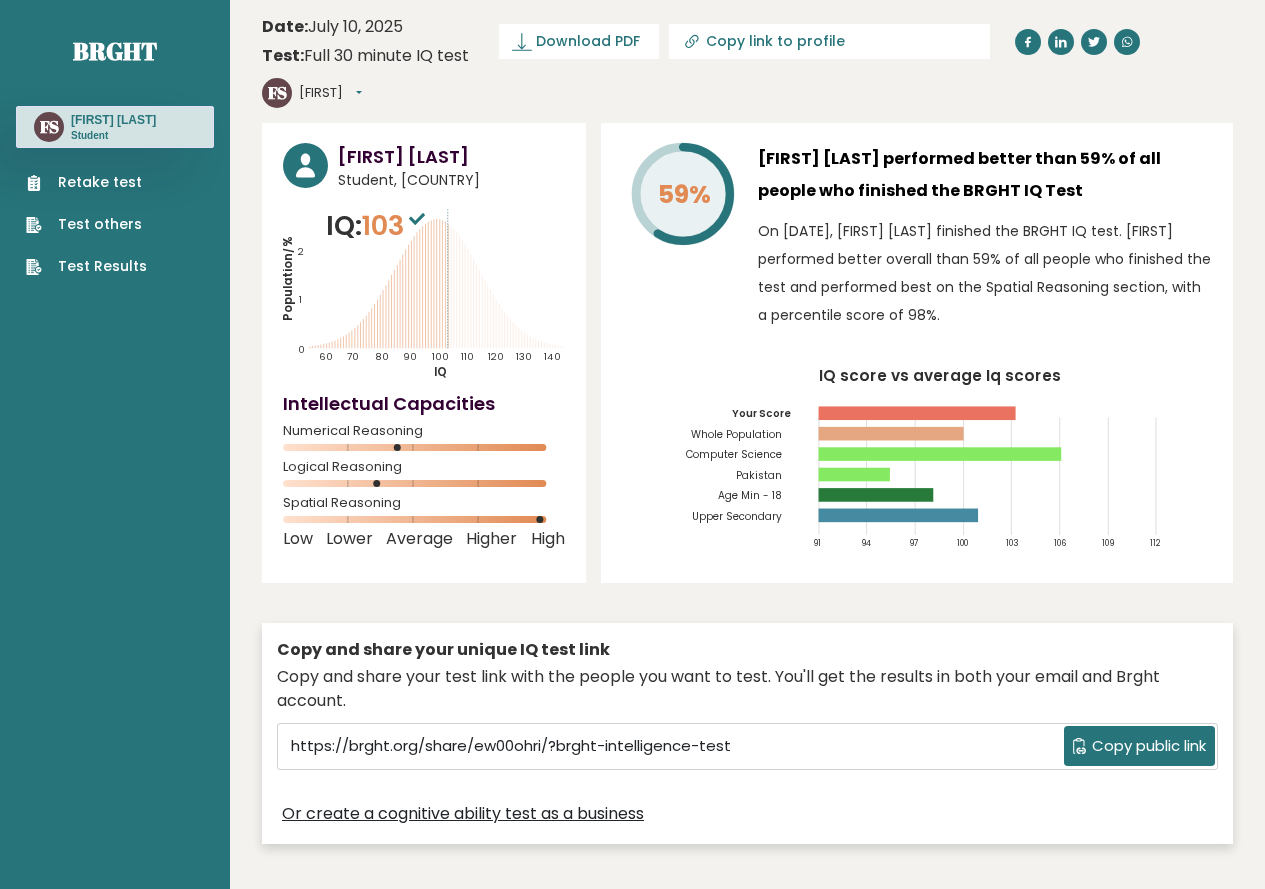 scroll, scrollTop: 0, scrollLeft: 0, axis: both 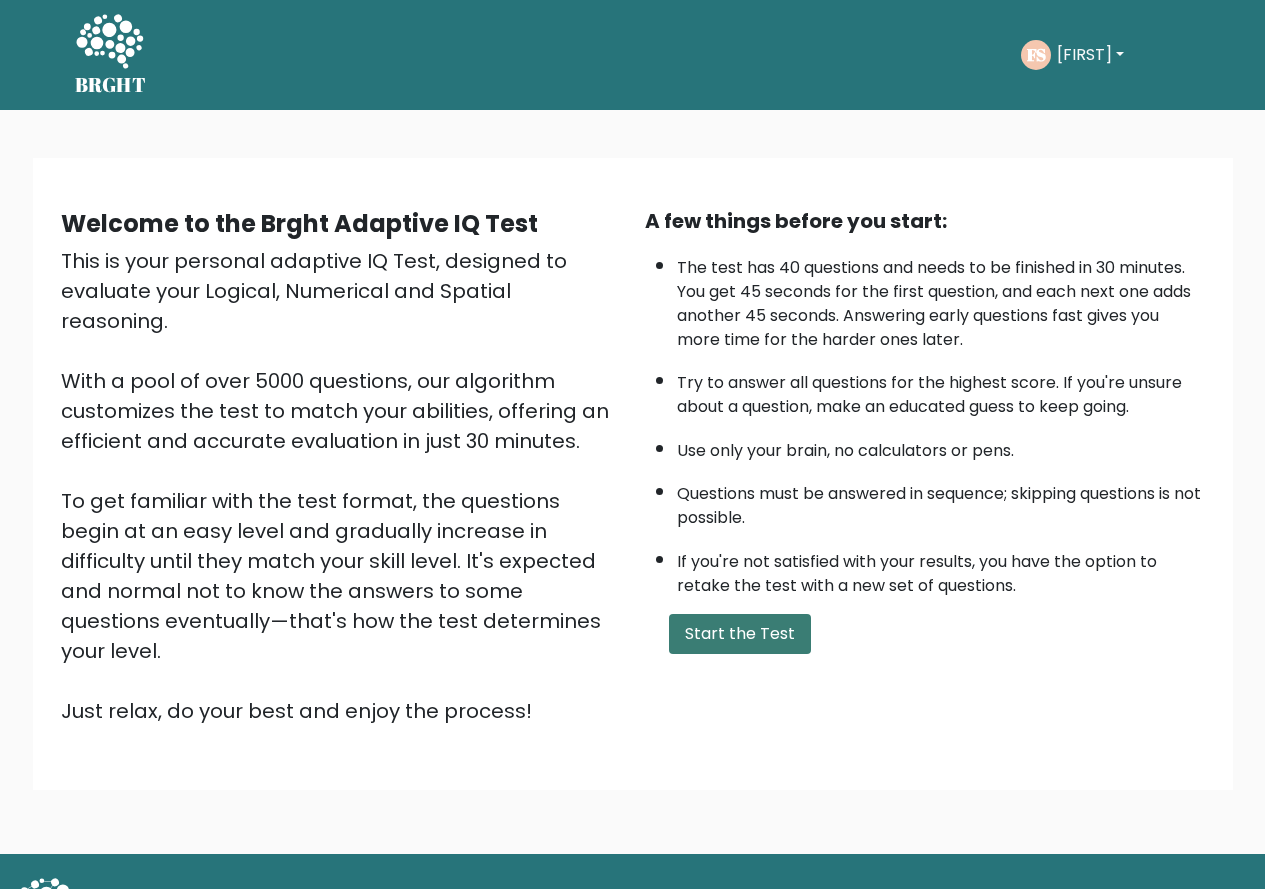 click on "Start the Test" at bounding box center (740, 634) 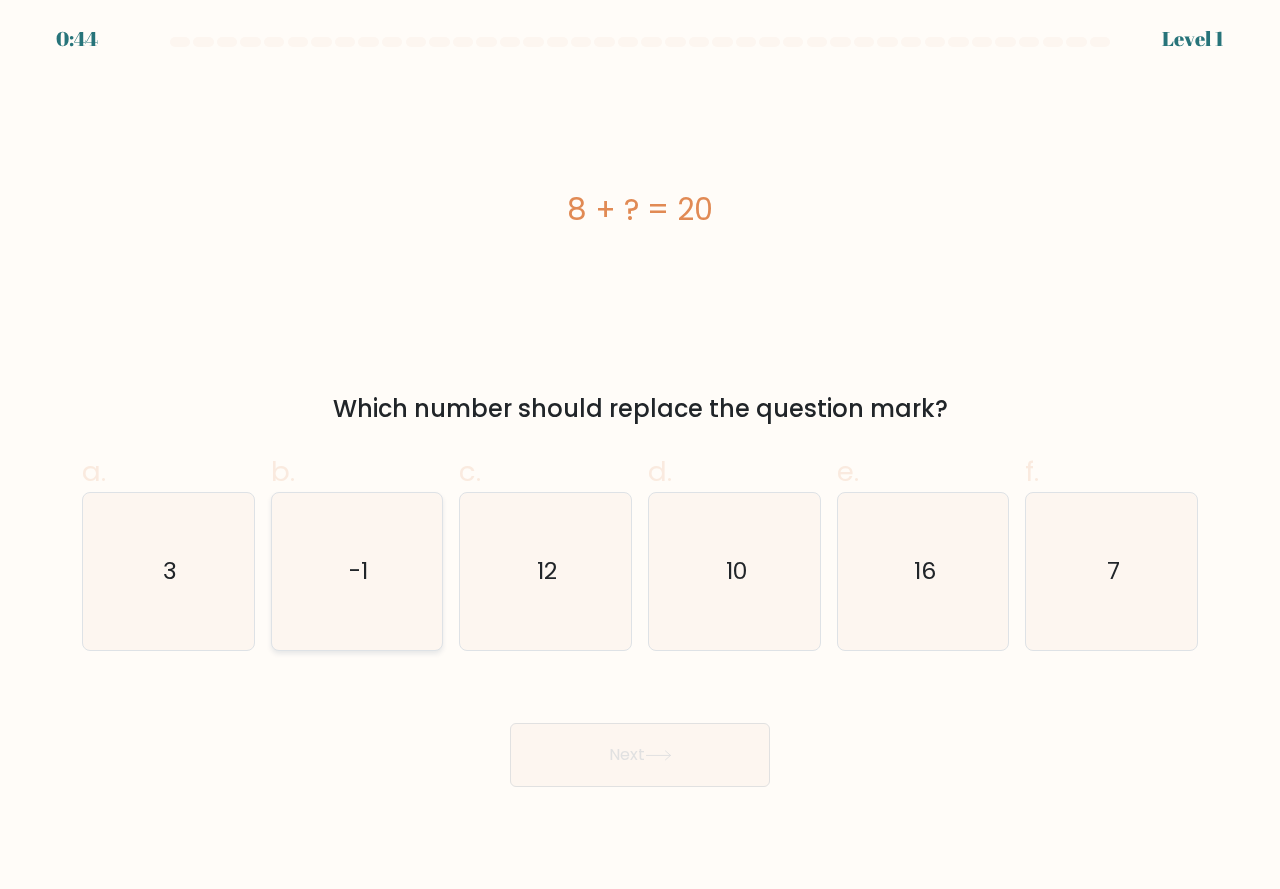 scroll, scrollTop: 0, scrollLeft: 0, axis: both 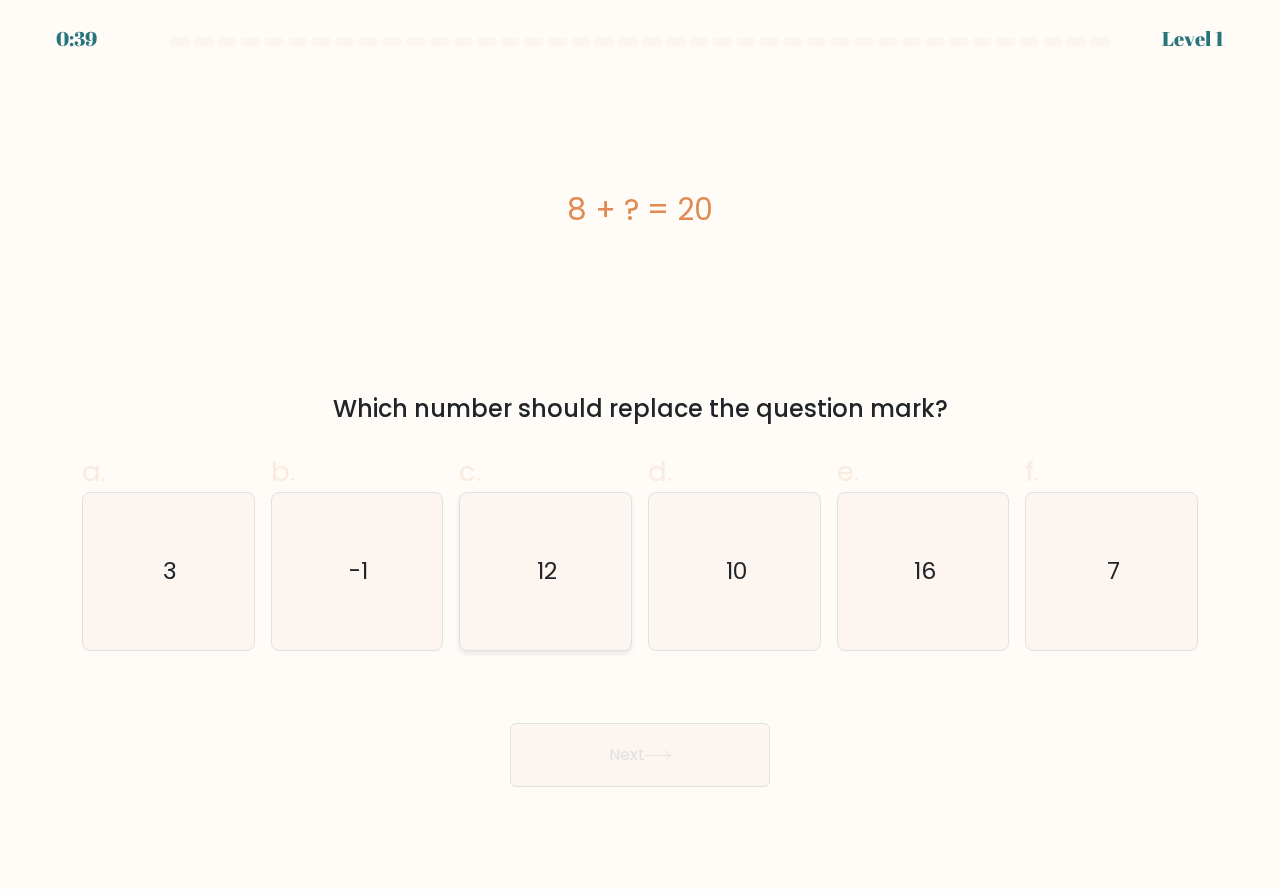 click on "12" 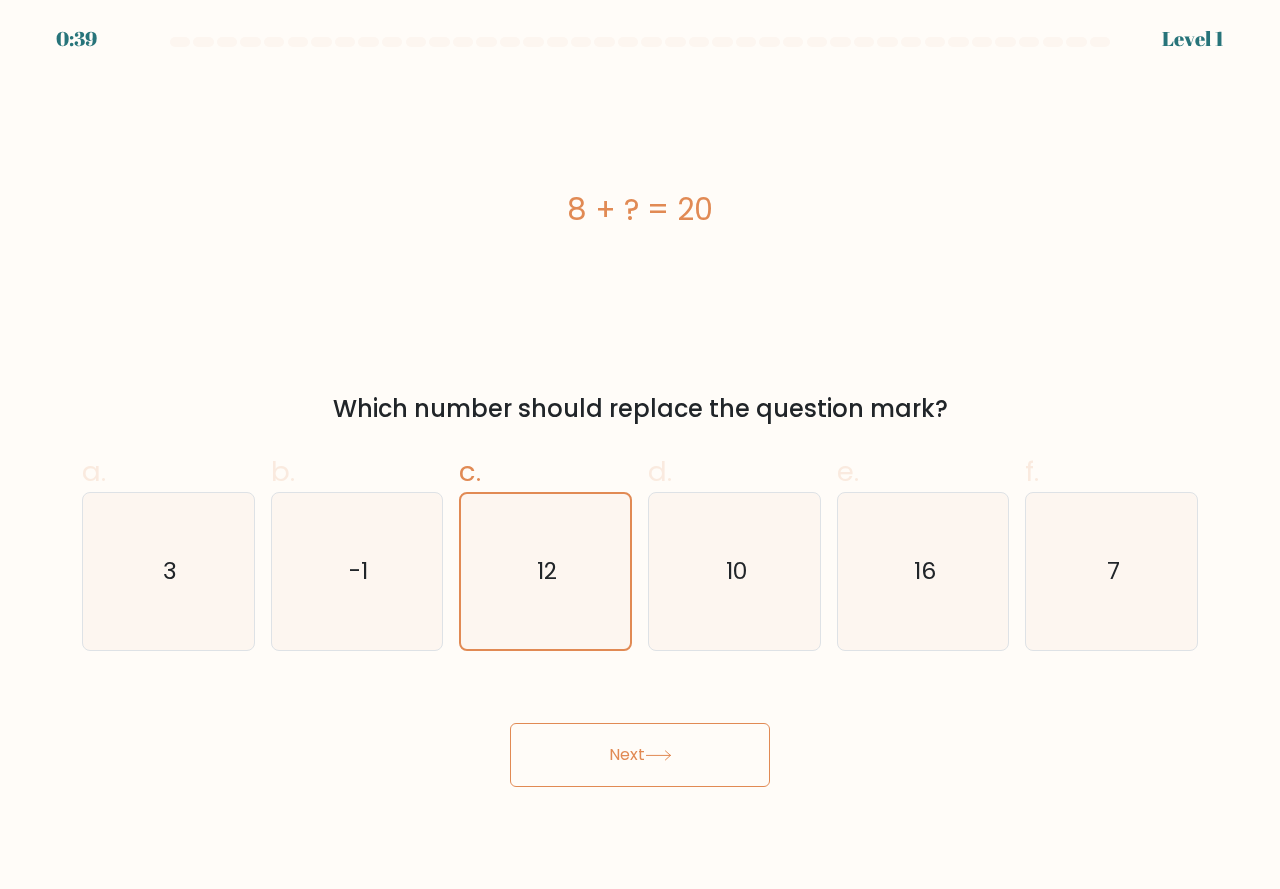 click on "Next" at bounding box center [640, 755] 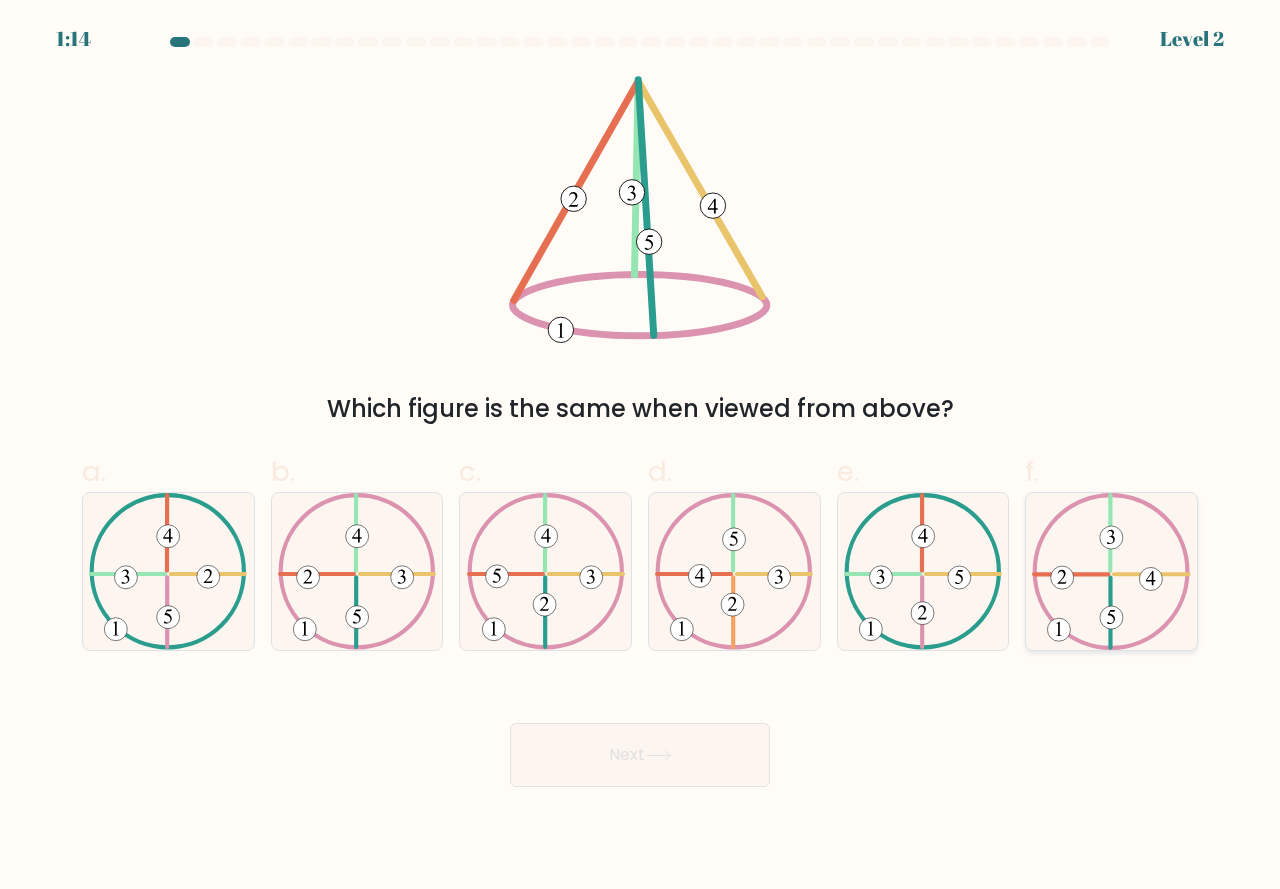 click 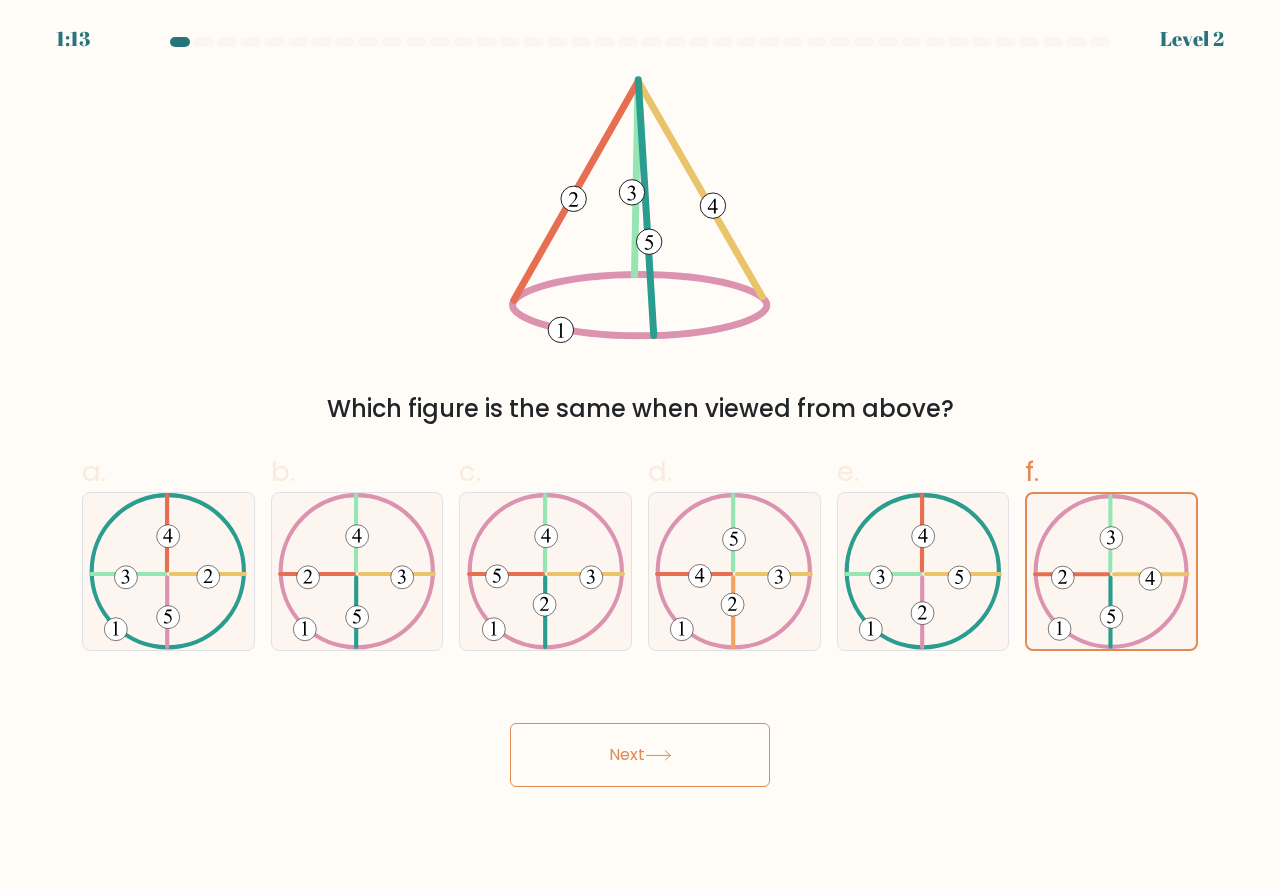 click on "Next" at bounding box center (640, 755) 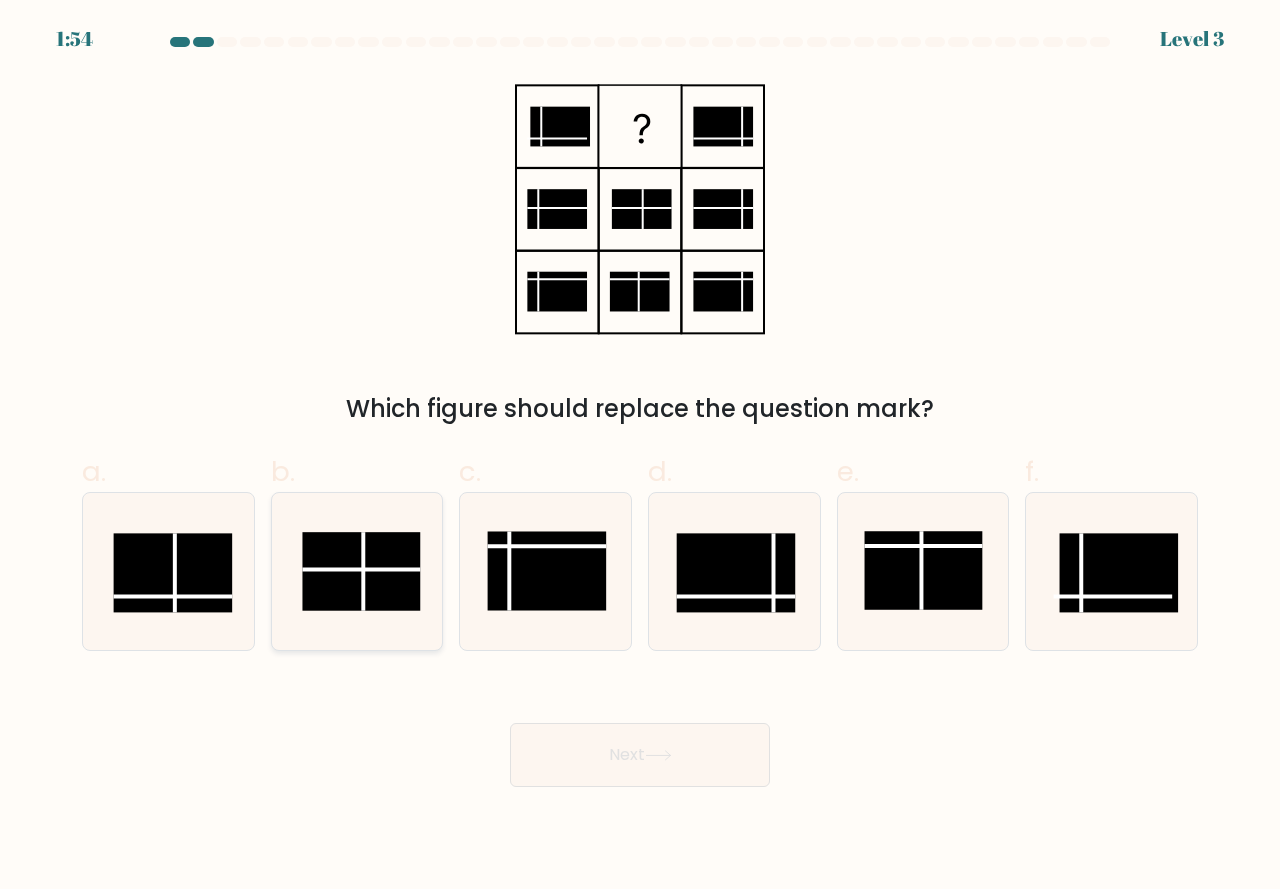 click 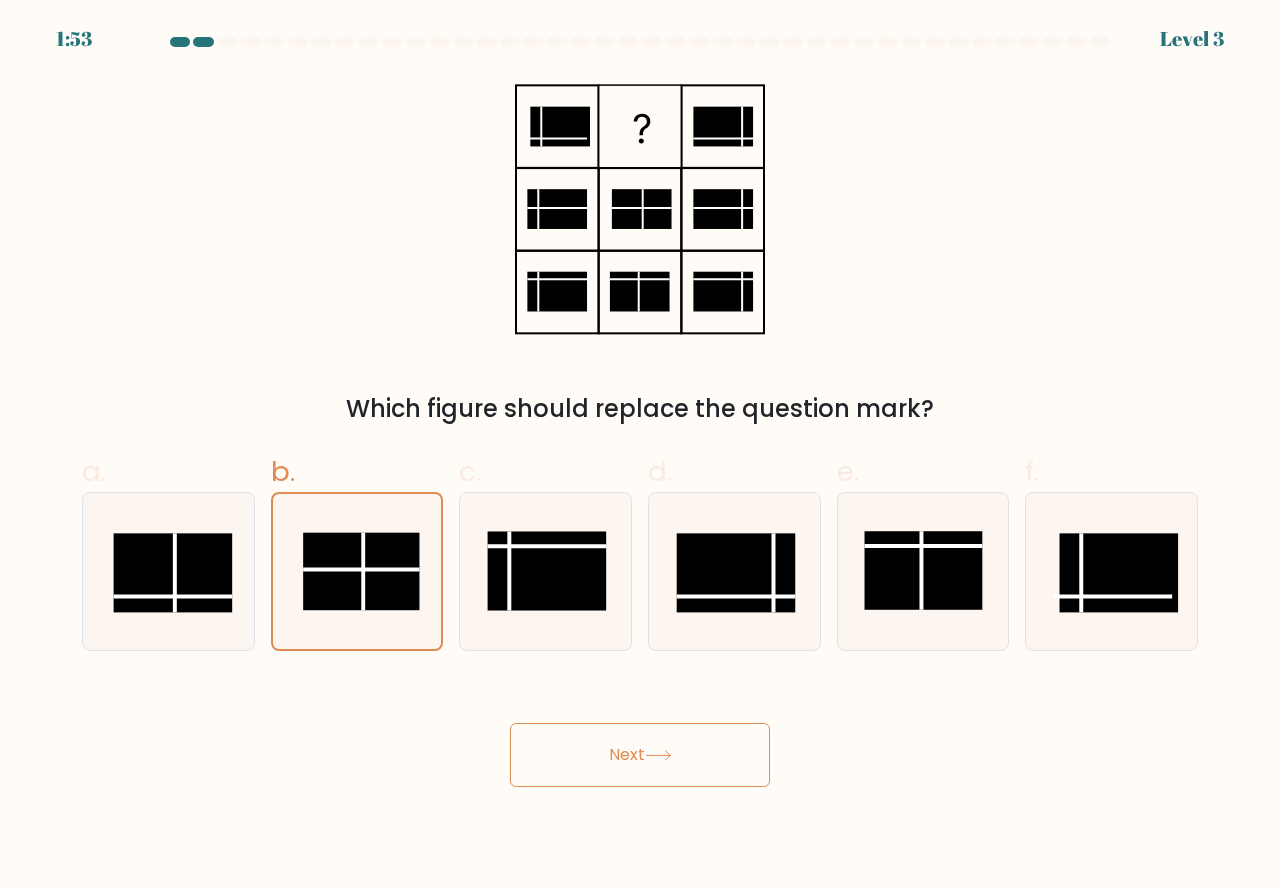 click on "Next" at bounding box center [640, 755] 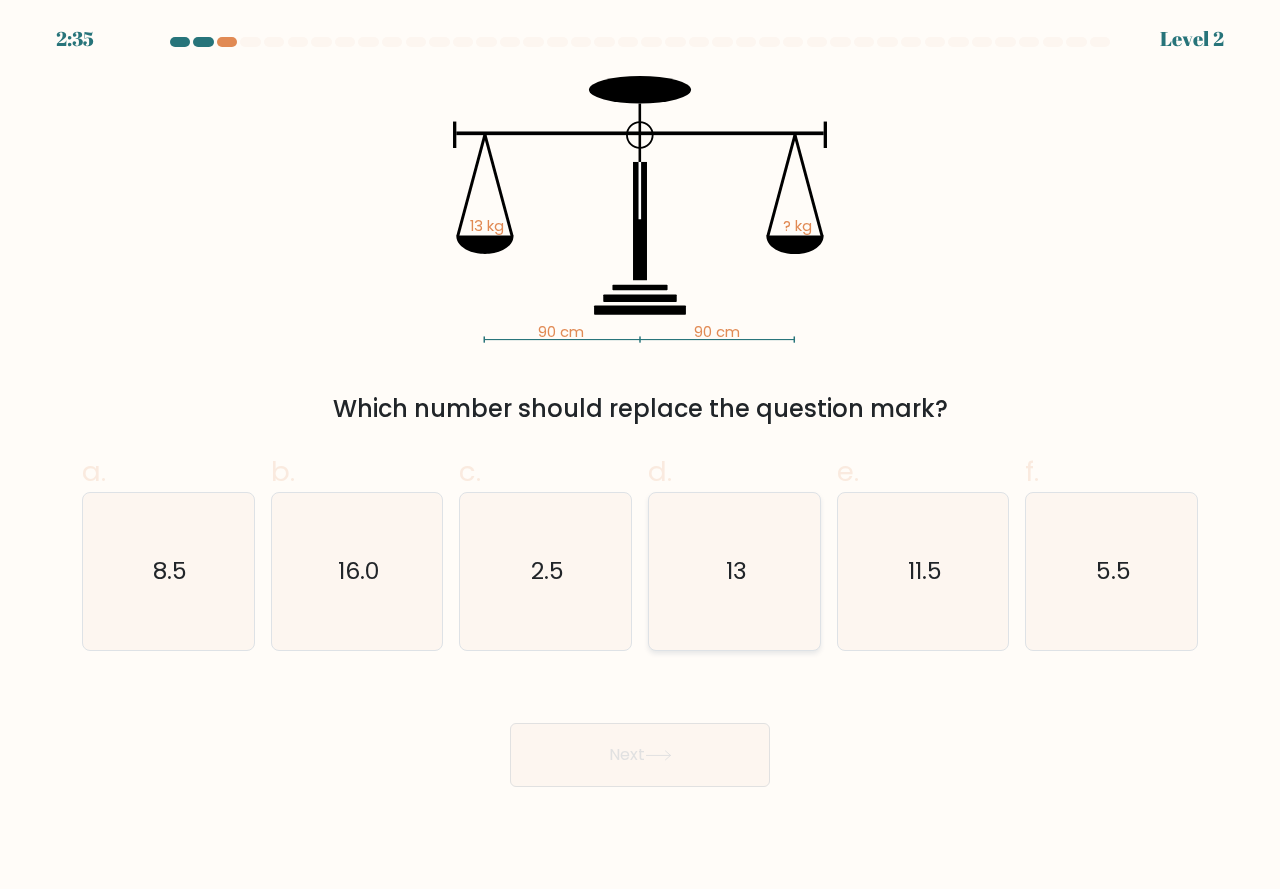click on "13" 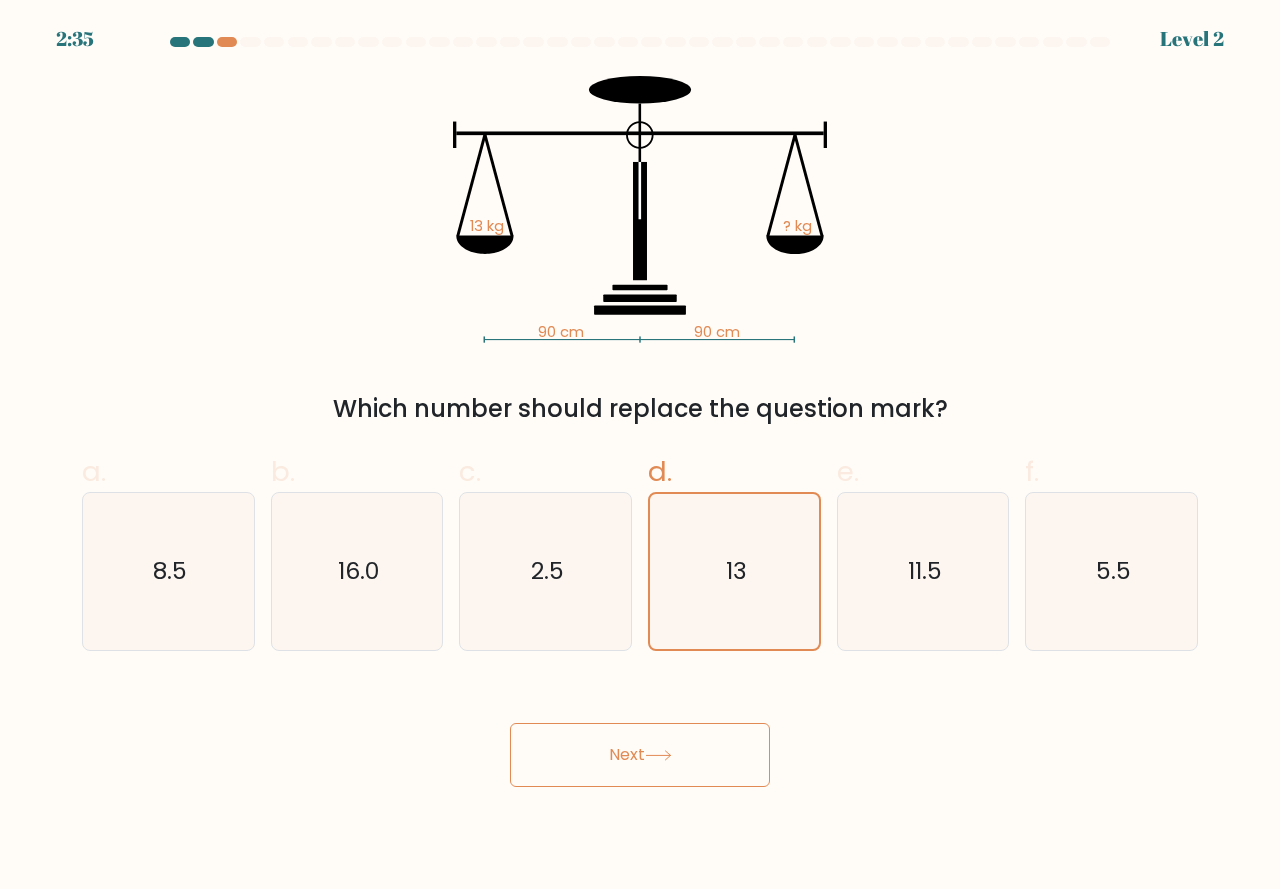 click on "Next" at bounding box center (640, 755) 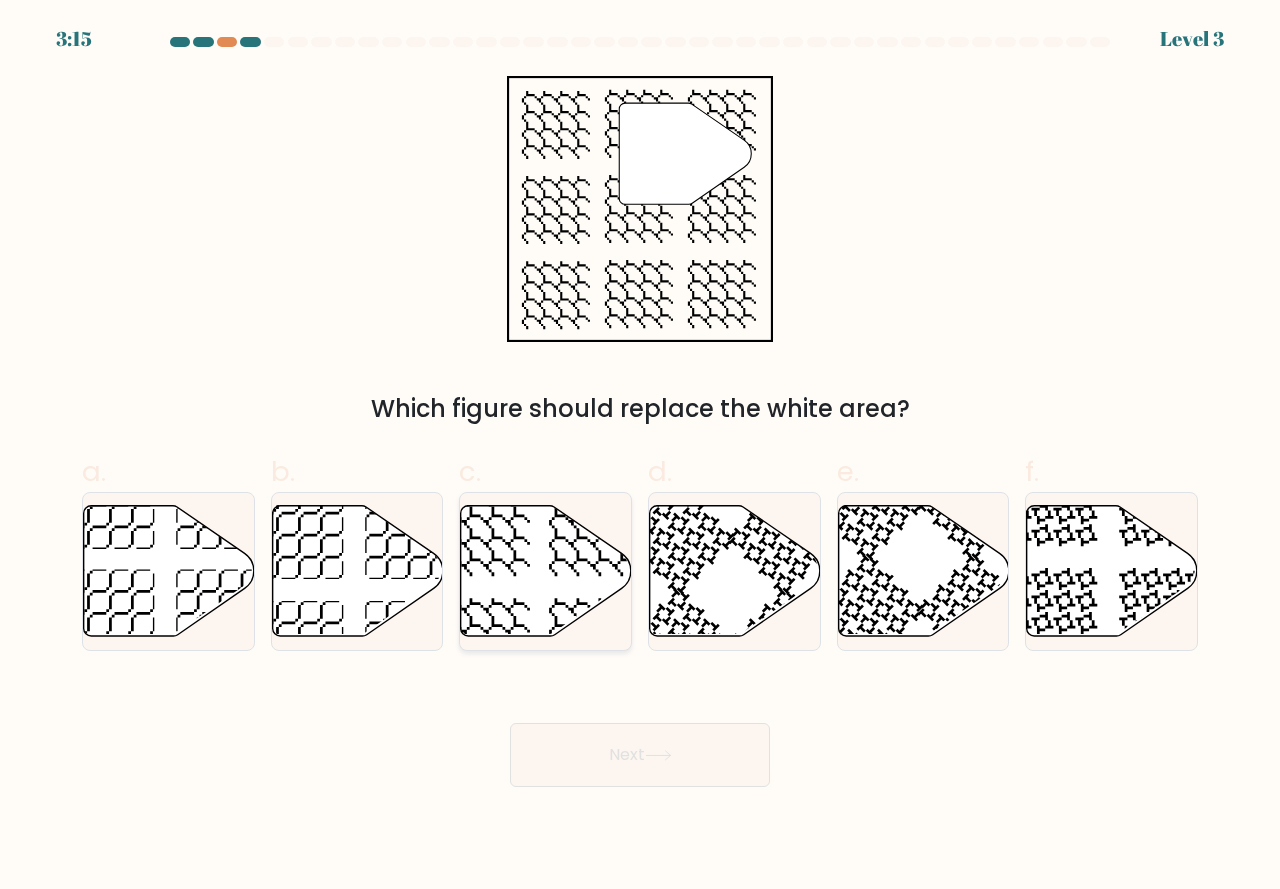 click 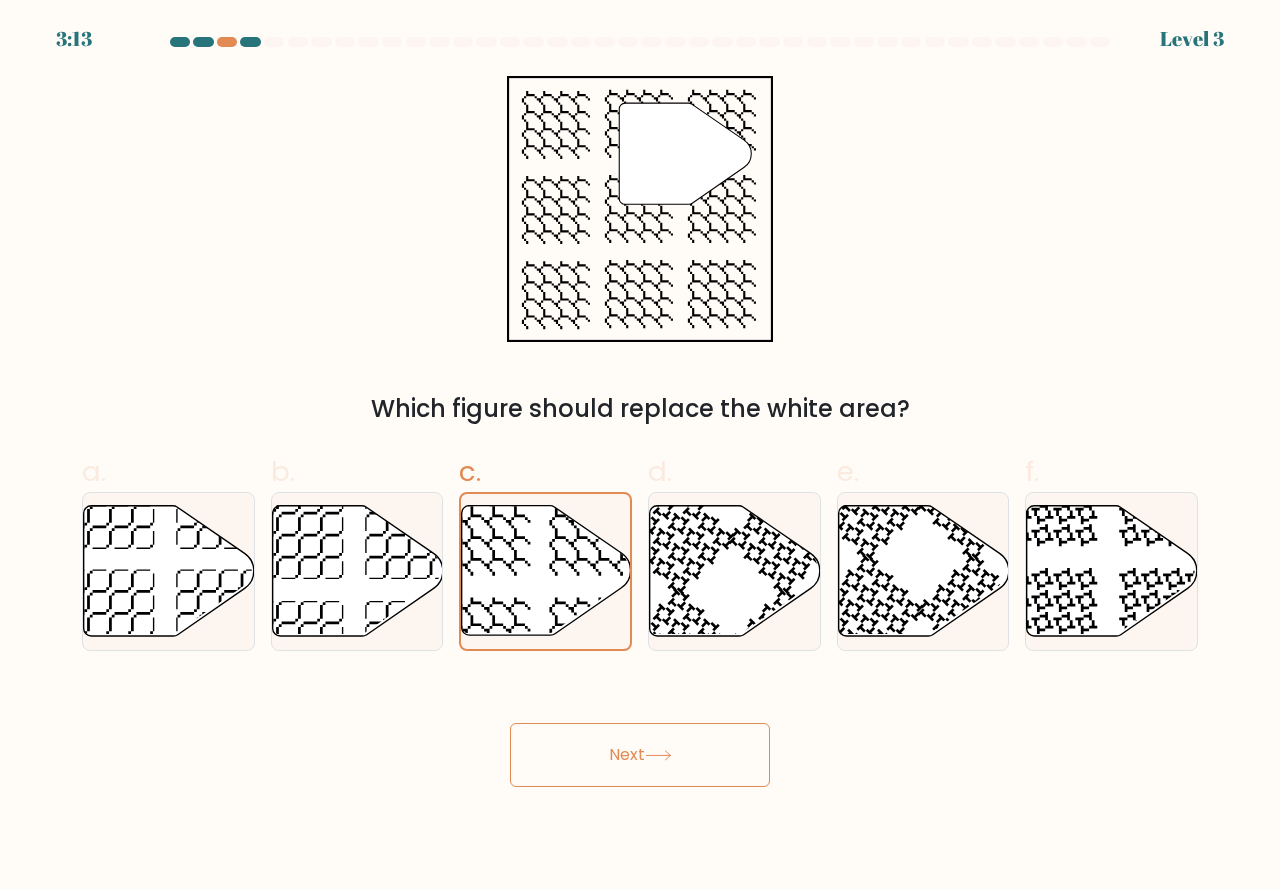 click on "Next" at bounding box center (640, 755) 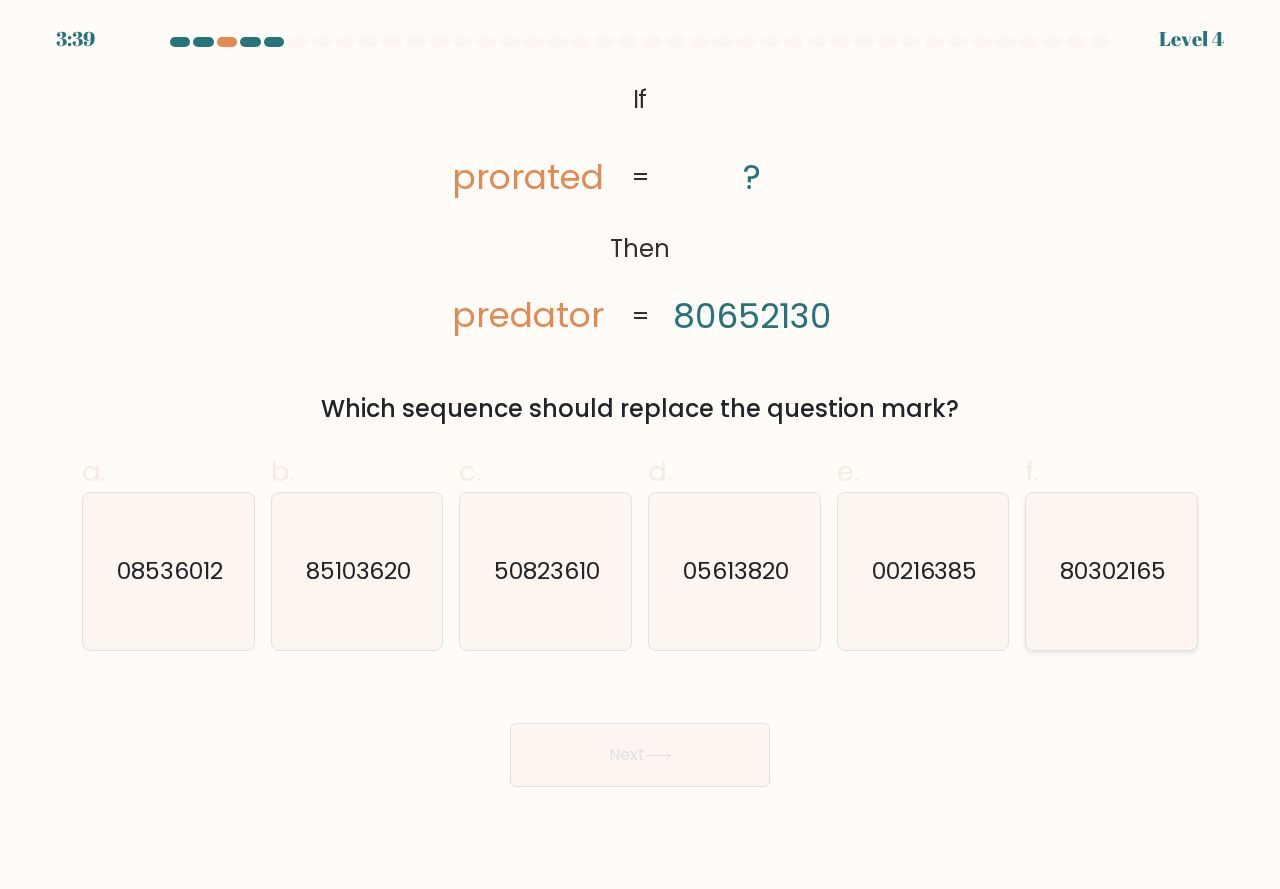 click on "80302165" 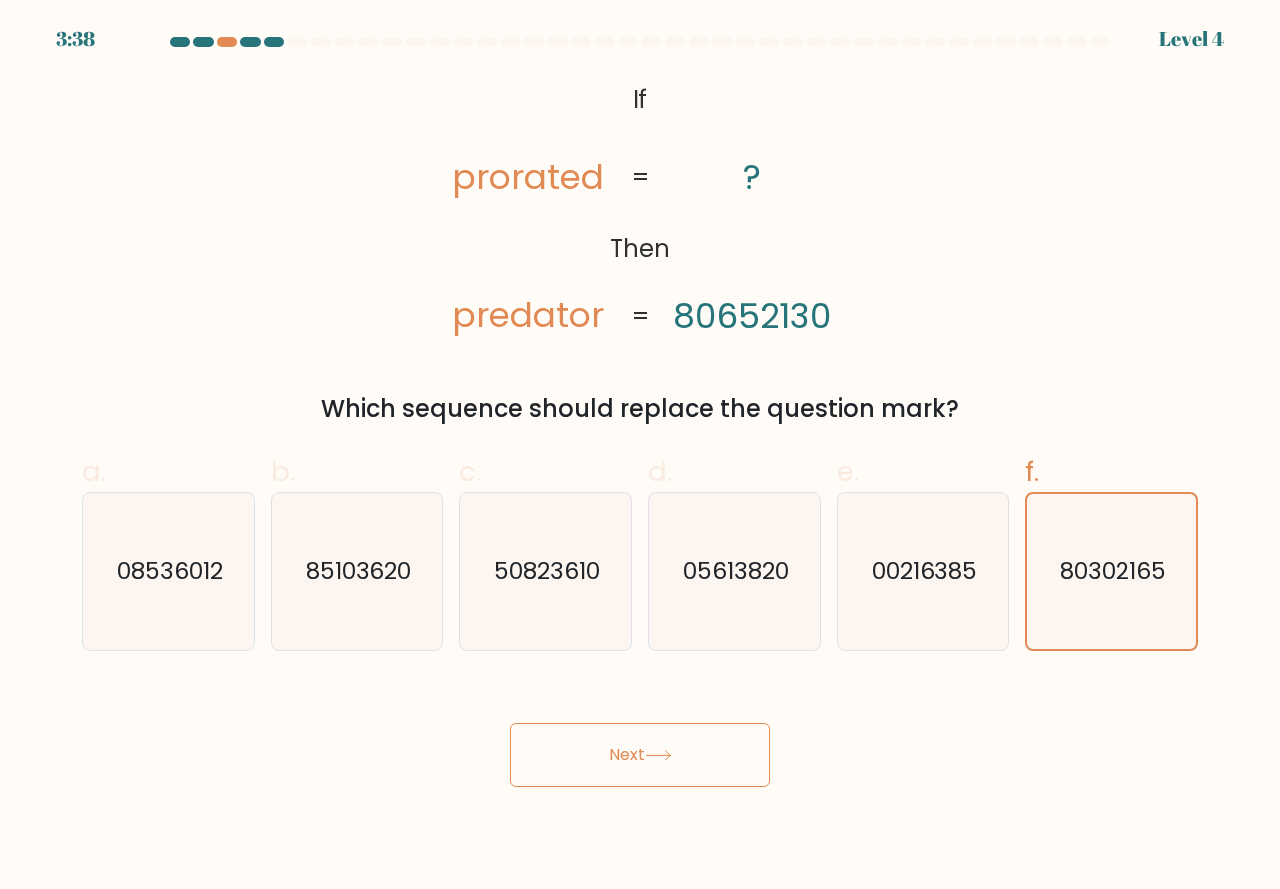 click 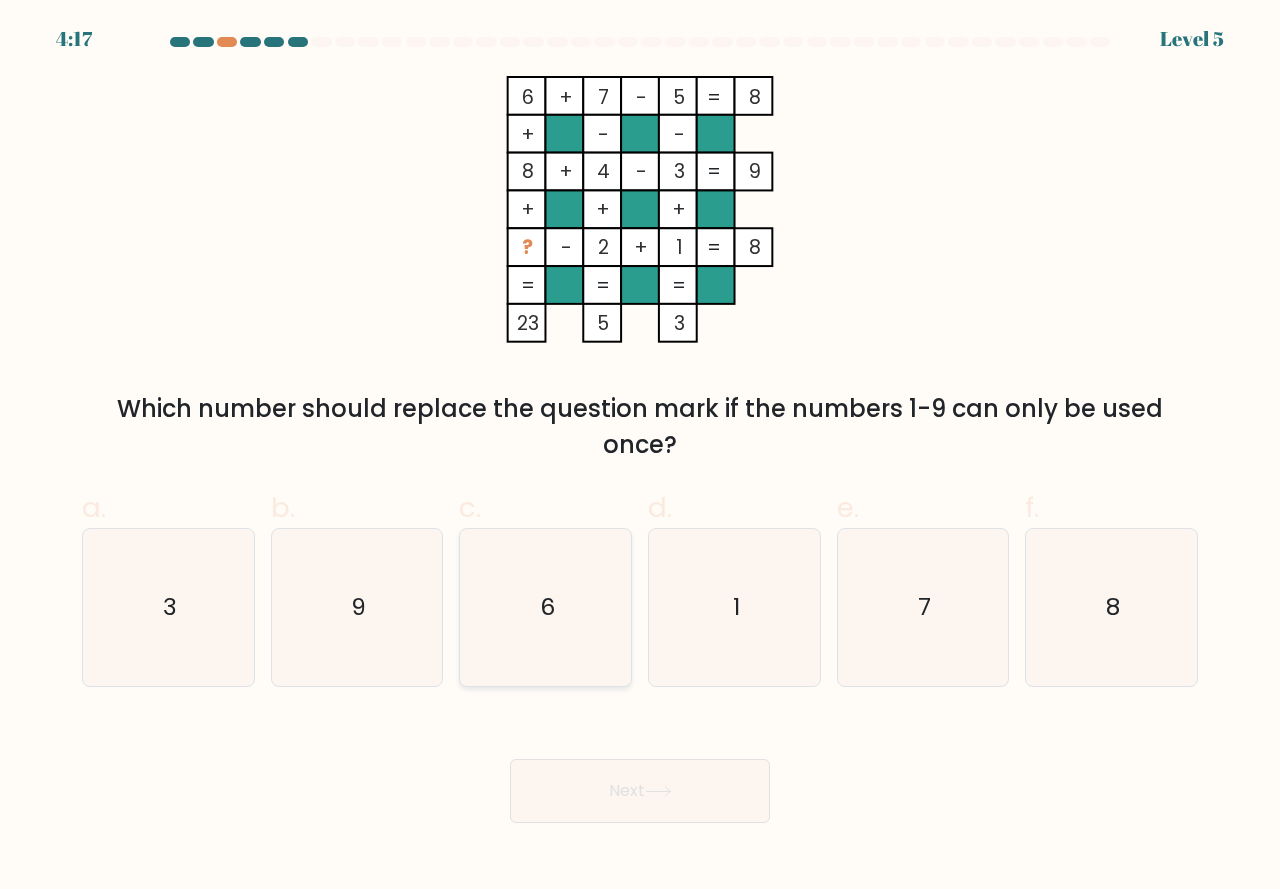 click on "6" 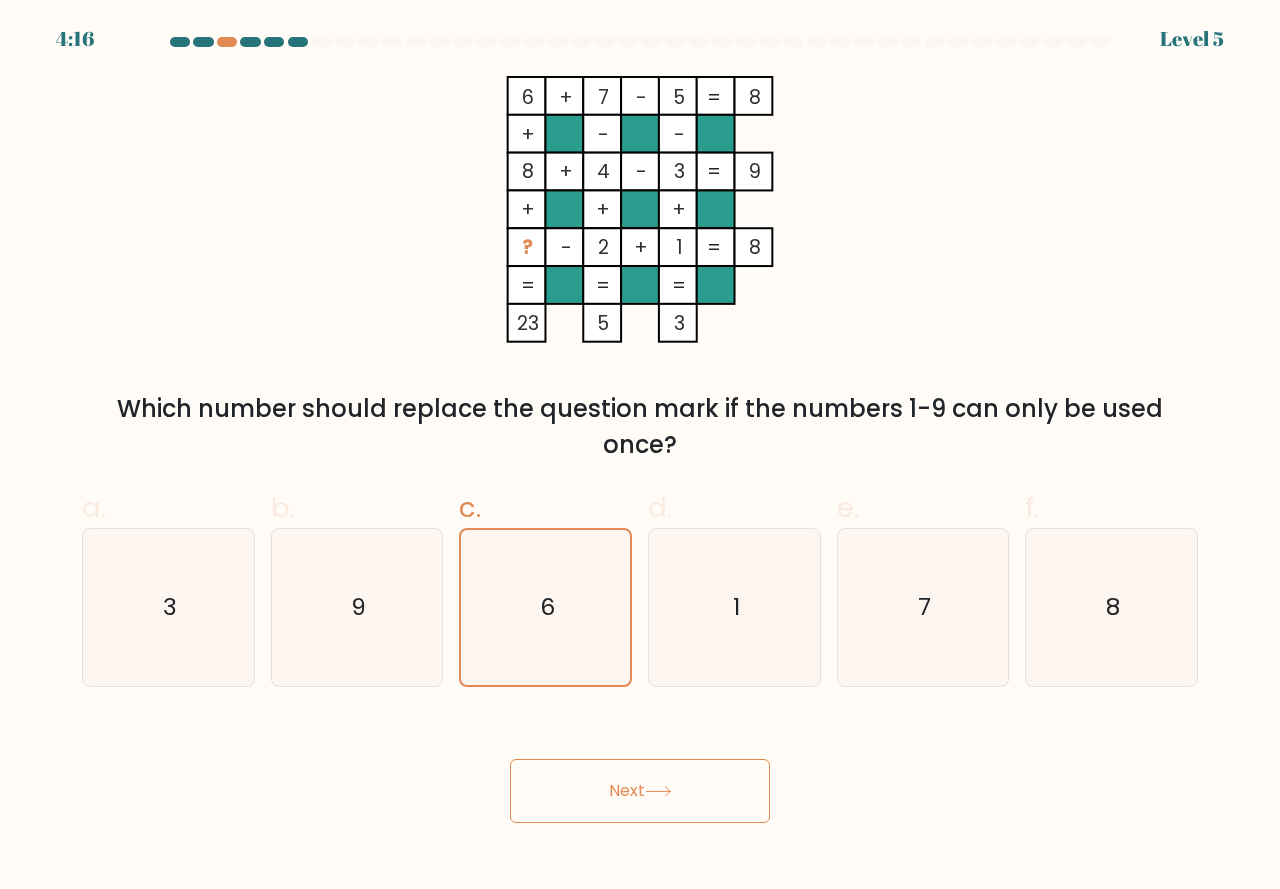 click on "Next" at bounding box center [640, 791] 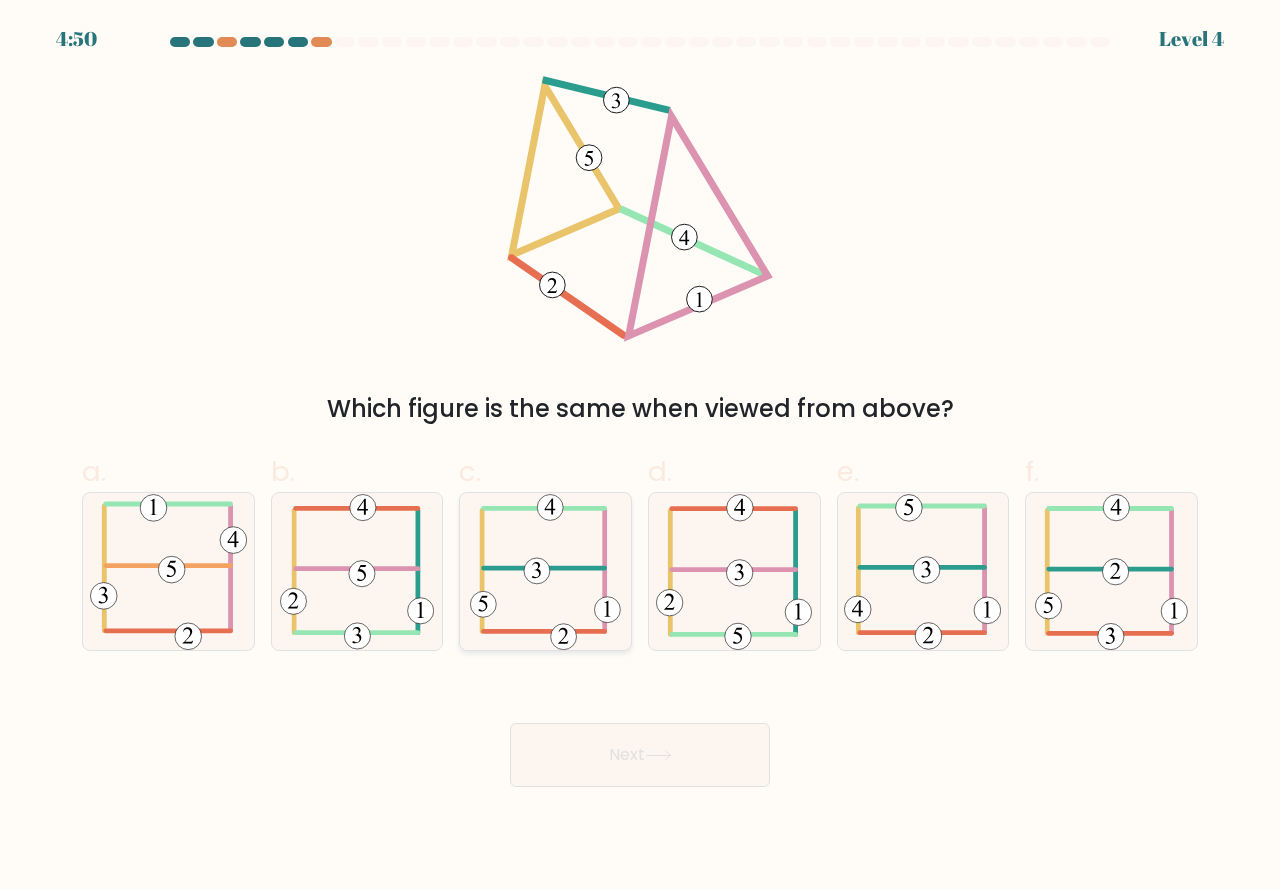 click 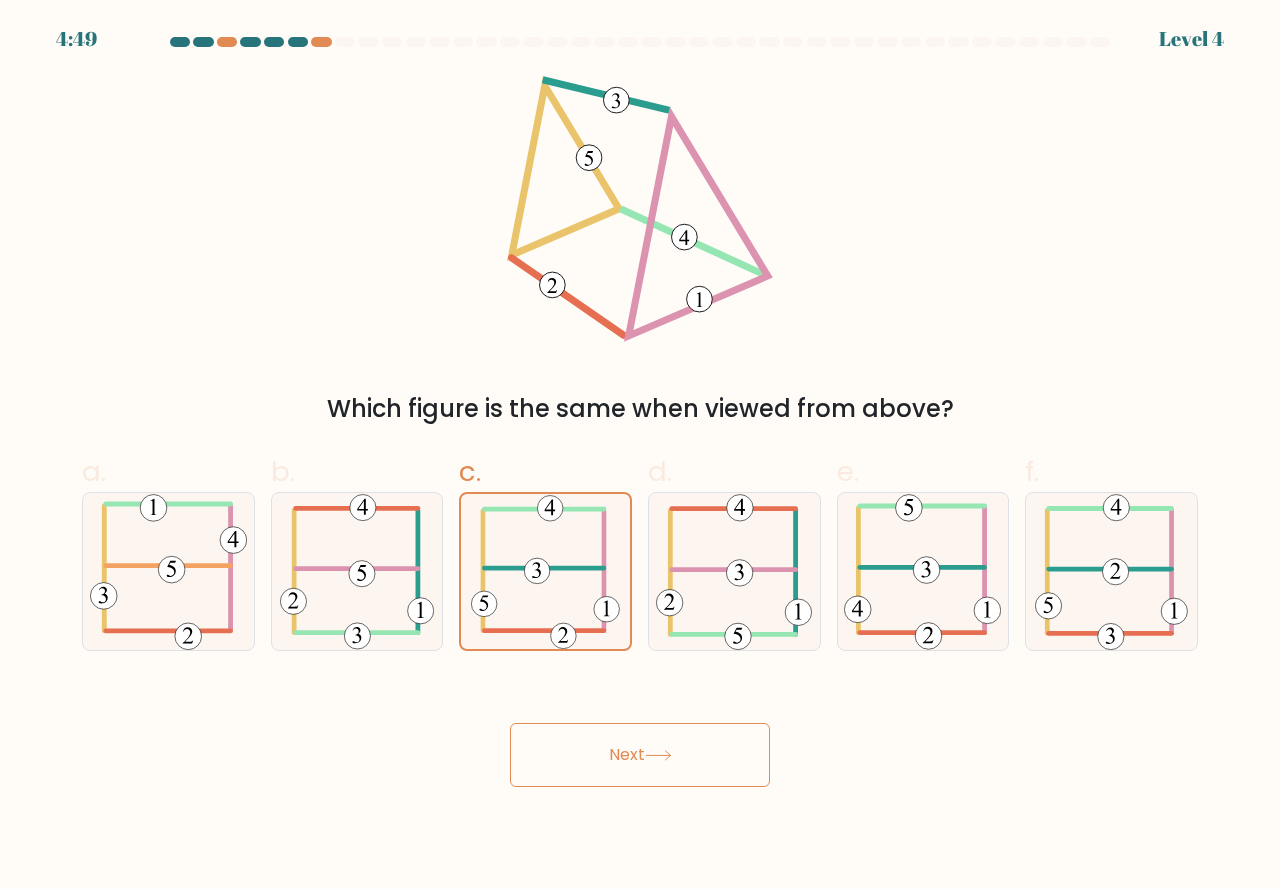 click on "Next" at bounding box center (640, 755) 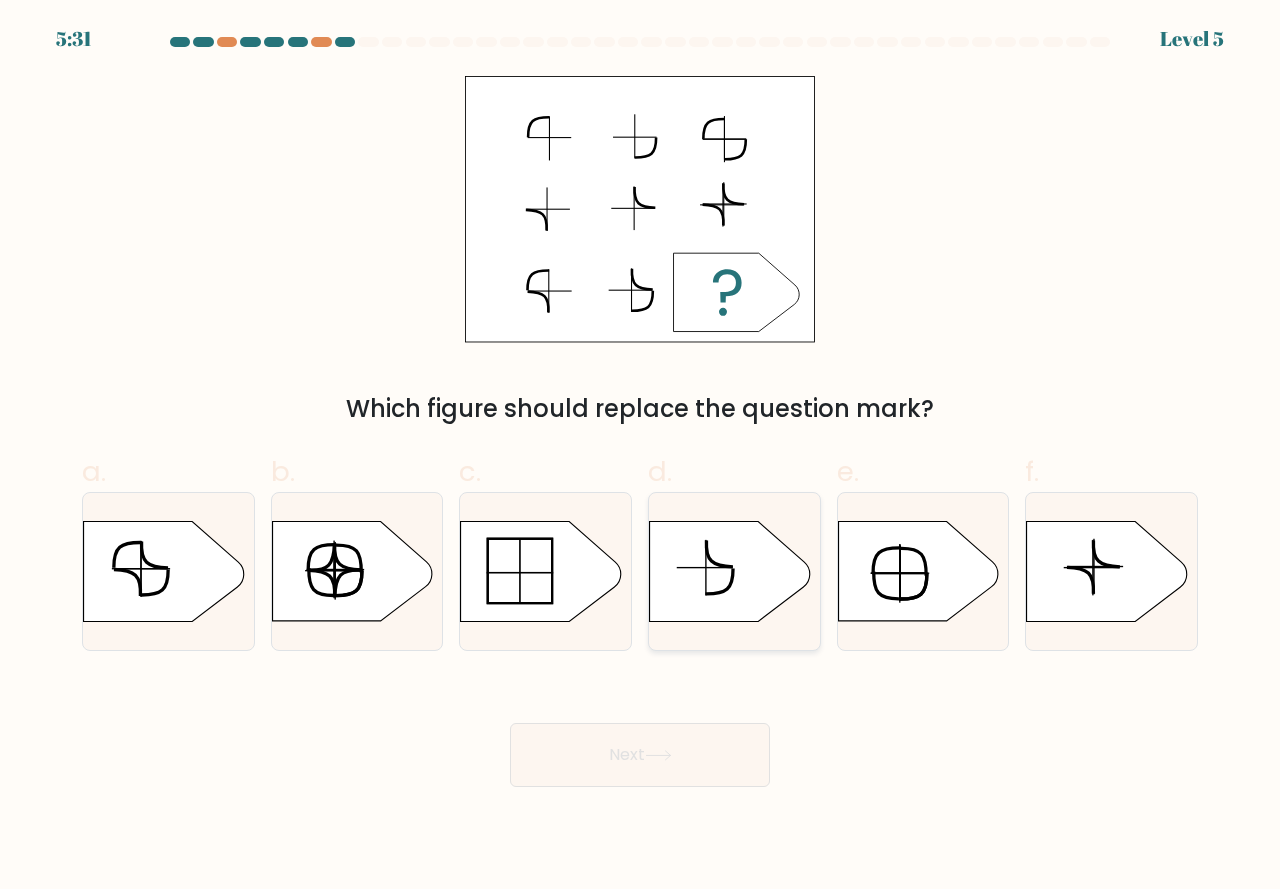 click 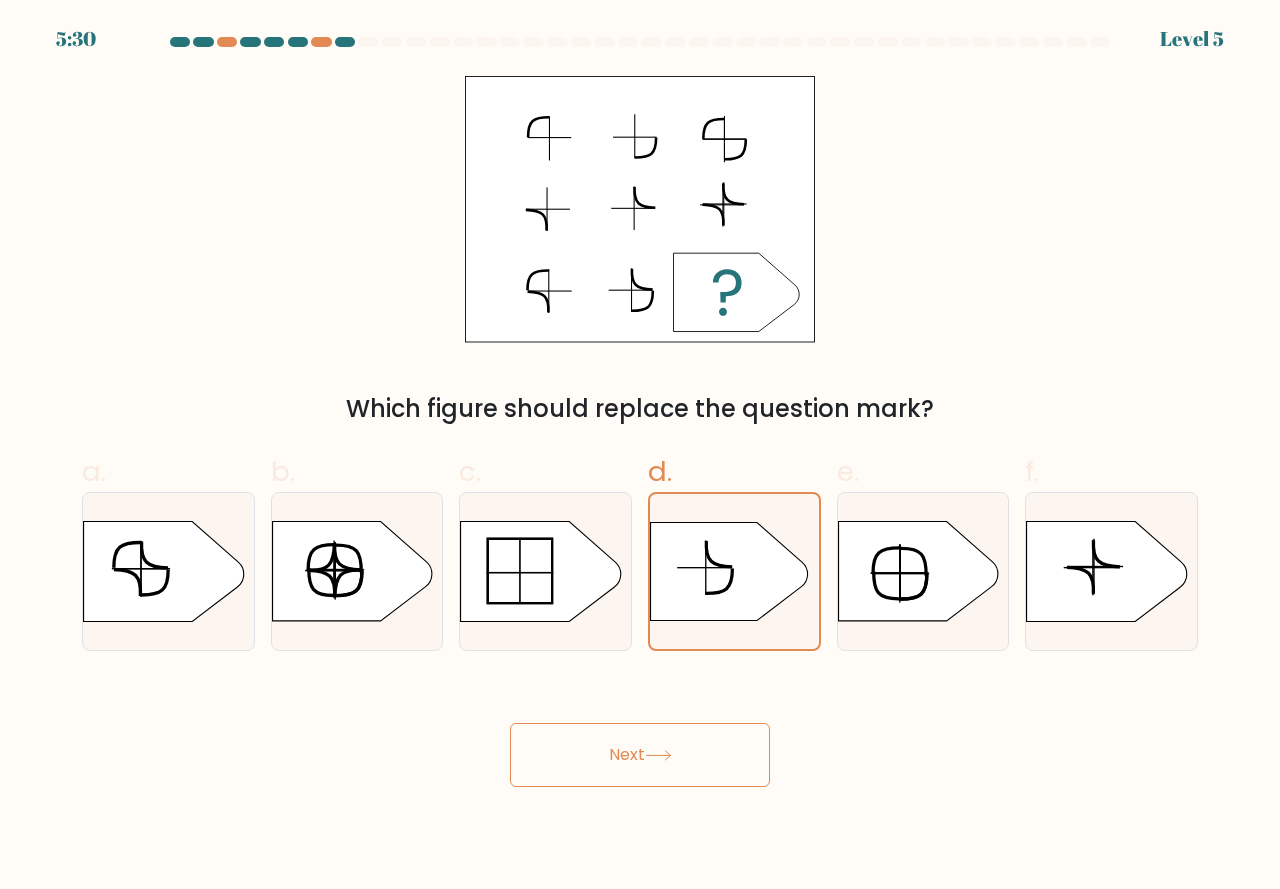 click on "Next" at bounding box center [640, 755] 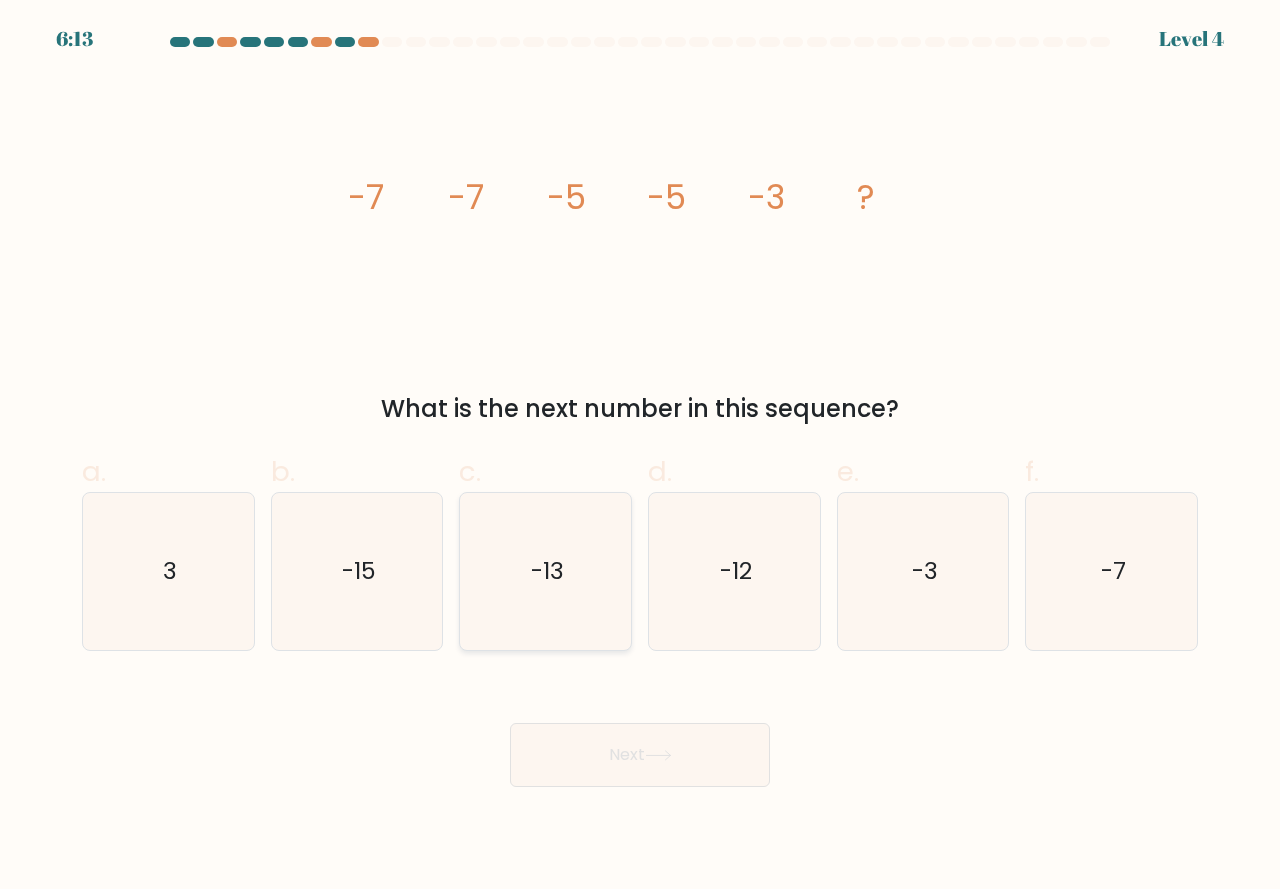 click on "-13" 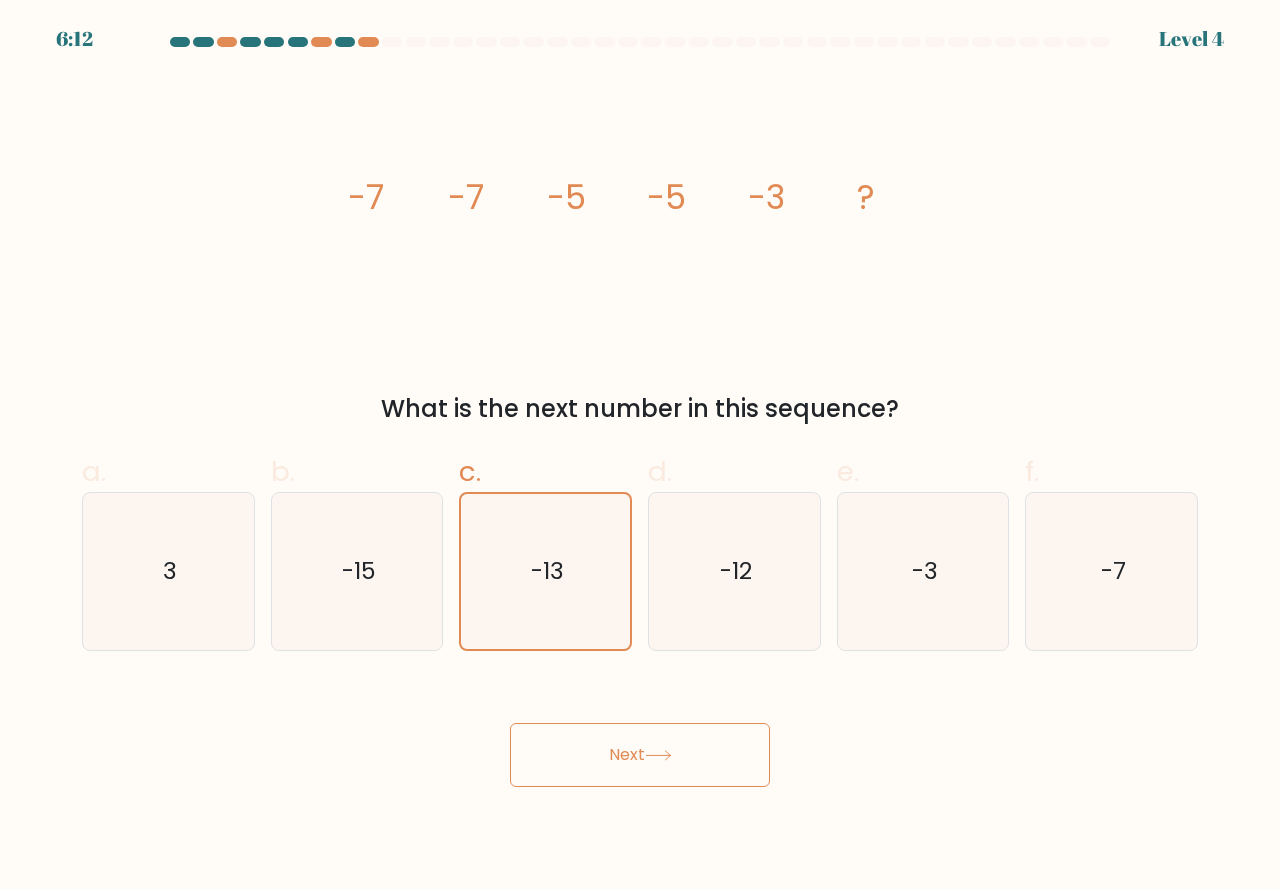 click on "Next" at bounding box center [640, 755] 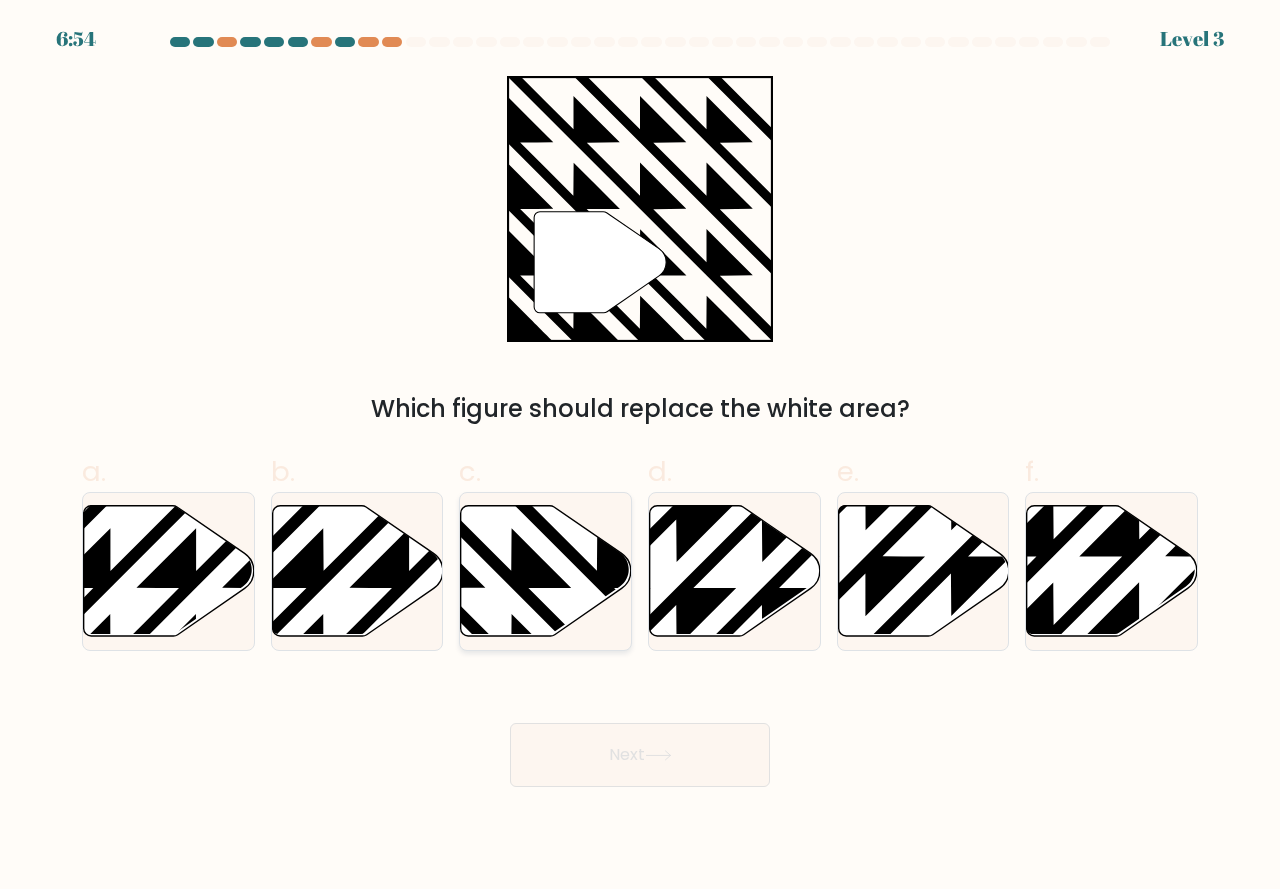 click 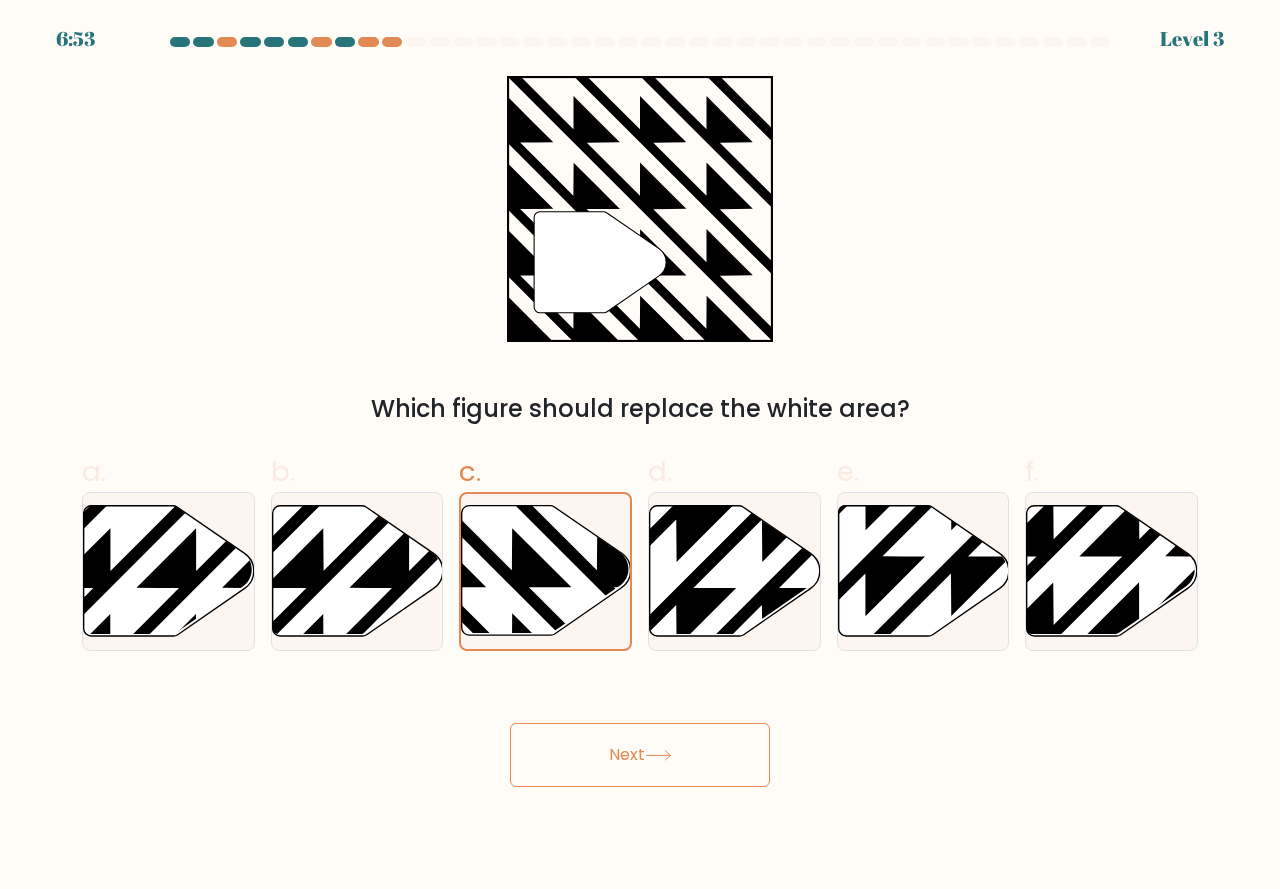 click on "Next" at bounding box center [640, 755] 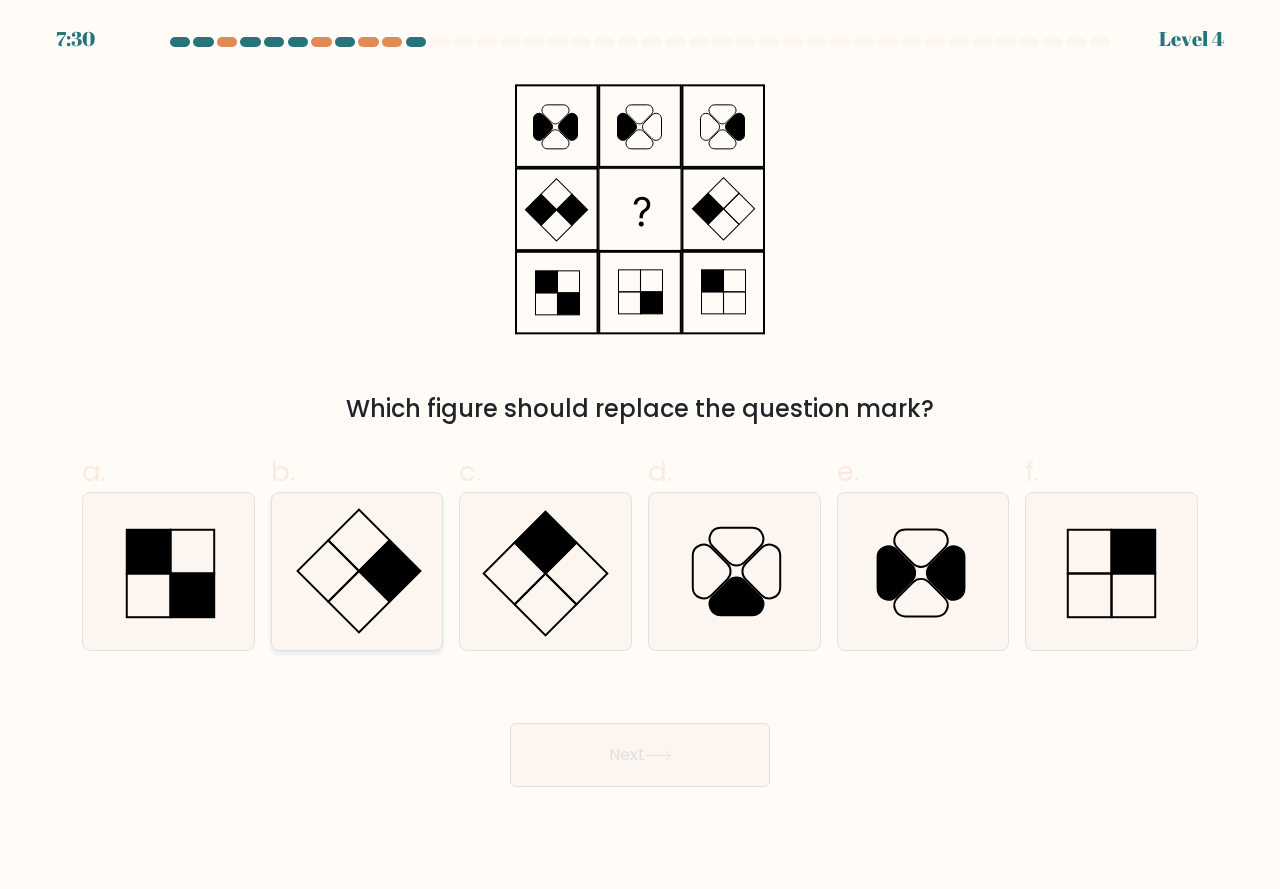 click 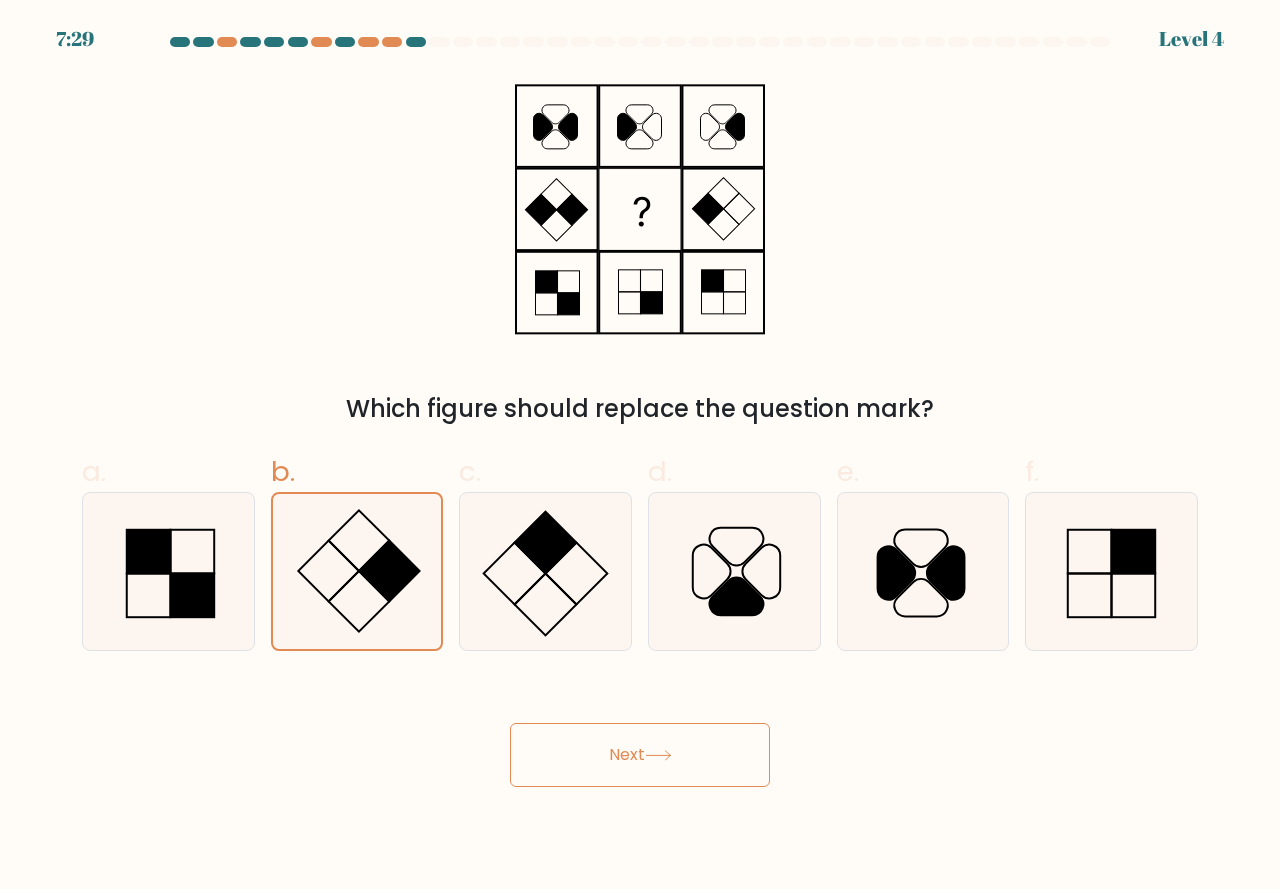click 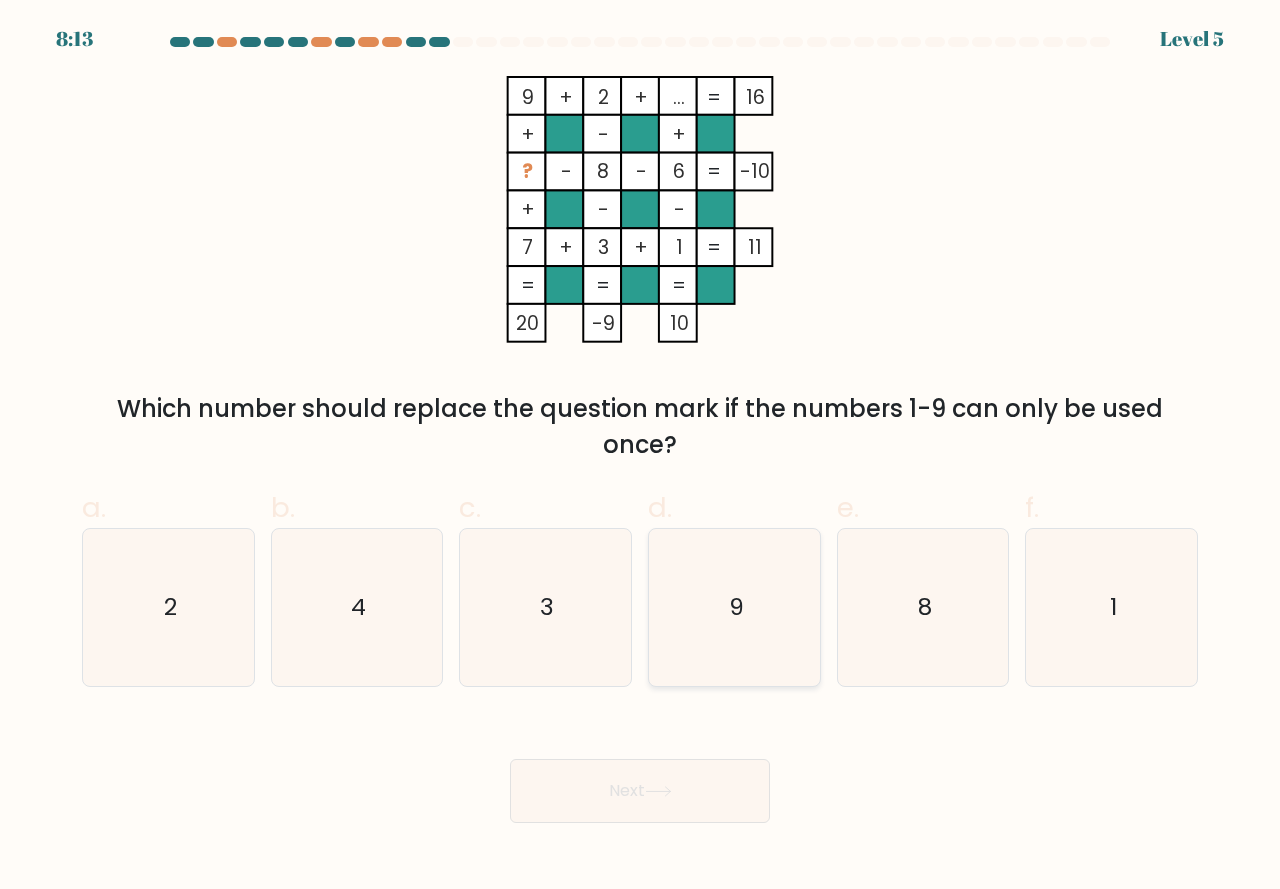 click on "9" 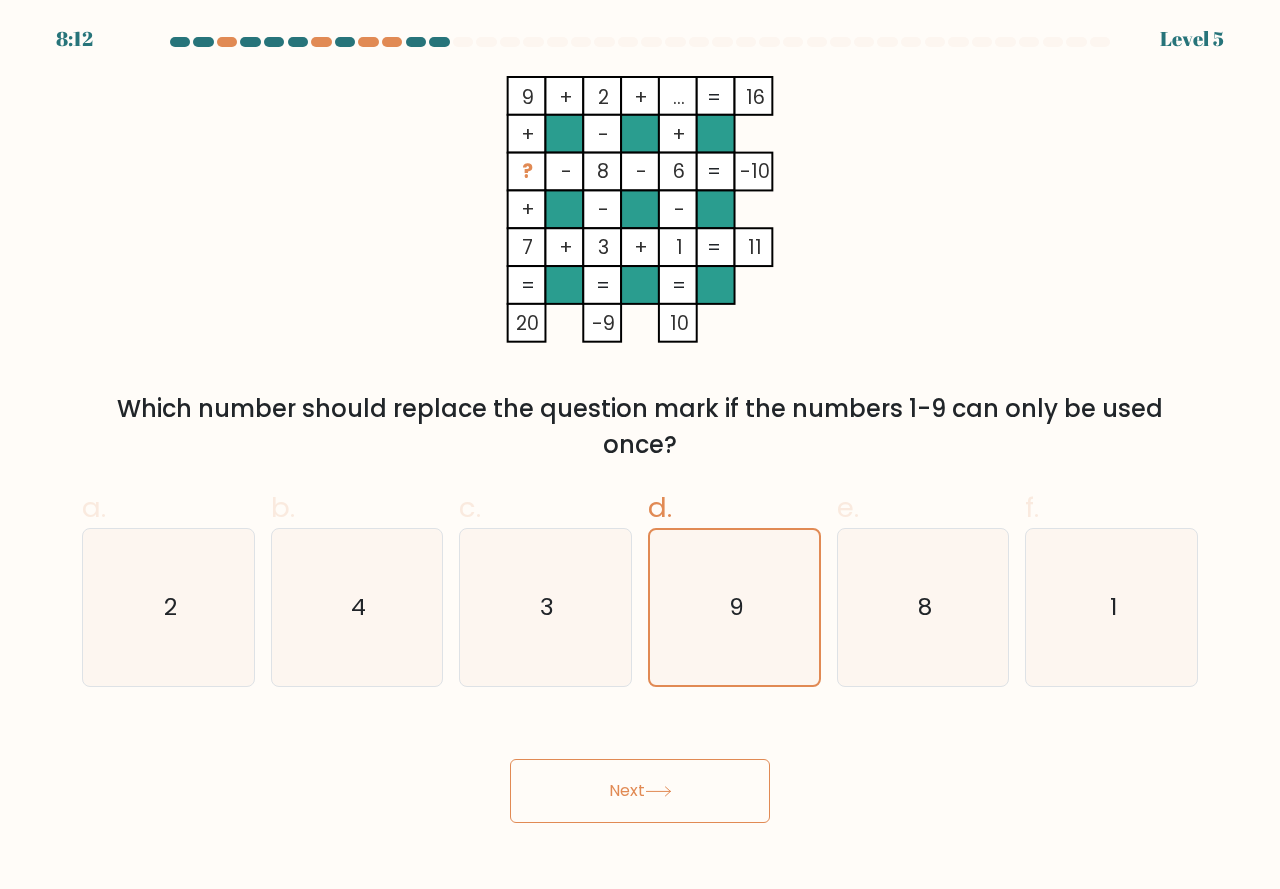 click on "Next" at bounding box center (640, 791) 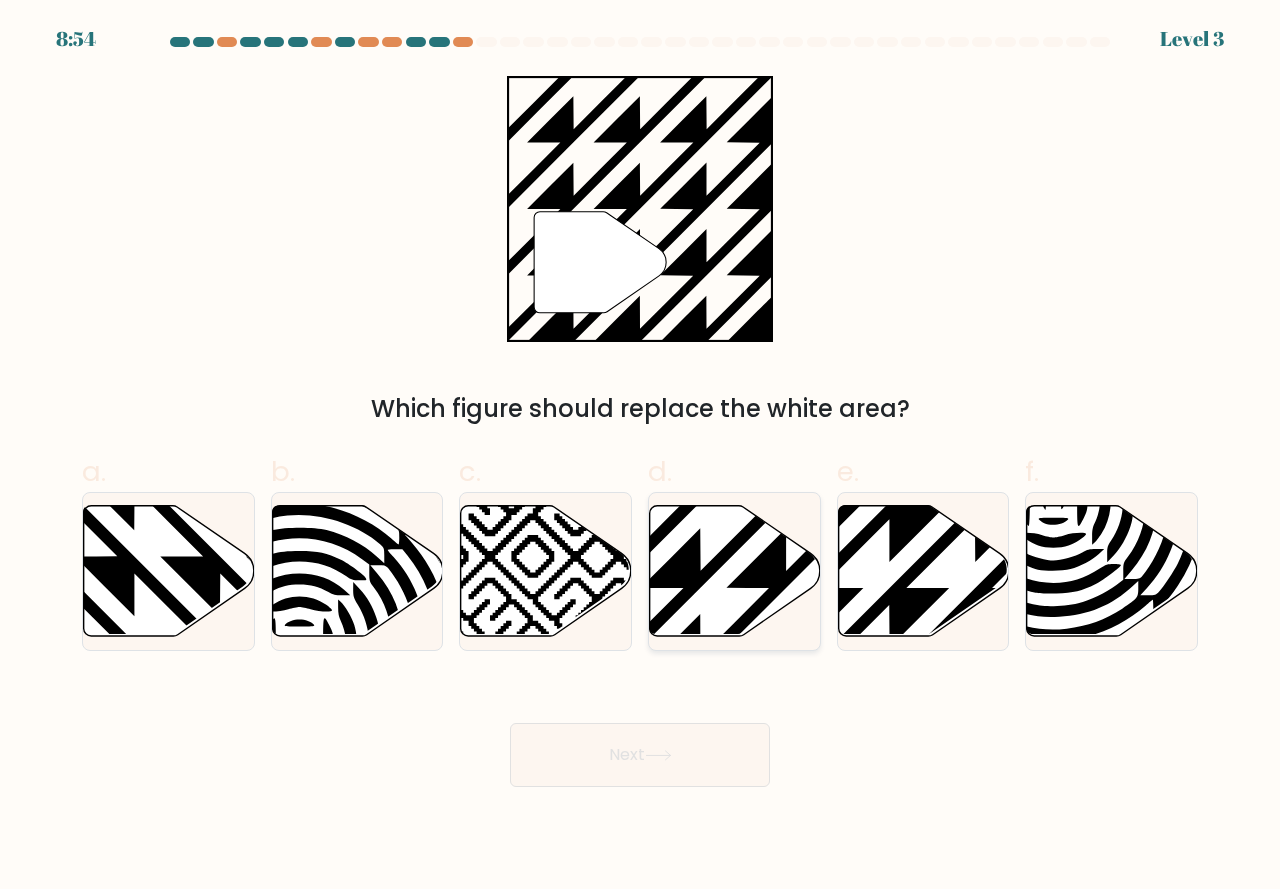 click 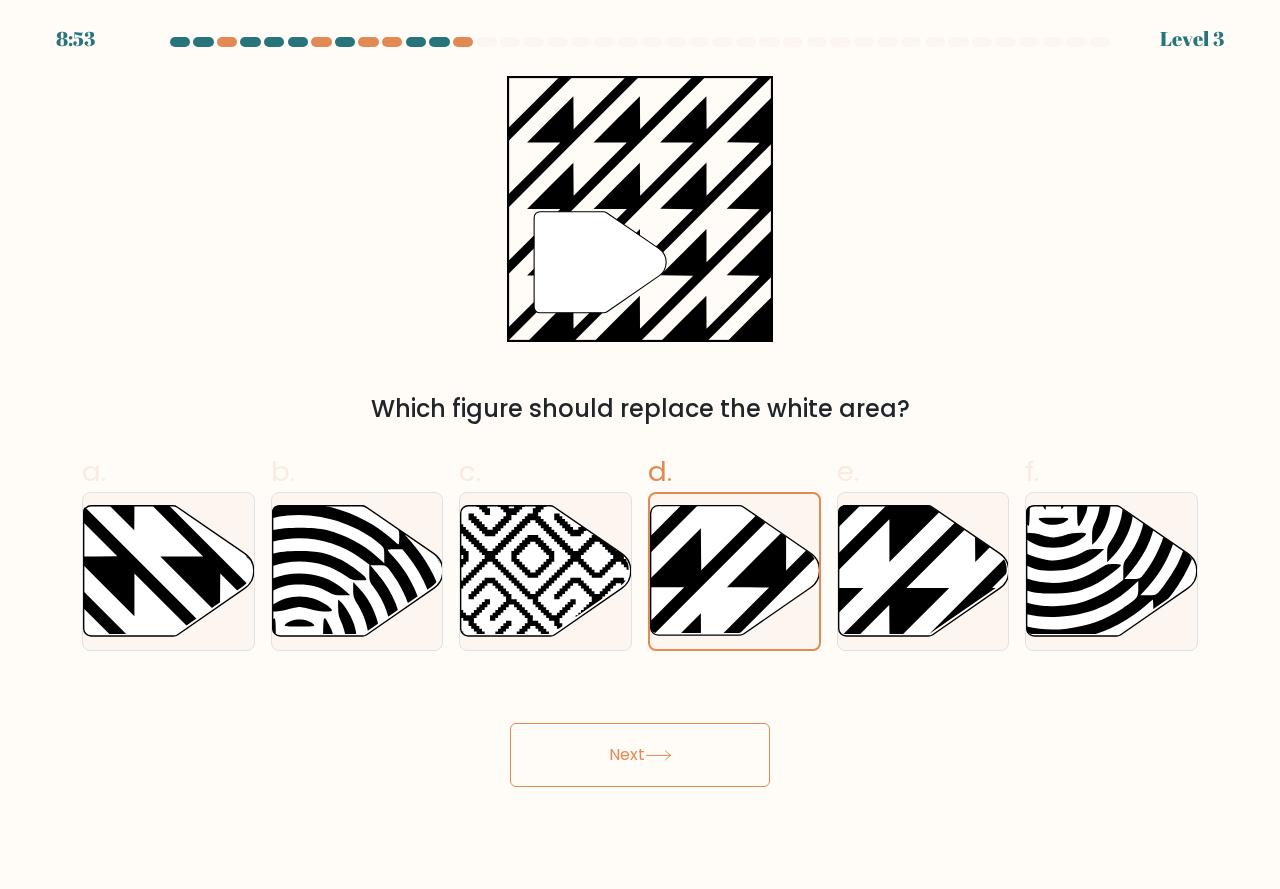 click on "Next" at bounding box center [640, 755] 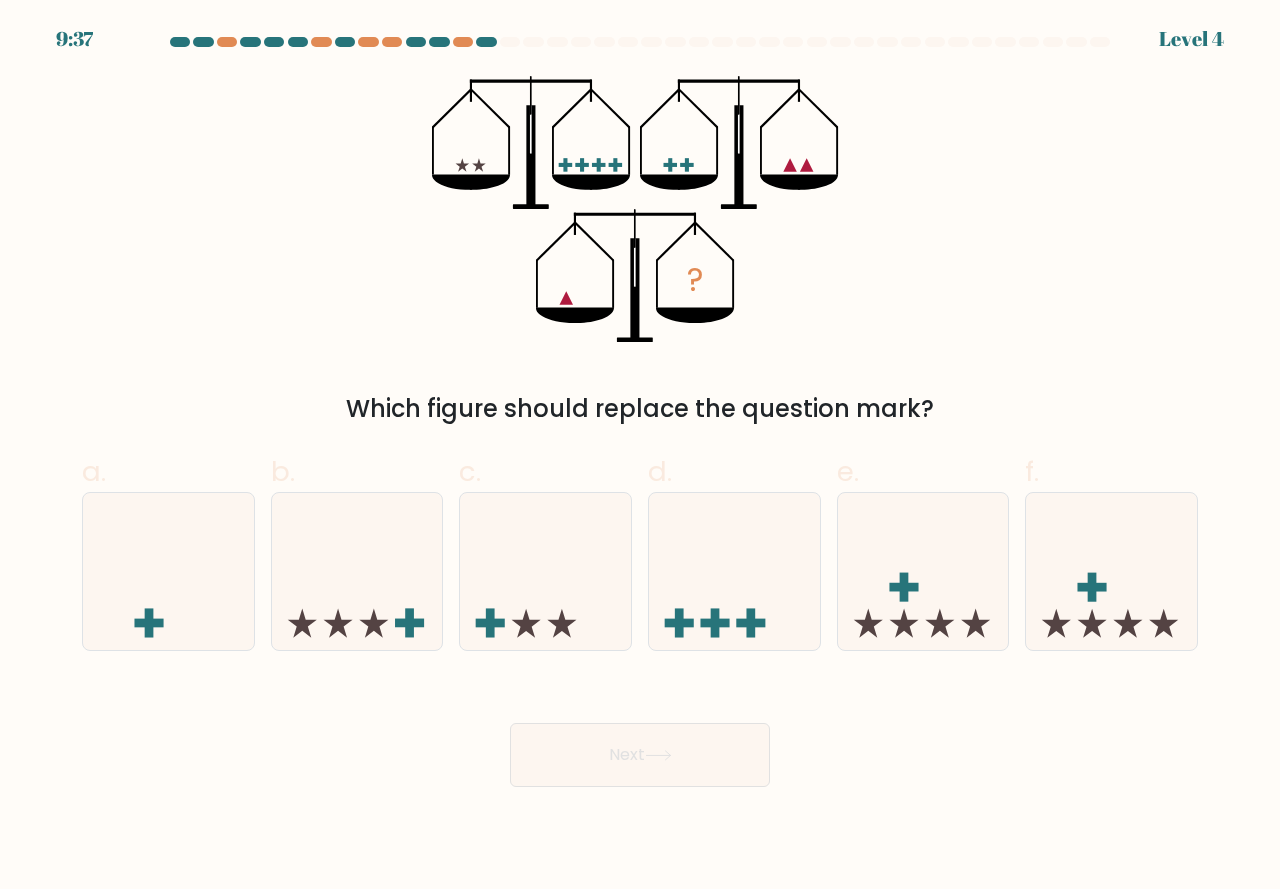 drag, startPoint x: 557, startPoint y: 645, endPoint x: 582, endPoint y: 681, distance: 43.829212 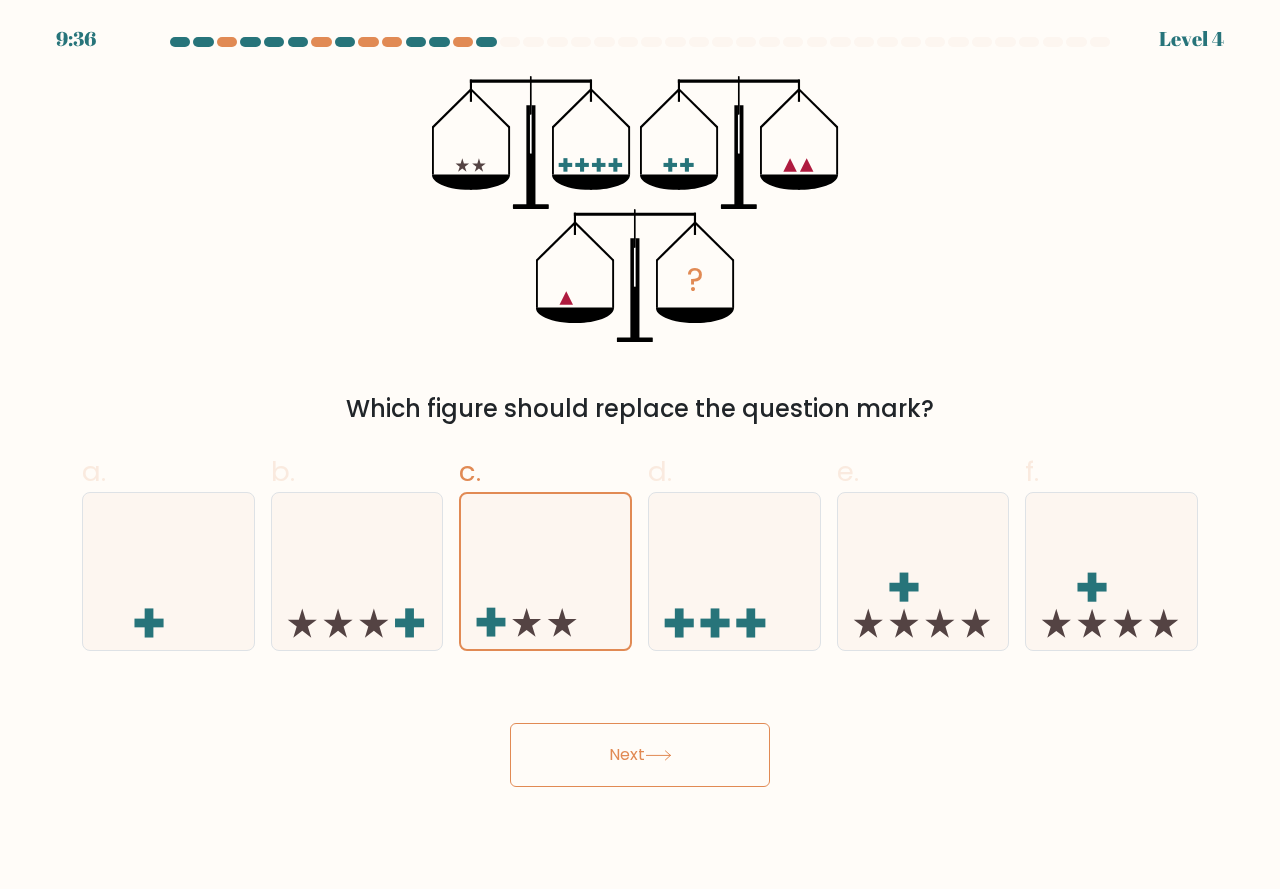 click on "Next" at bounding box center [640, 755] 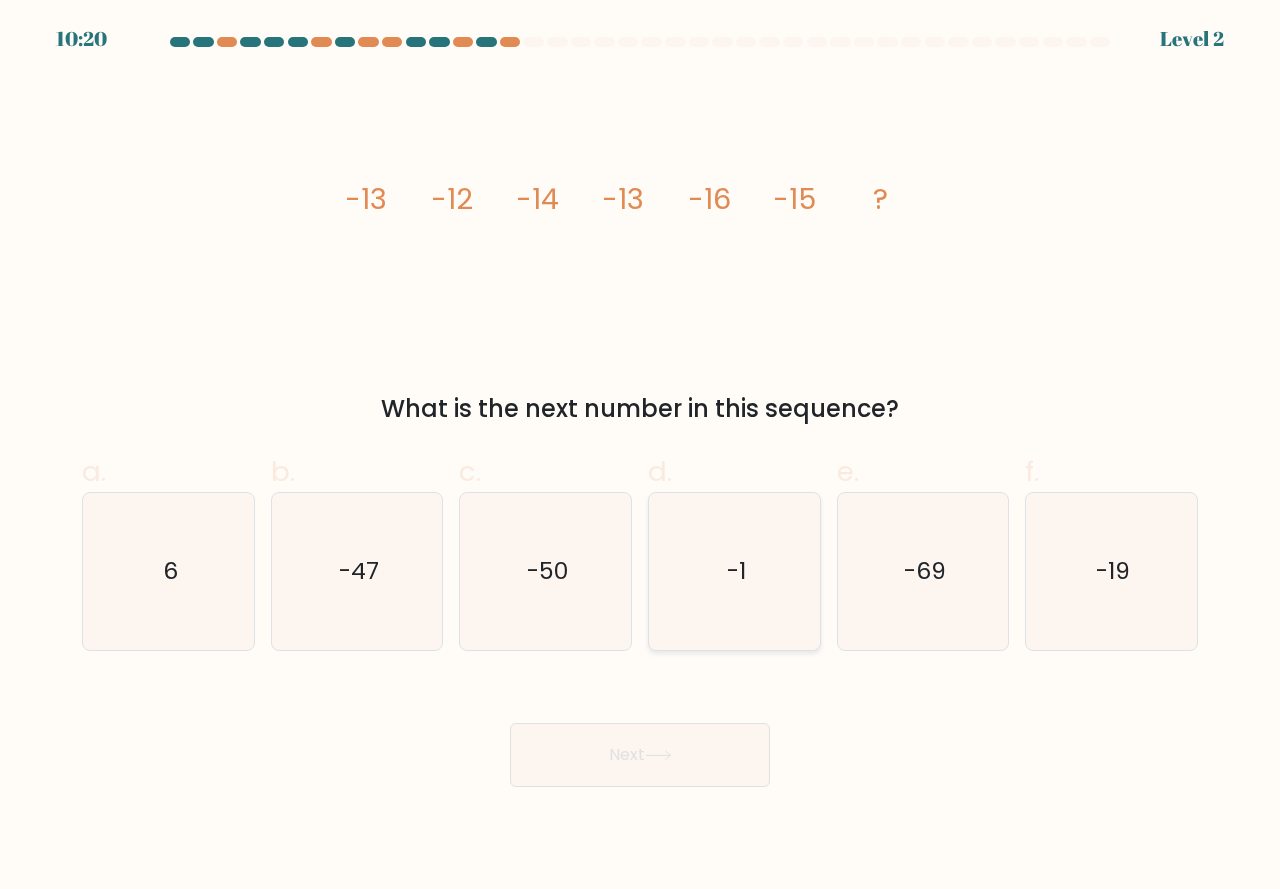 click on "-1" 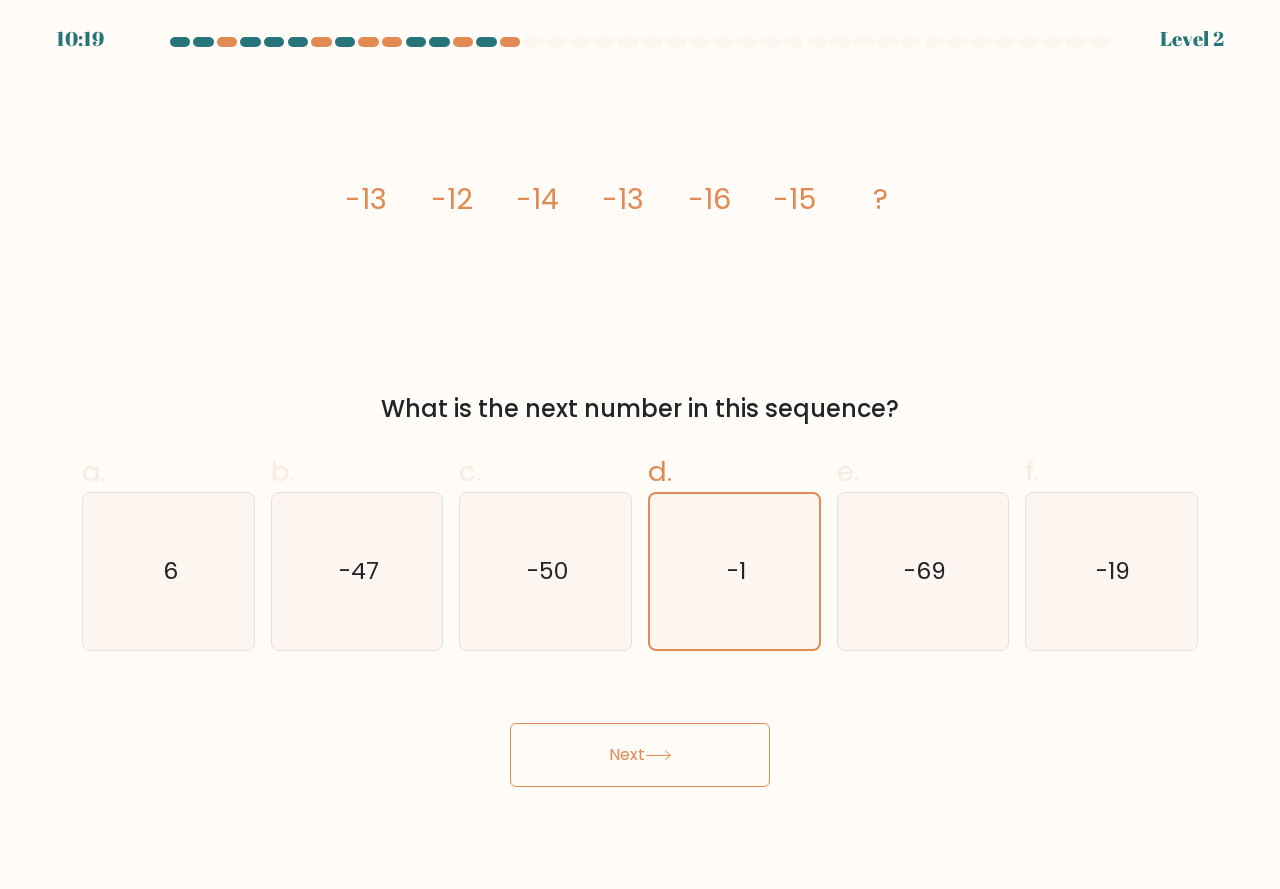 click on "Next" at bounding box center (640, 755) 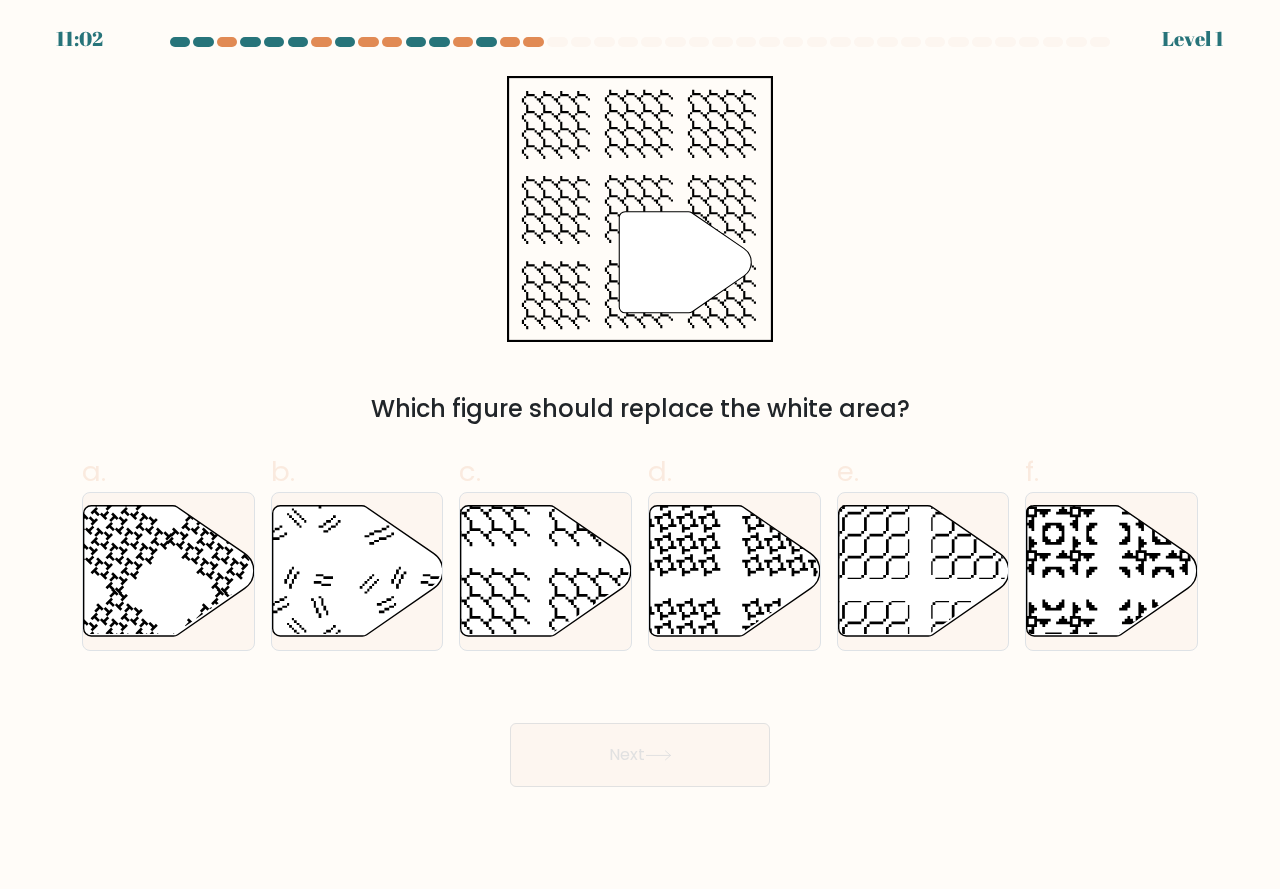 drag, startPoint x: 542, startPoint y: 605, endPoint x: 592, endPoint y: 720, distance: 125.39936 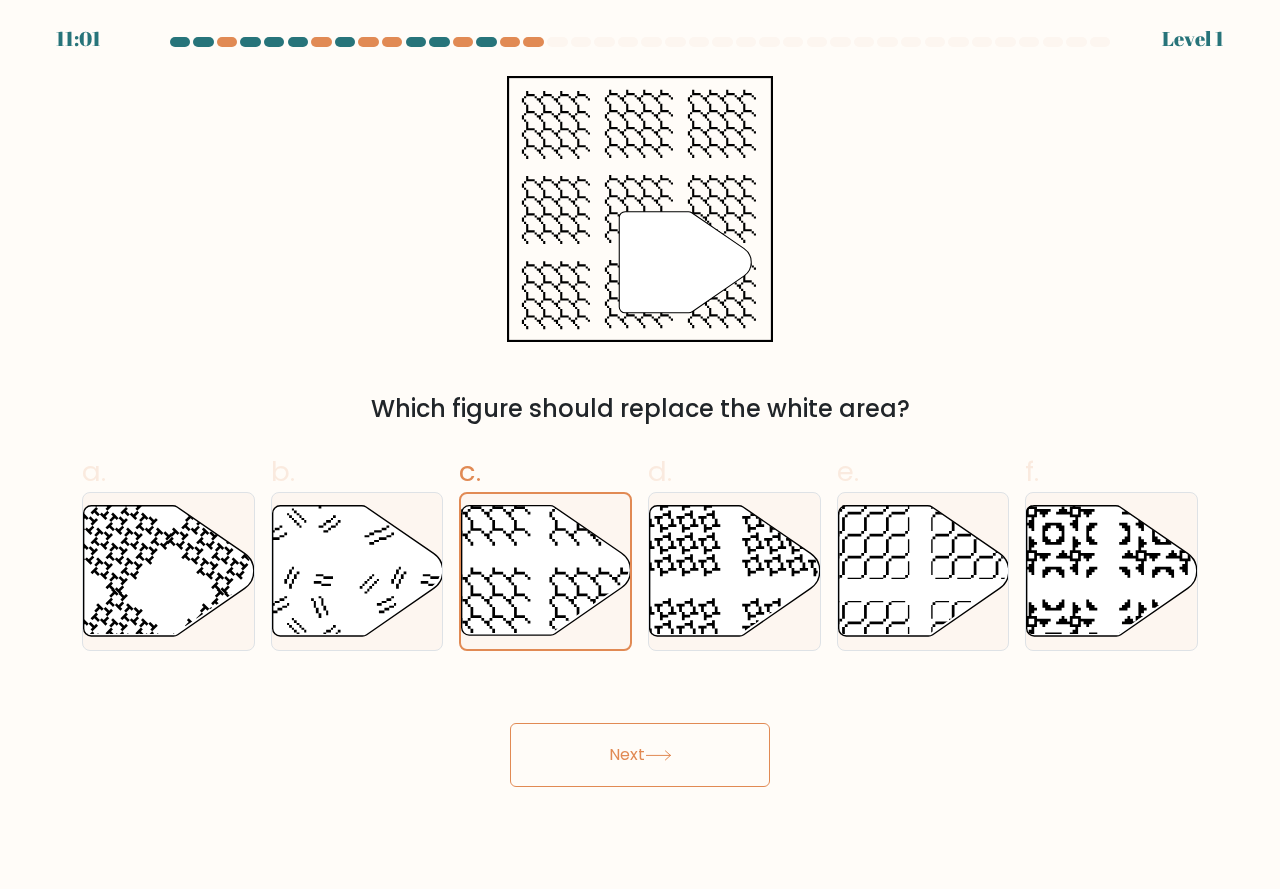 click on "Next" at bounding box center (640, 755) 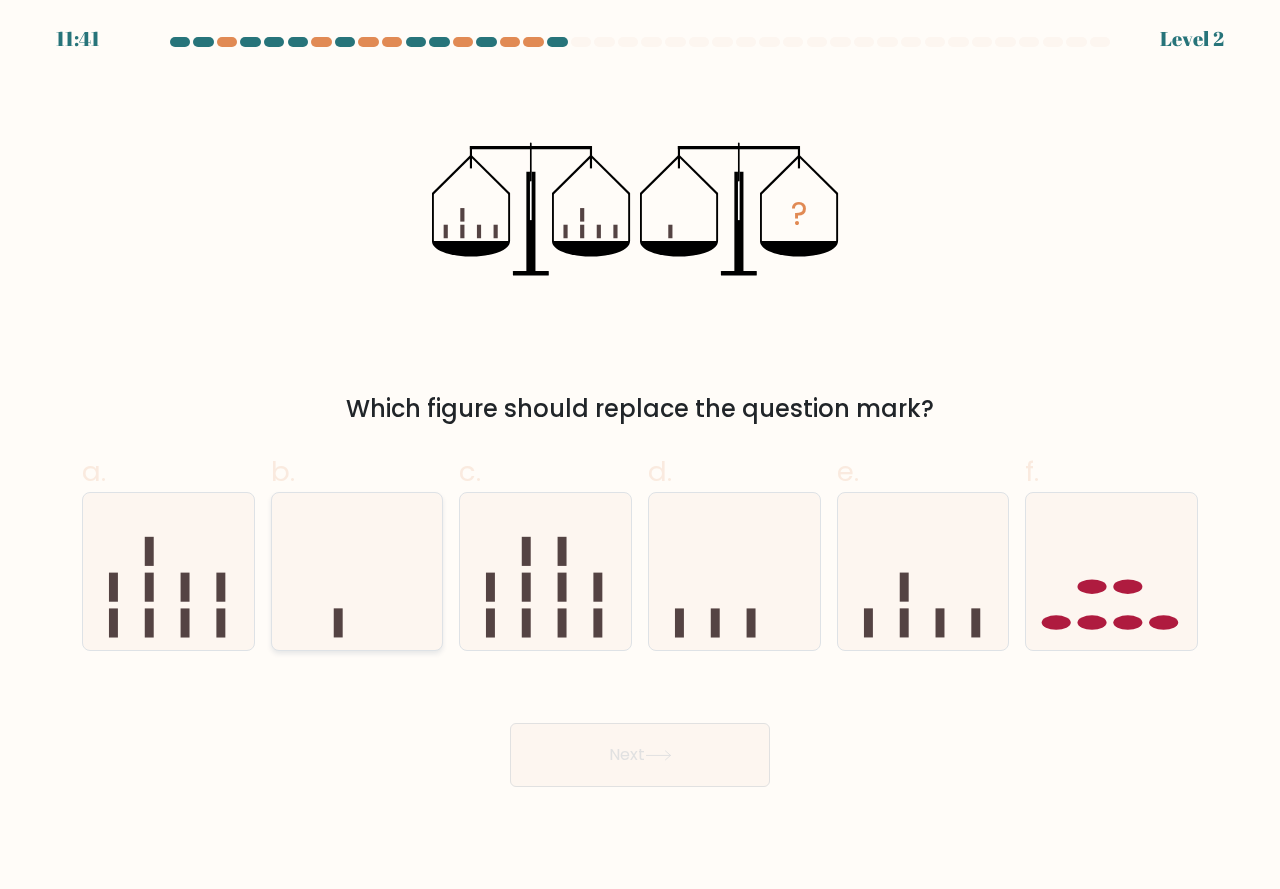 click 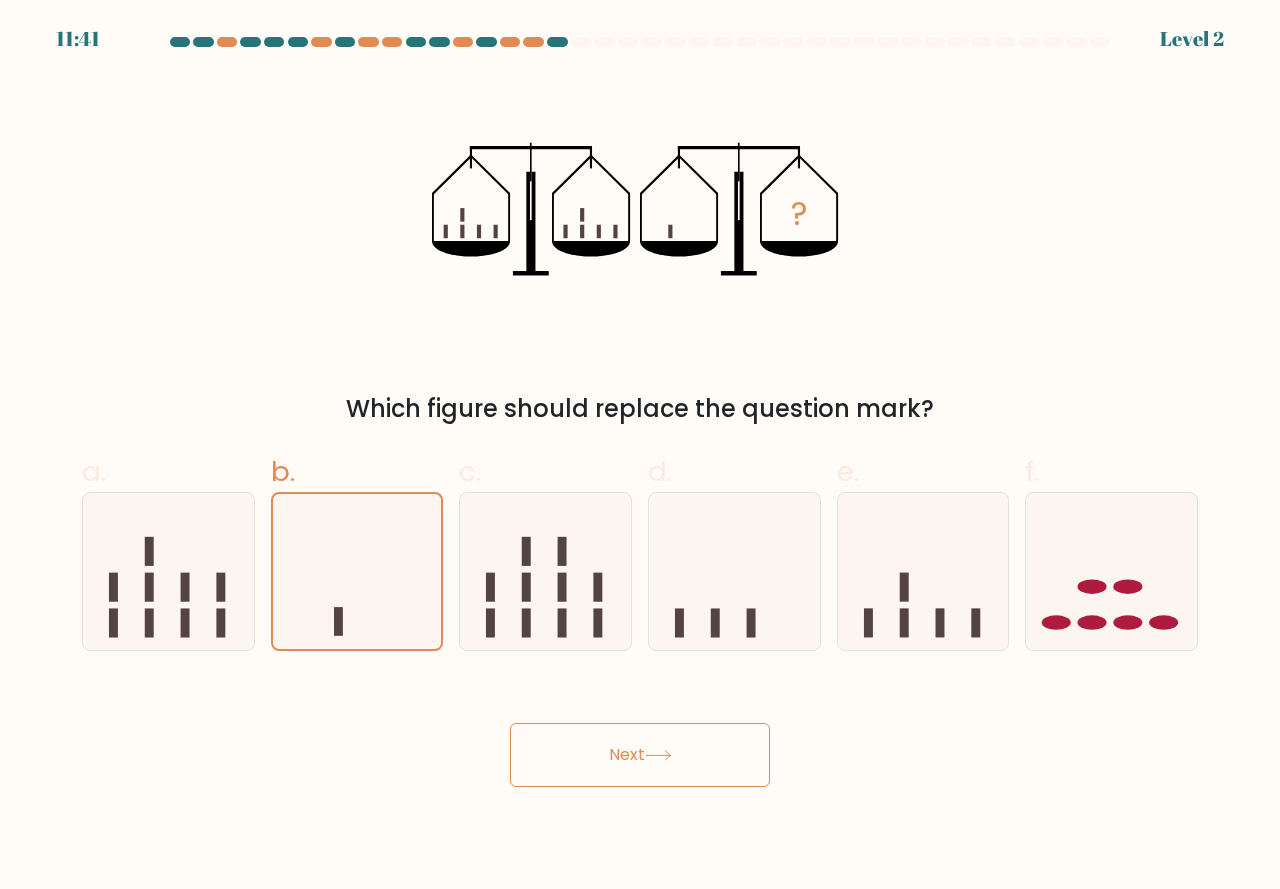click on "Next" at bounding box center (640, 755) 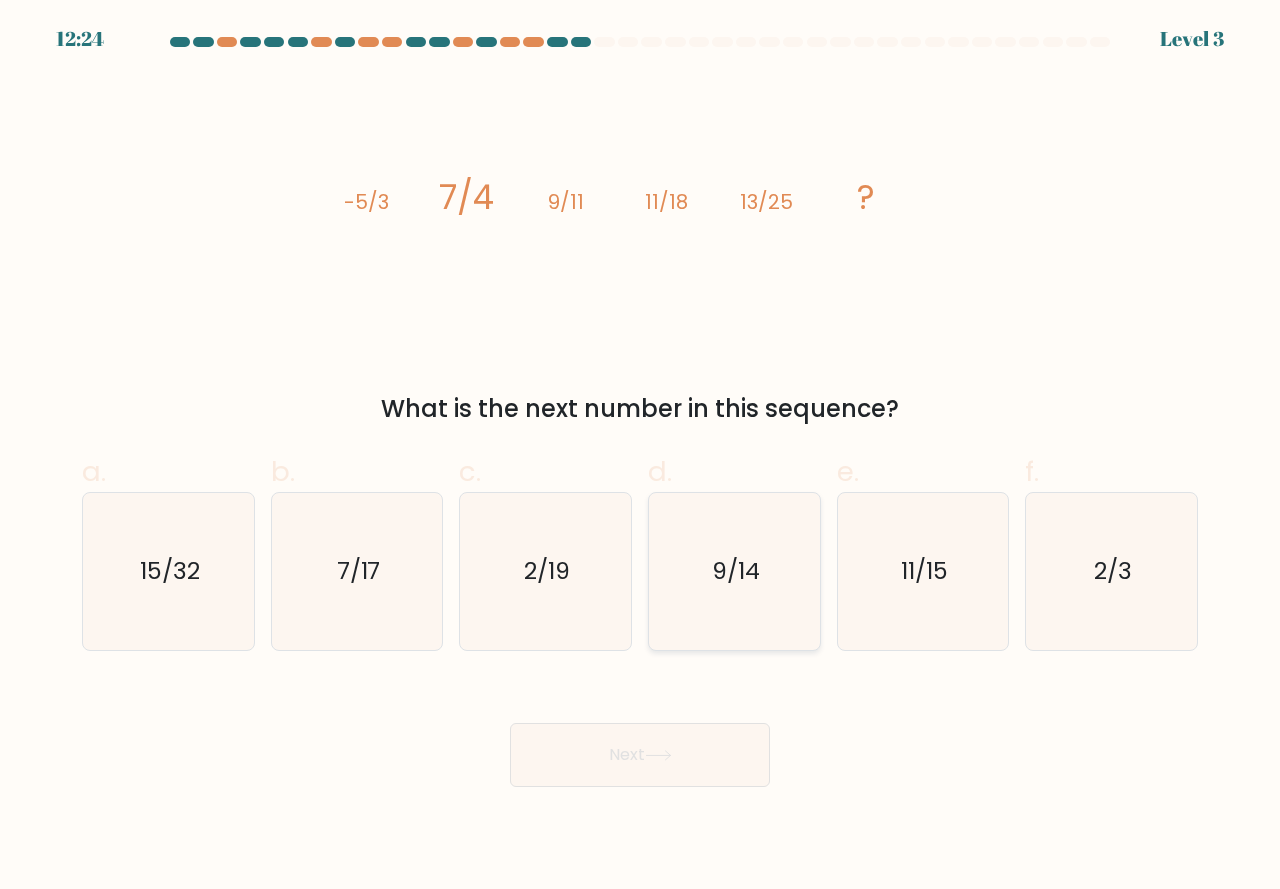 click on "9/14" 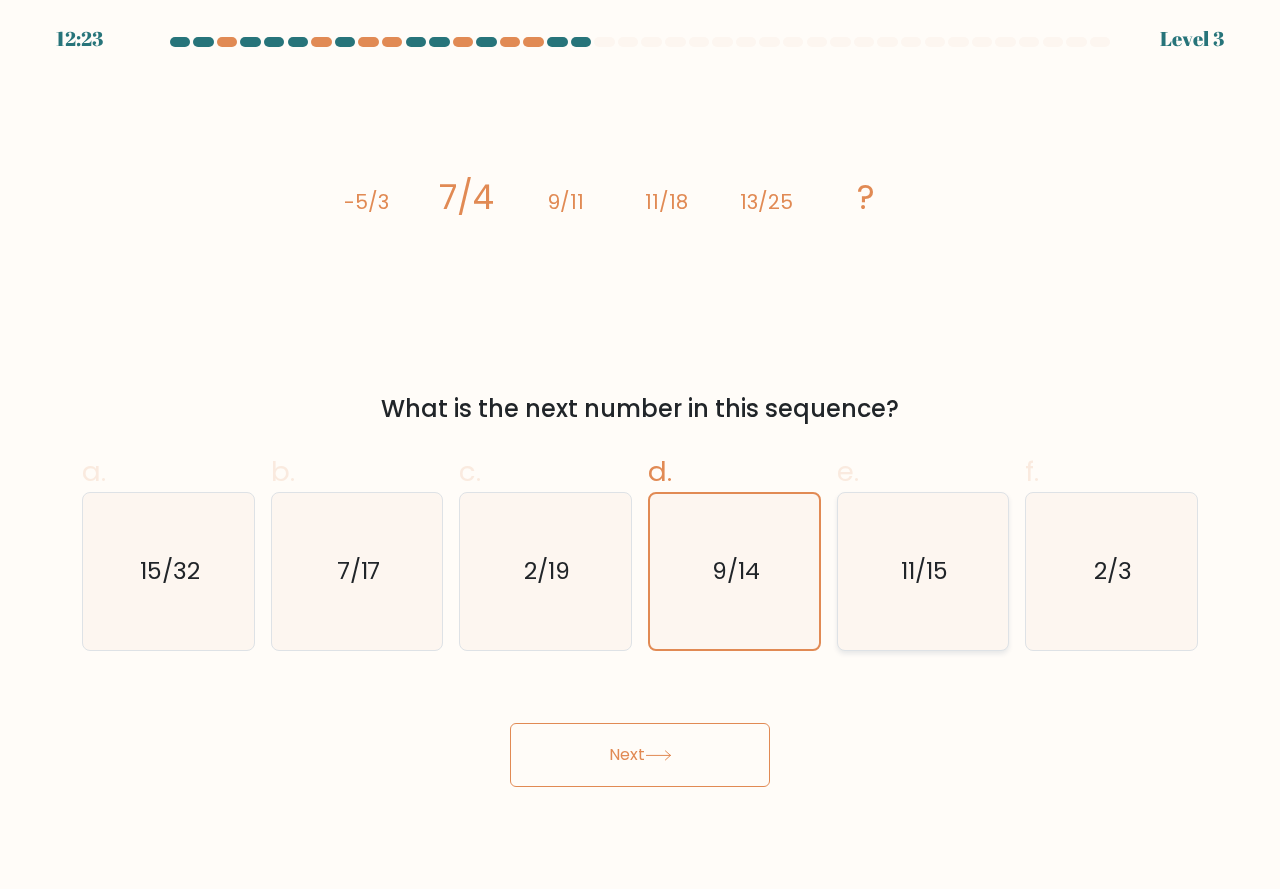 drag, startPoint x: 917, startPoint y: 581, endPoint x: 919, endPoint y: 598, distance: 17.117243 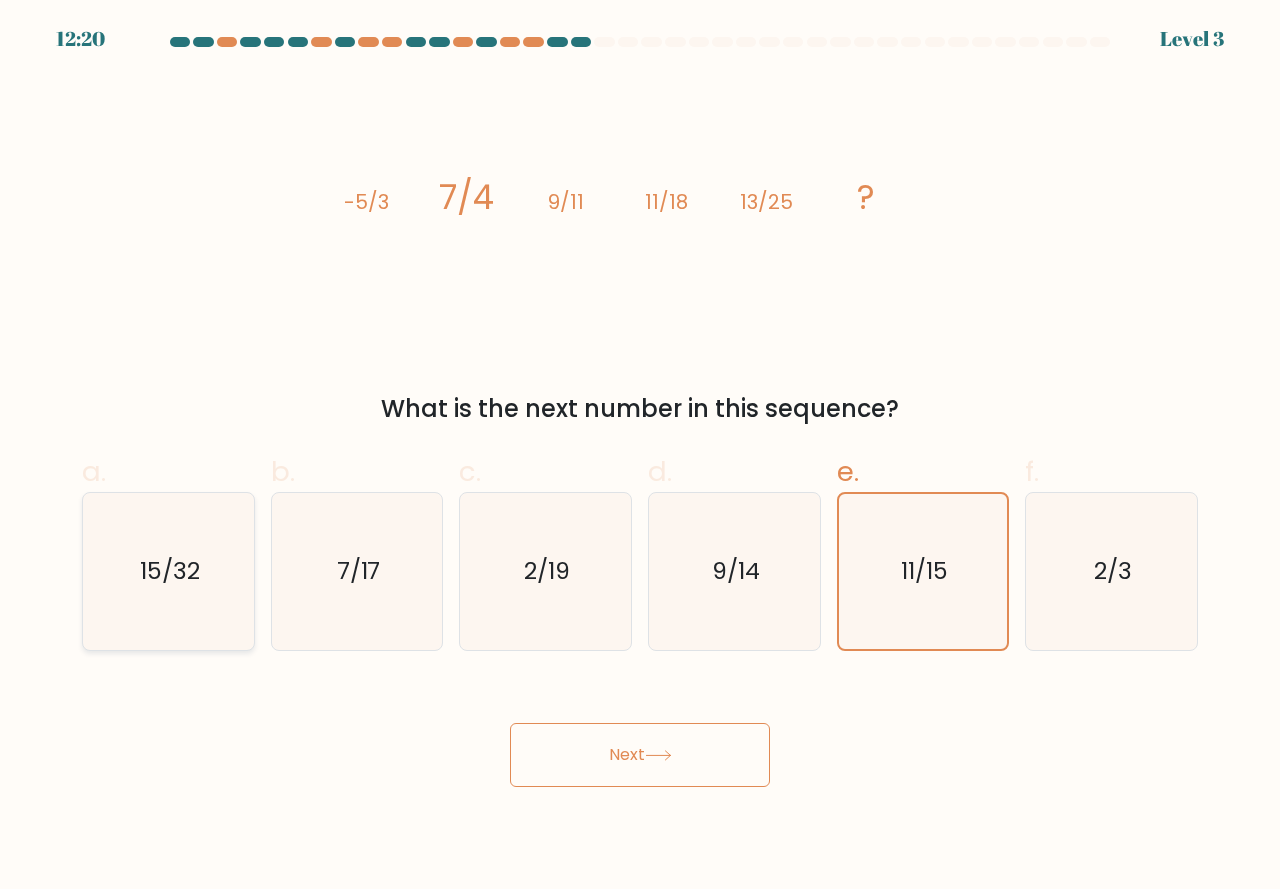 click on "15/32" 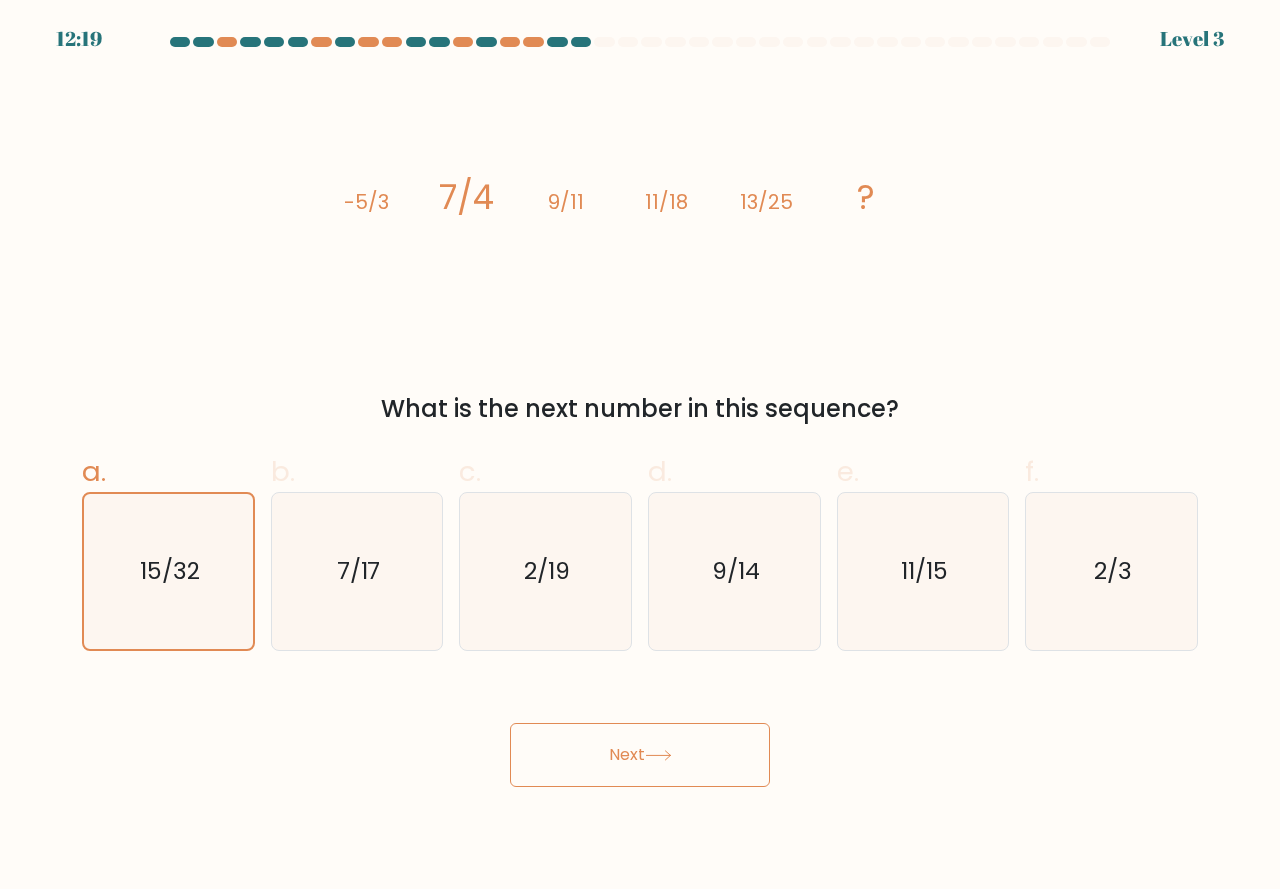 click on "Next" at bounding box center (640, 755) 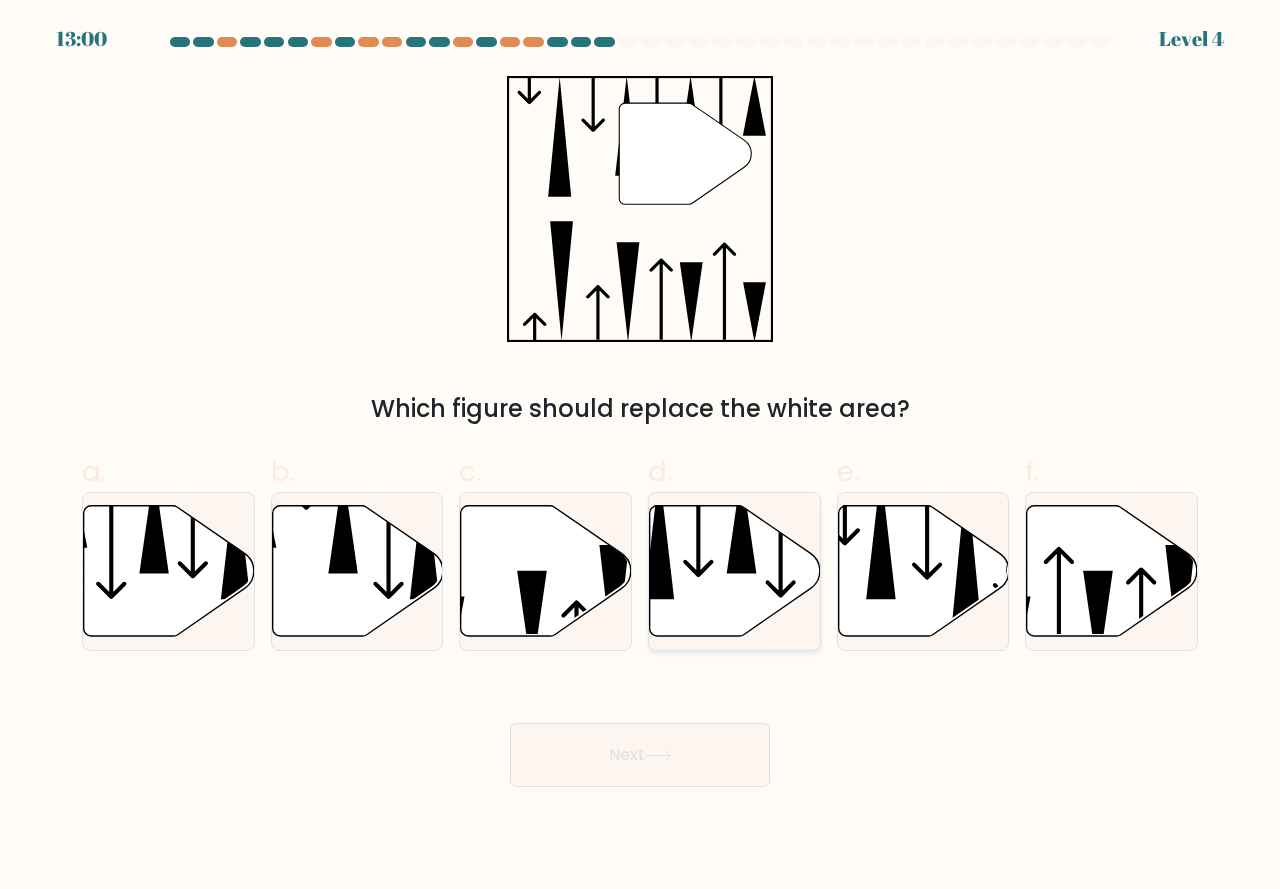click 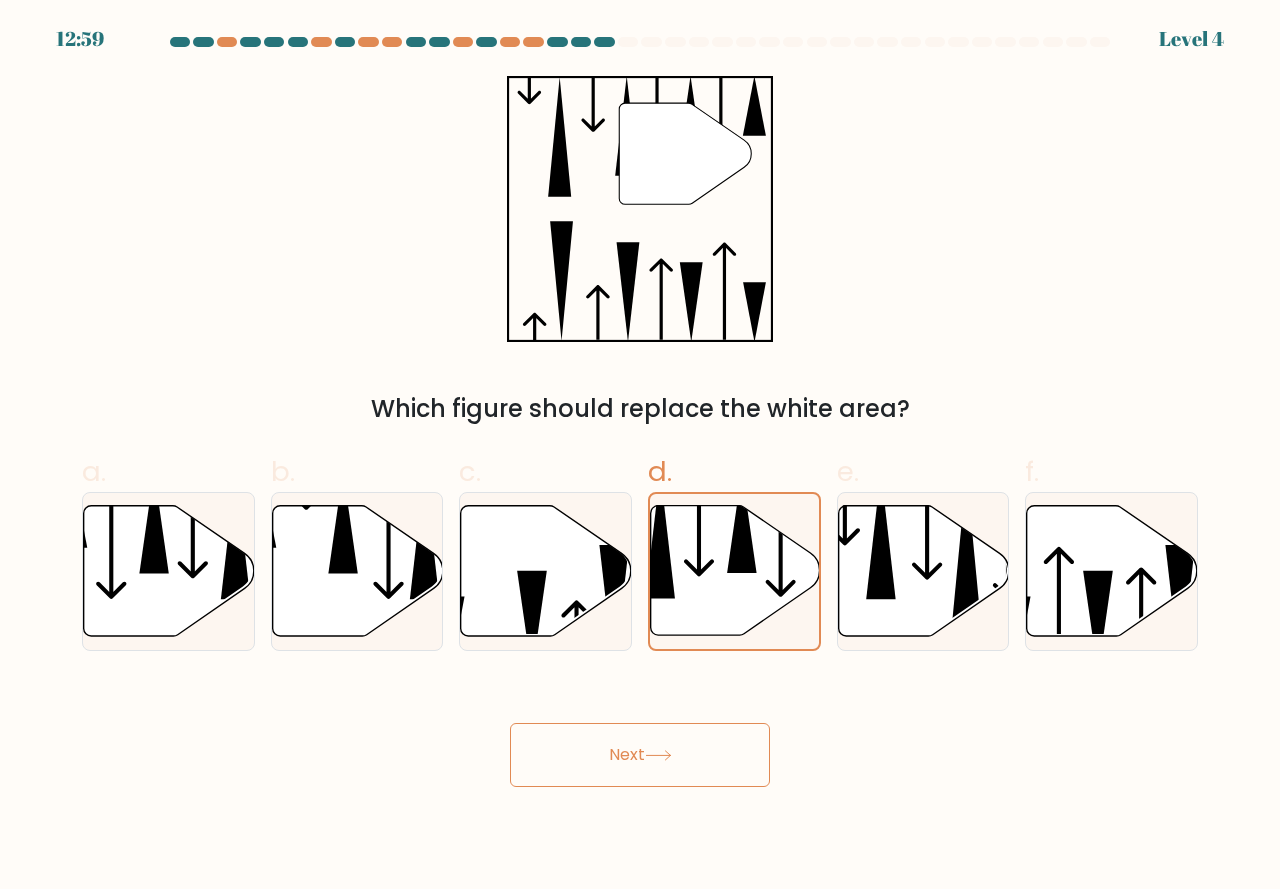 click on "Next" at bounding box center (640, 755) 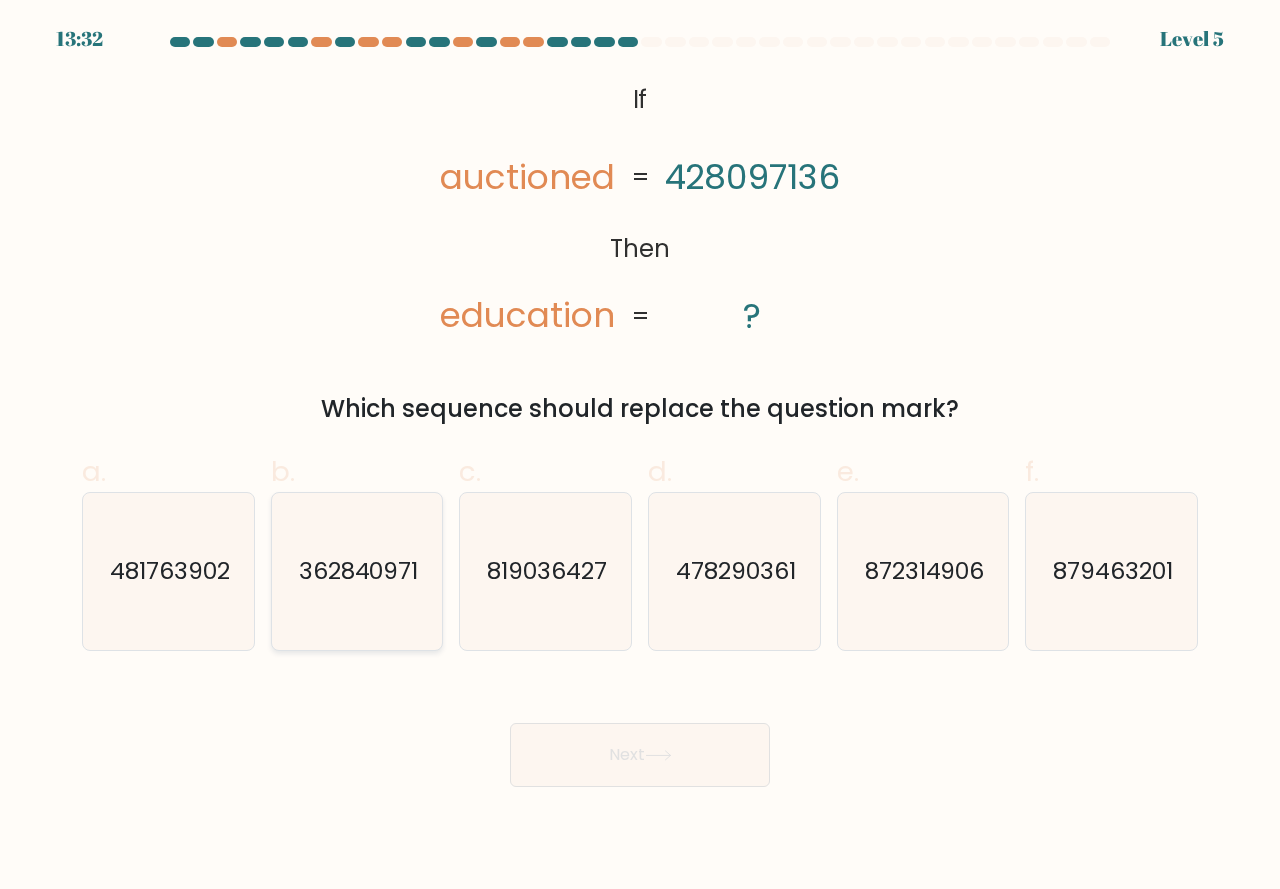 click on "362840971" 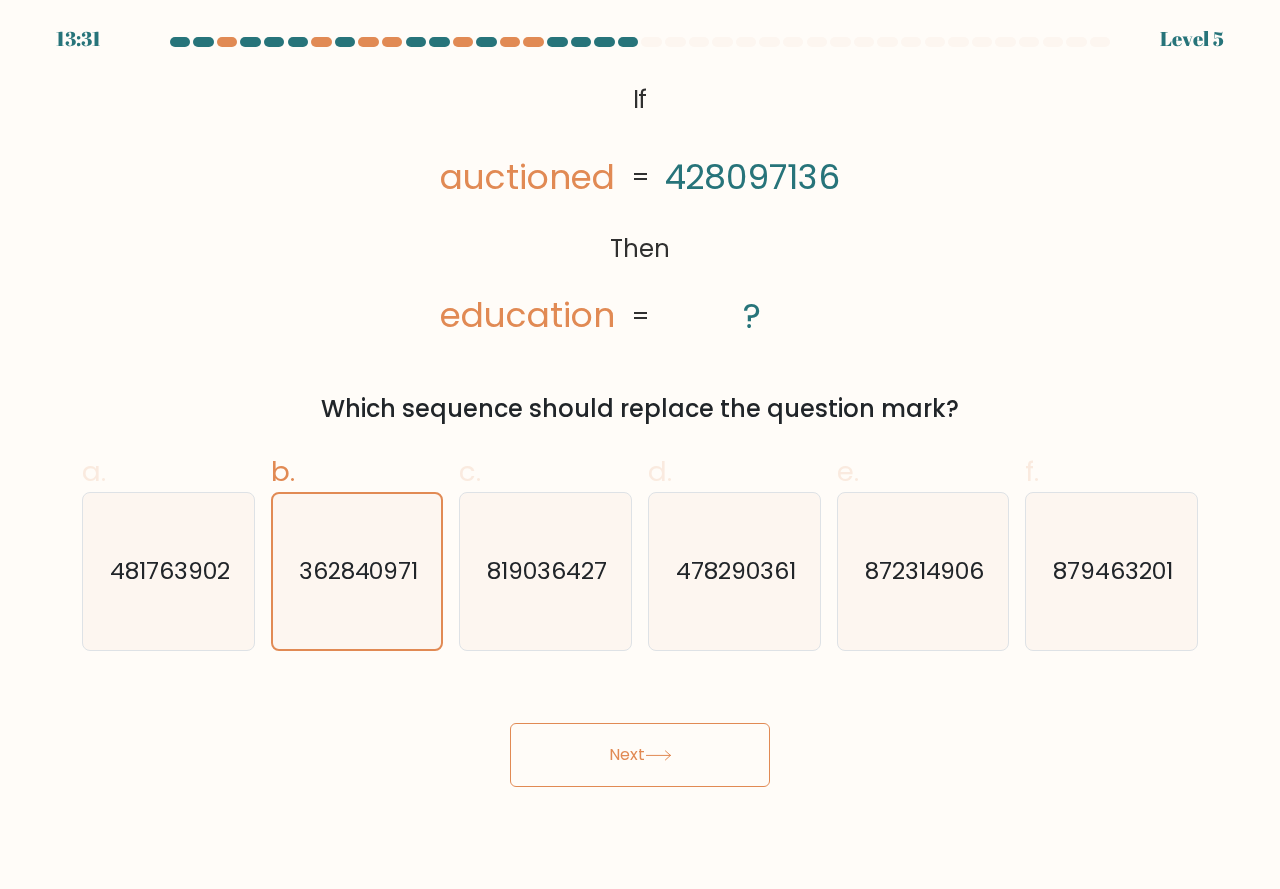 click on "Next" at bounding box center [640, 755] 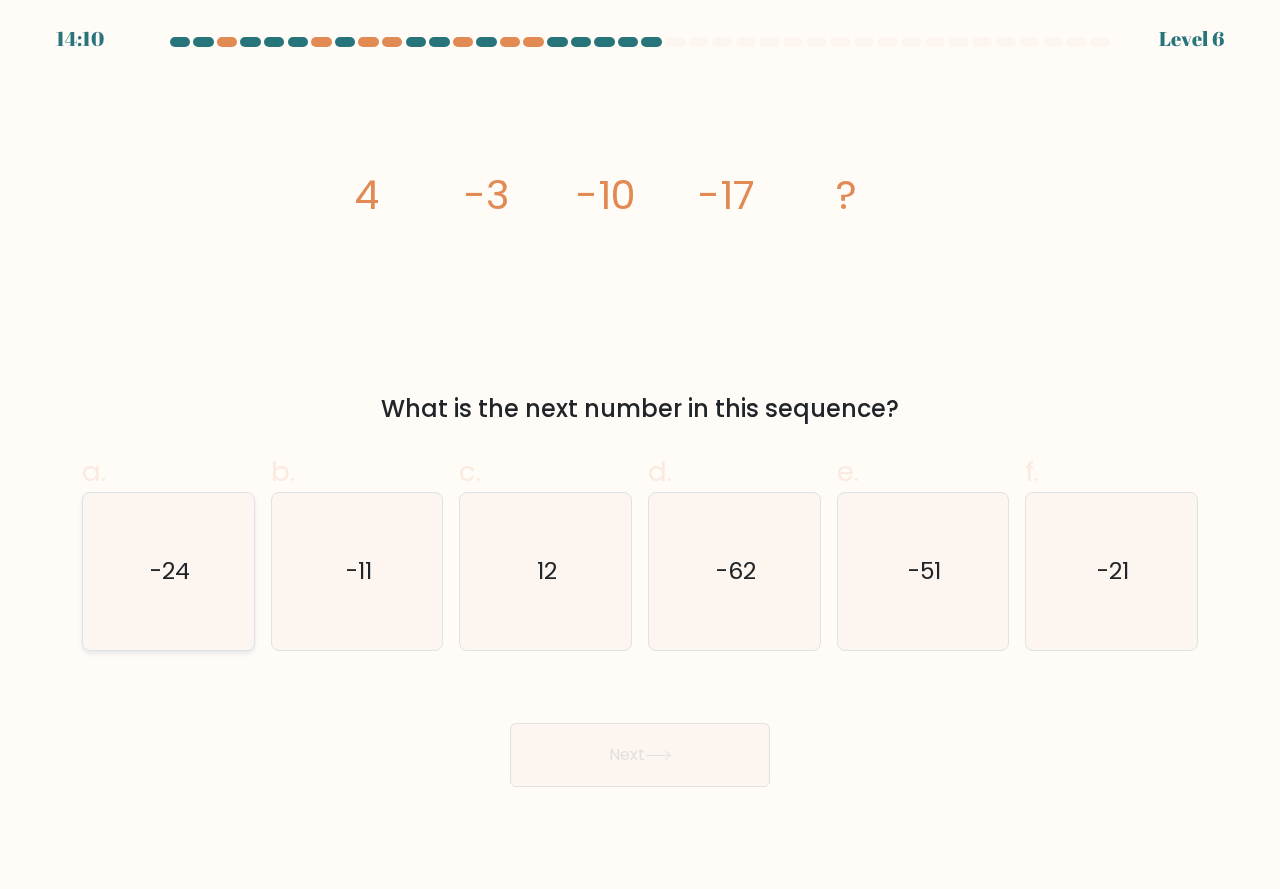 click on "-24" 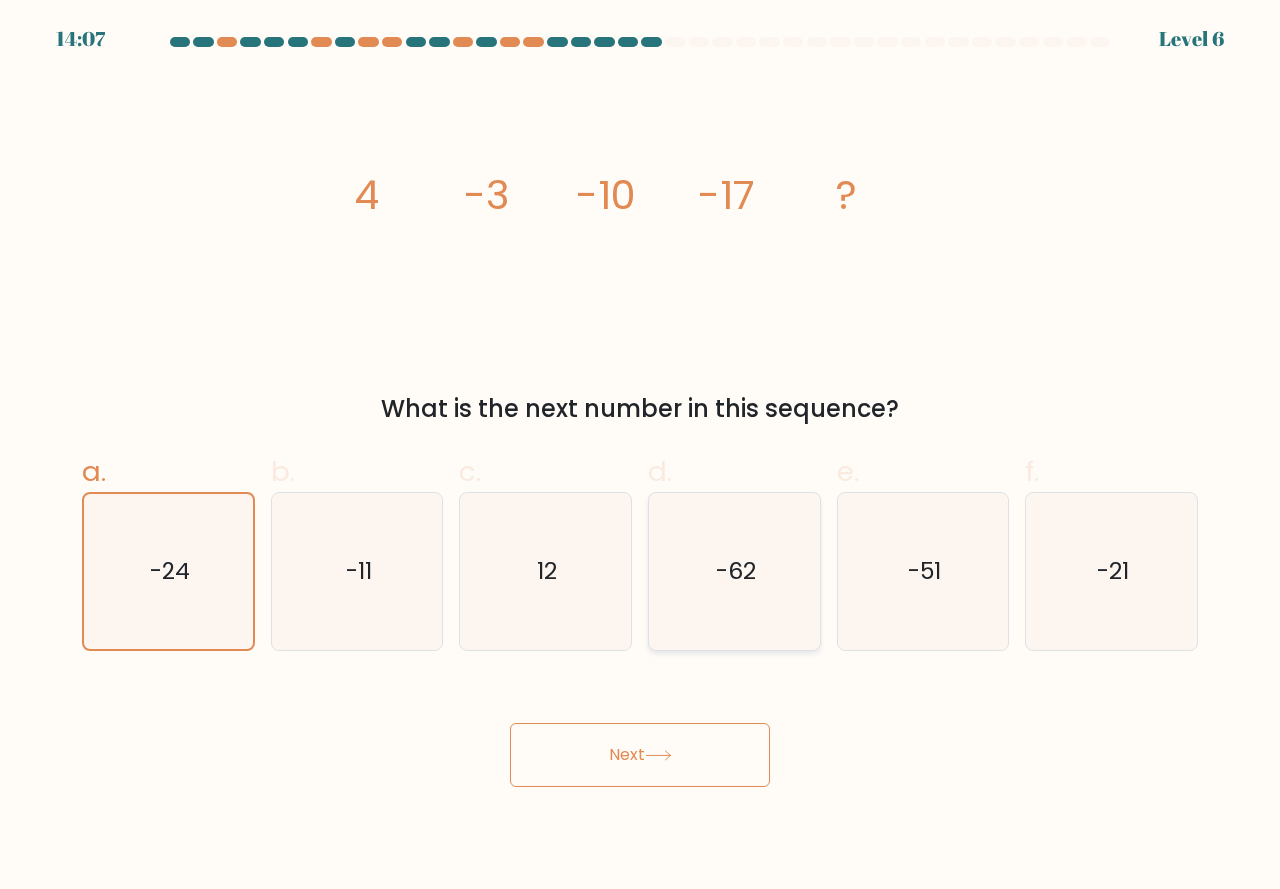 click on "-62" 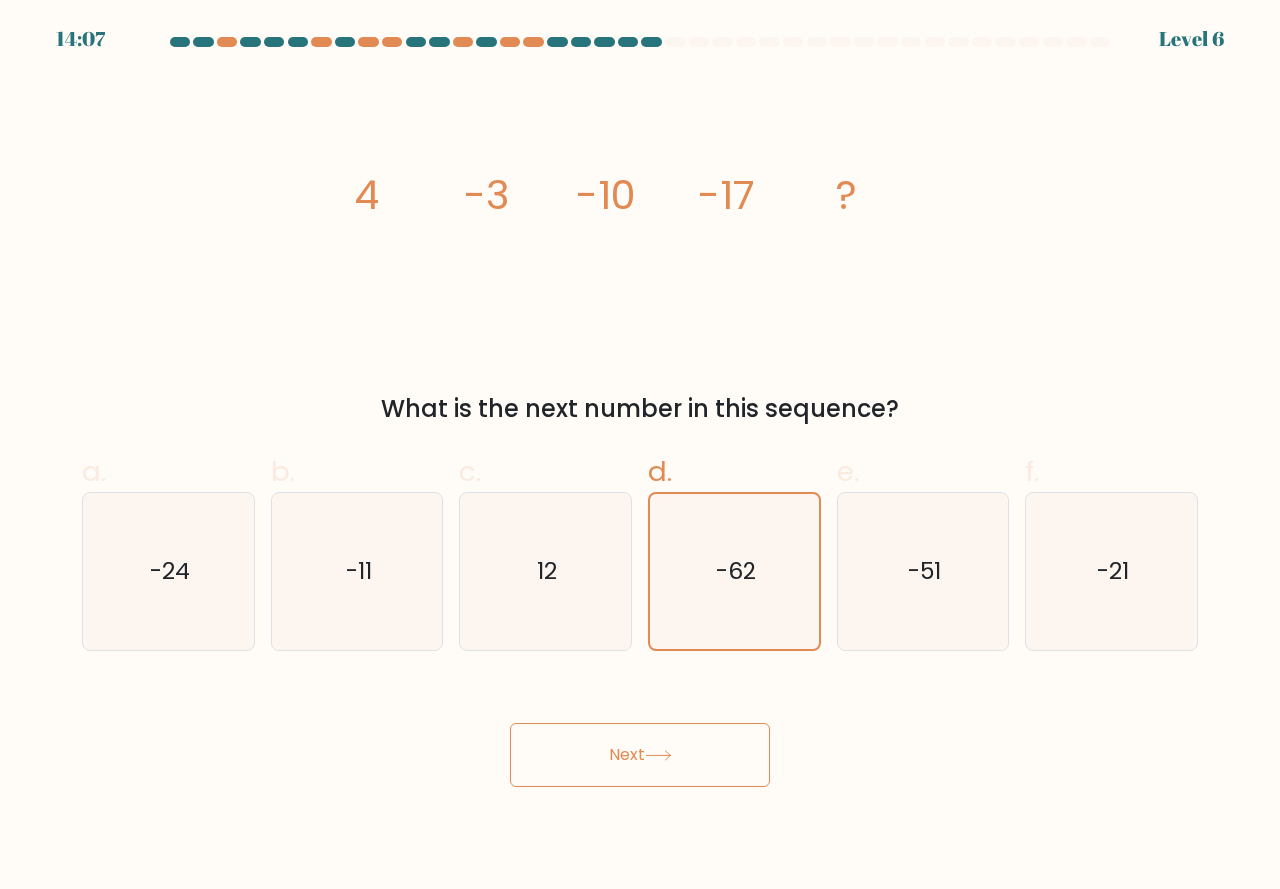 click on "Next" at bounding box center [640, 755] 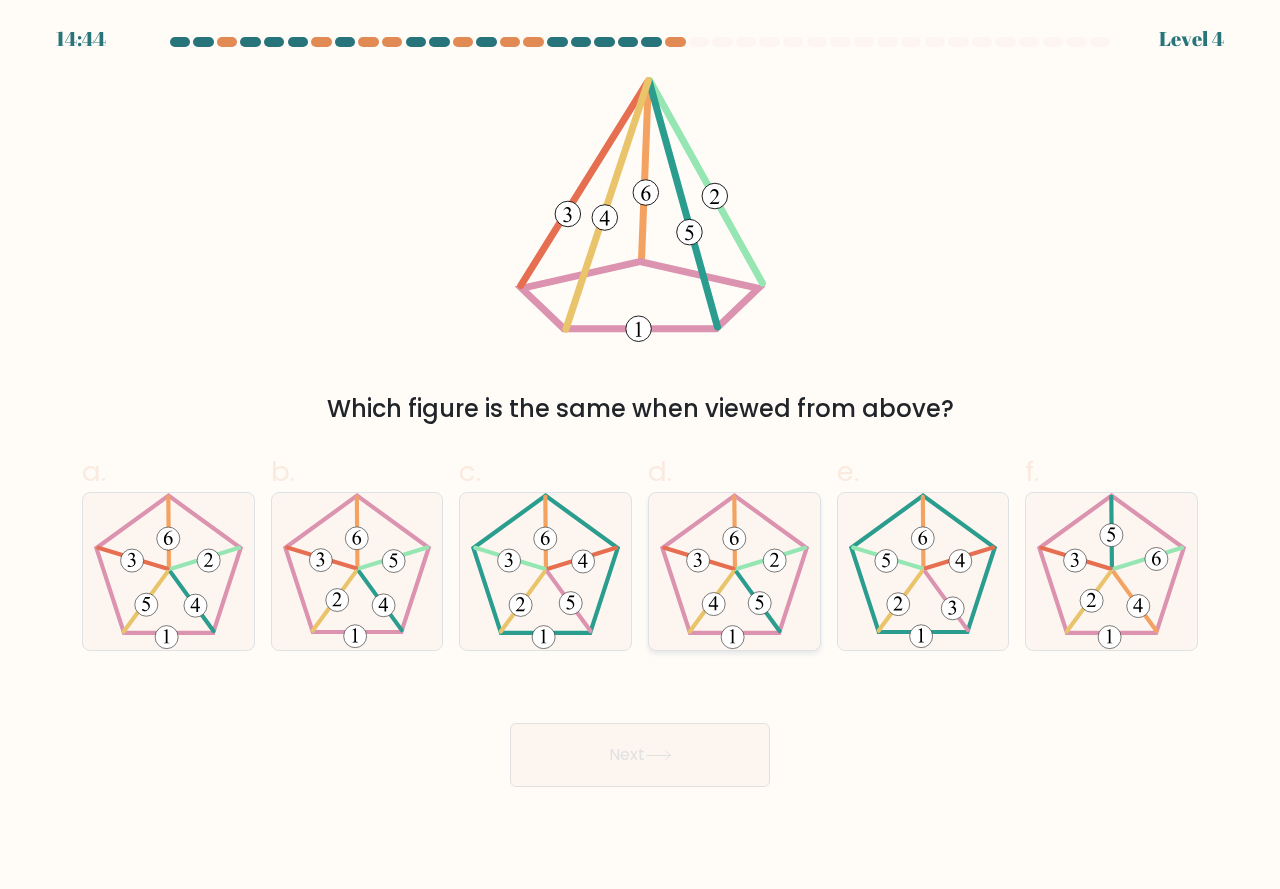 click 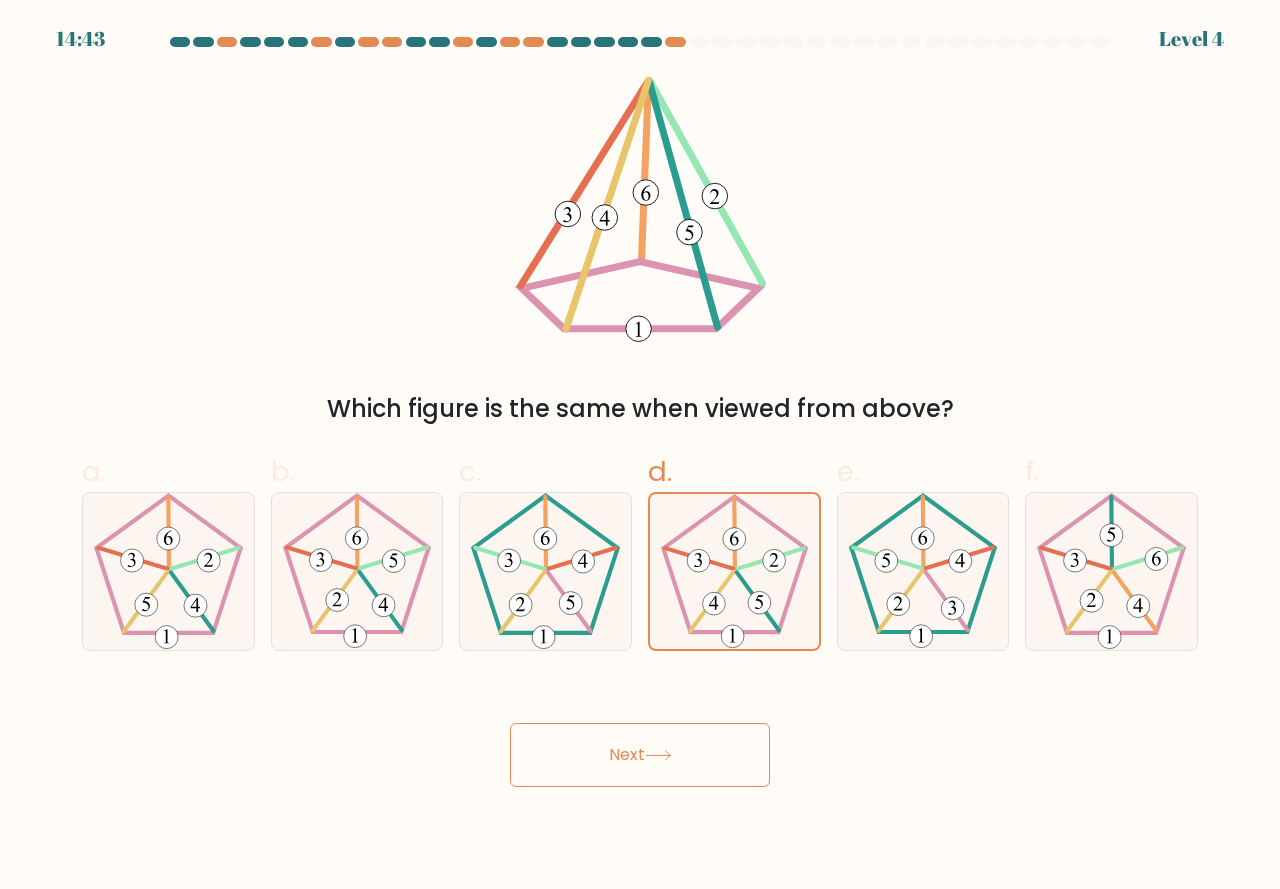 click on "Next" at bounding box center [640, 755] 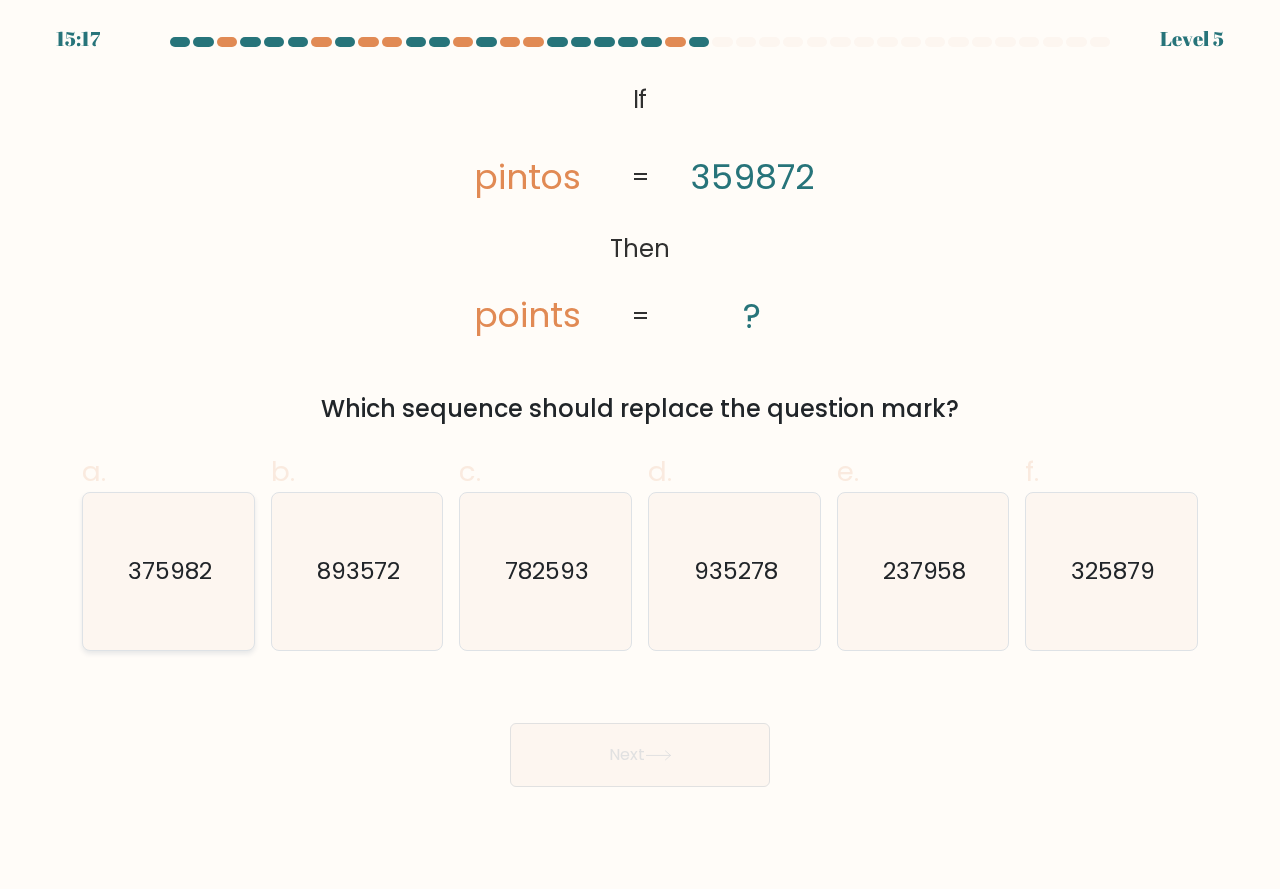 click on "375982" 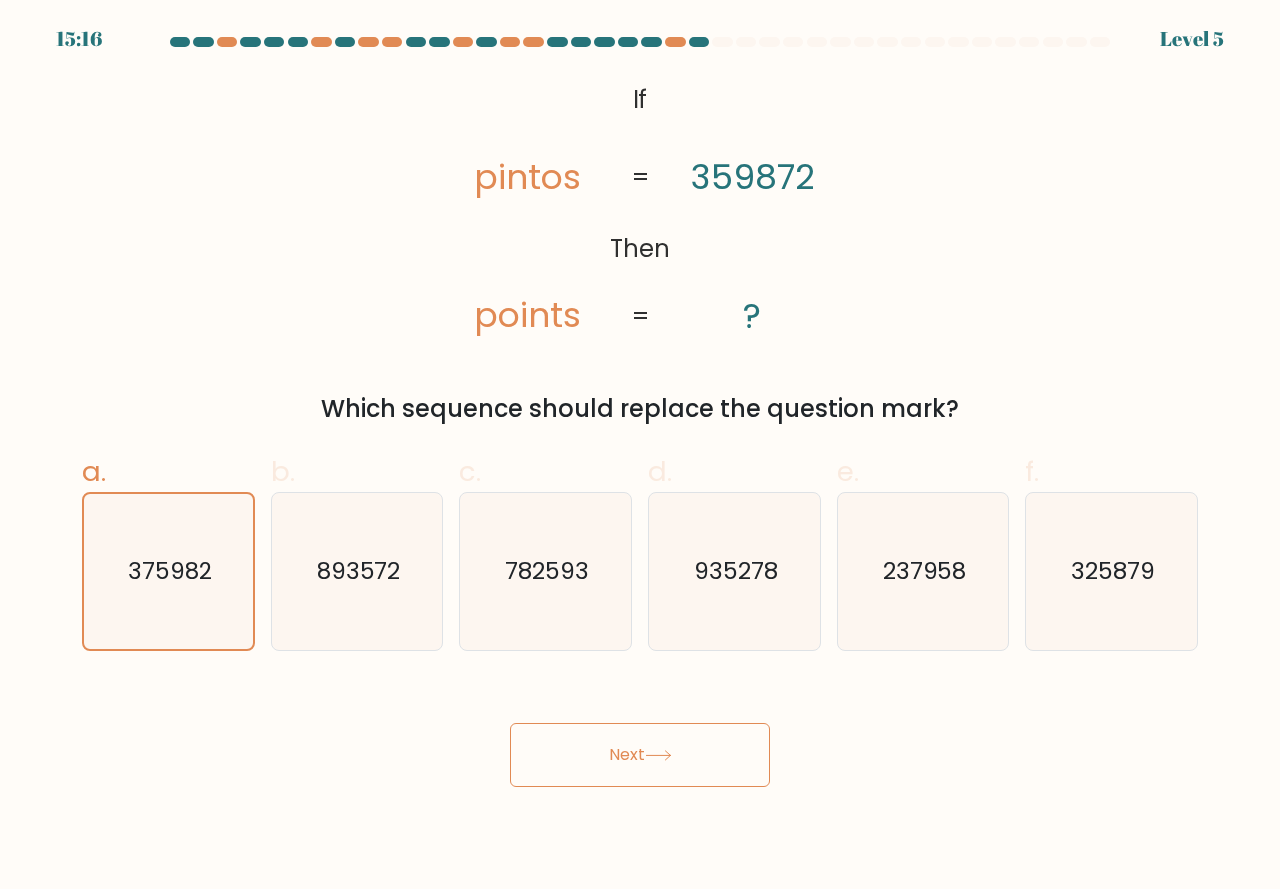 click on "Next" at bounding box center [640, 755] 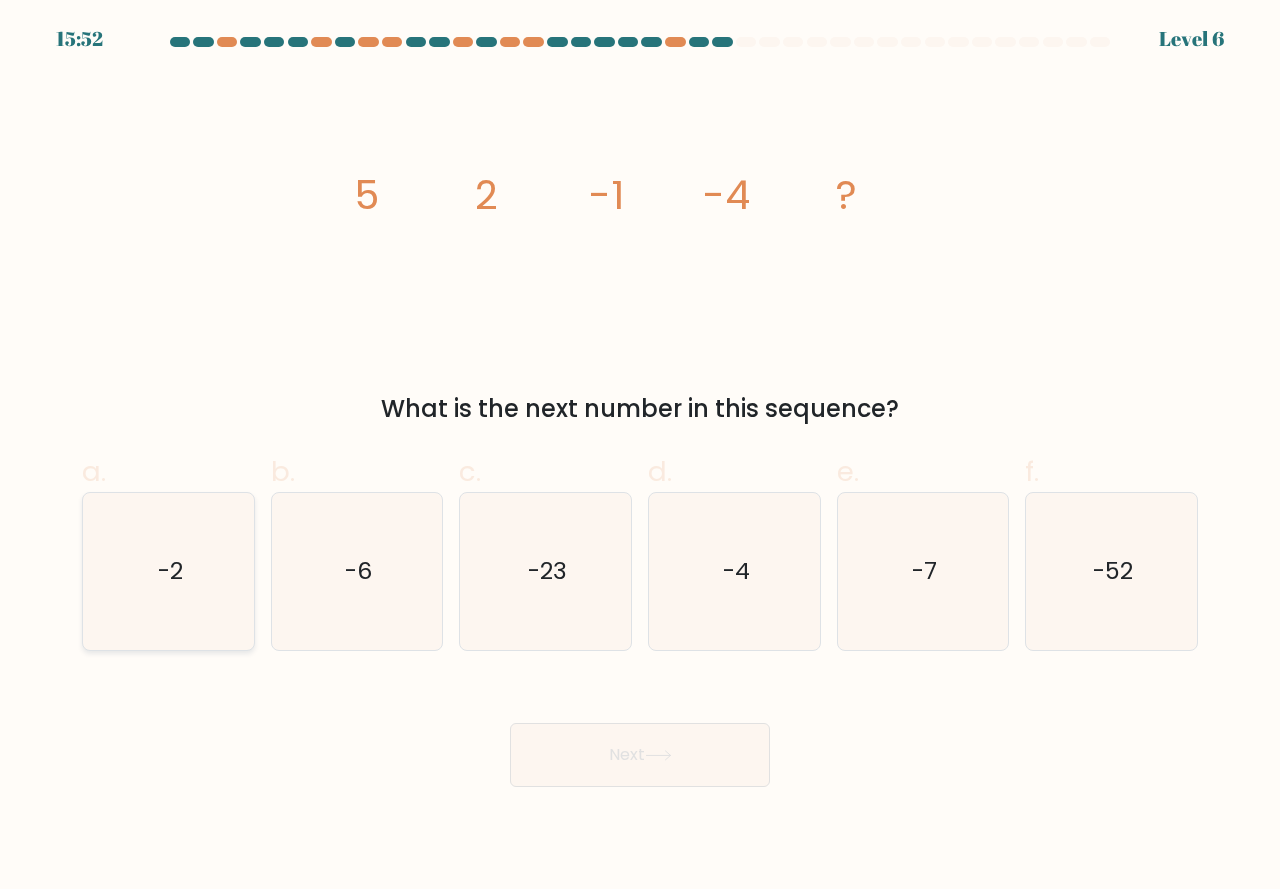 click on "-2" 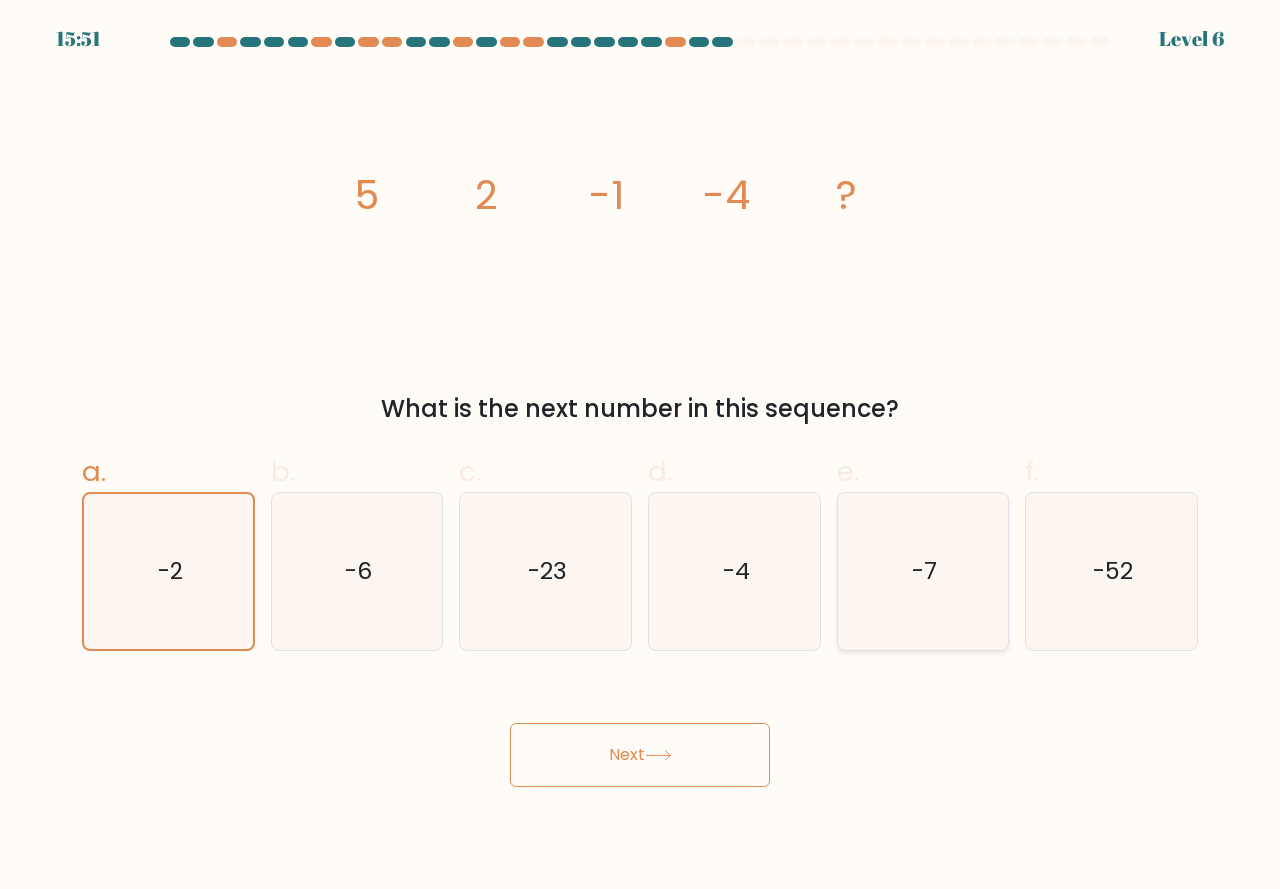 click on "-7" 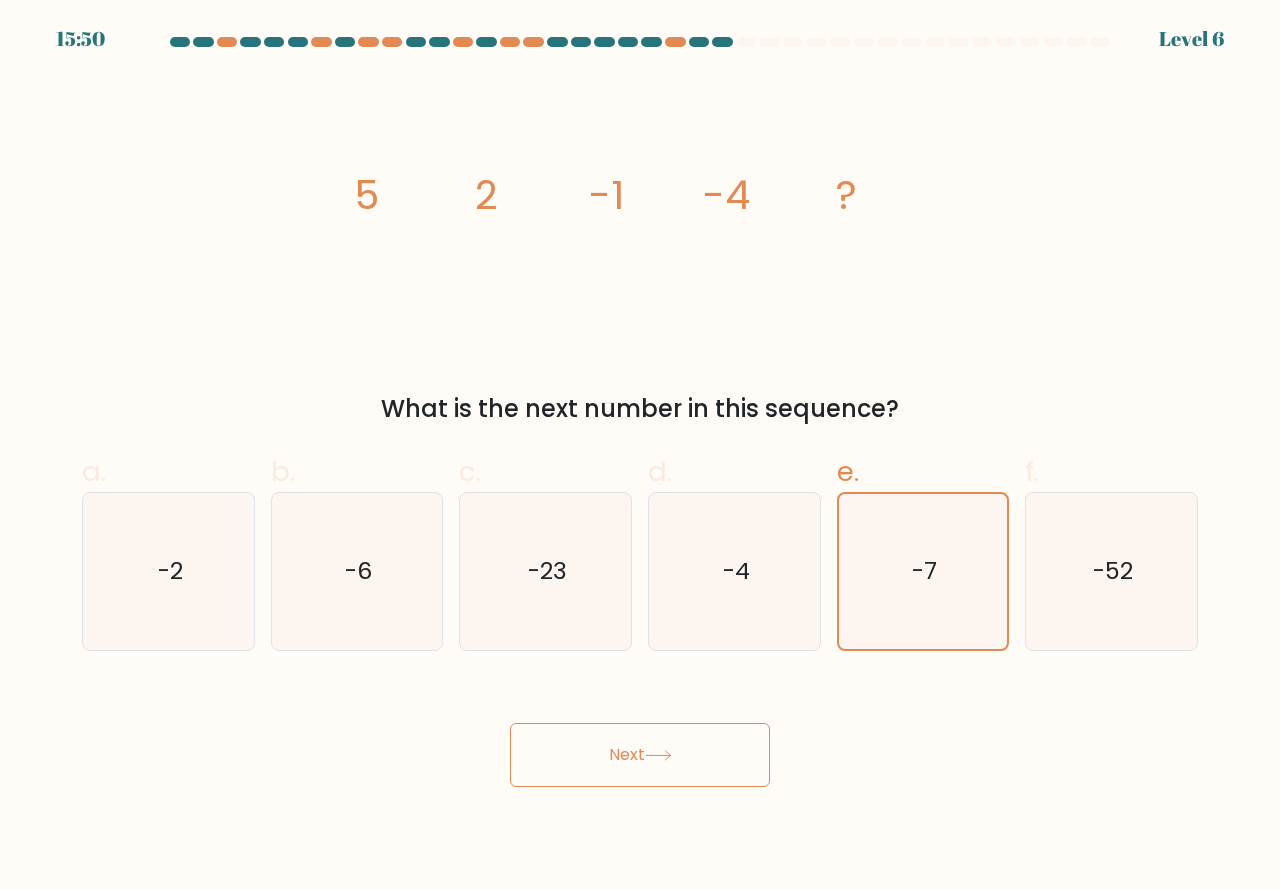 click on "Next" at bounding box center (640, 755) 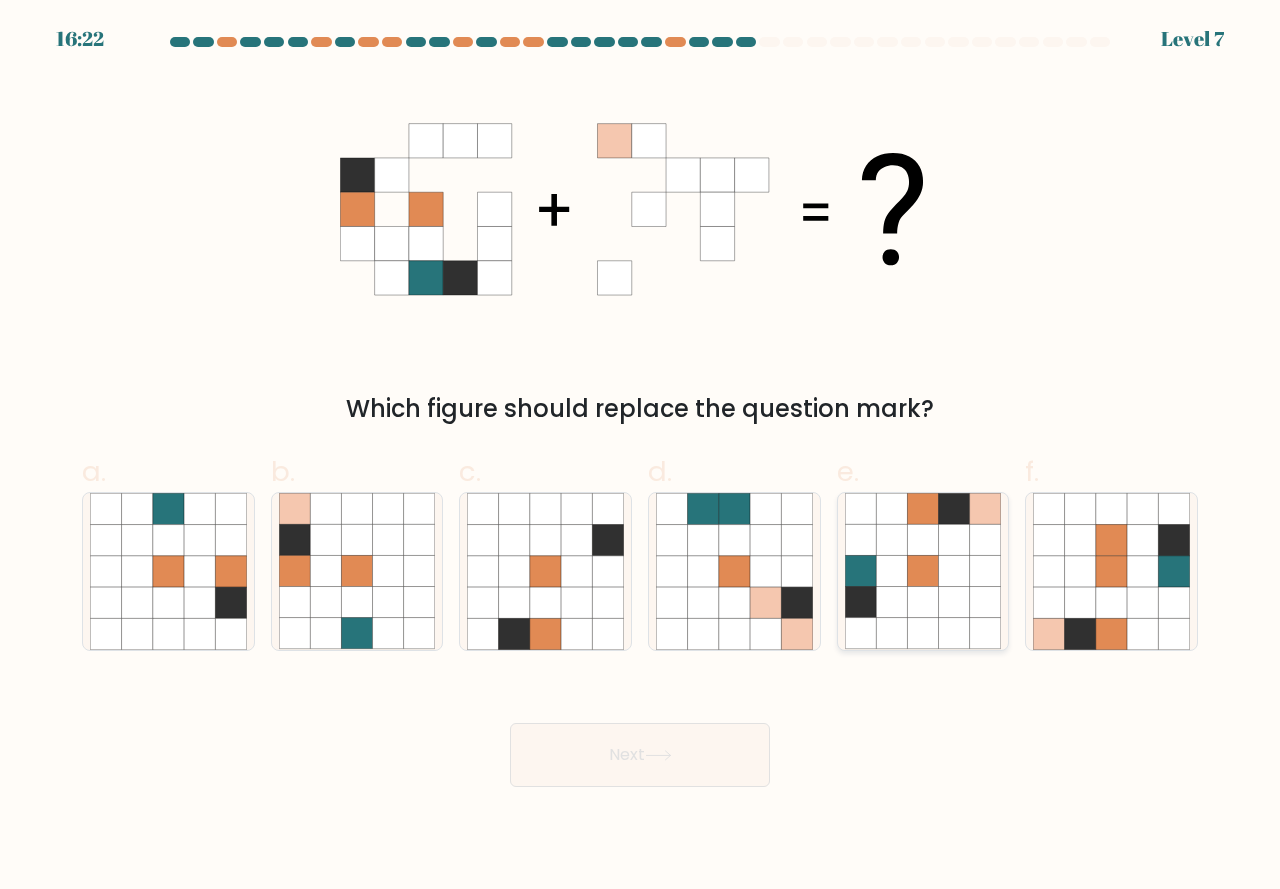 click 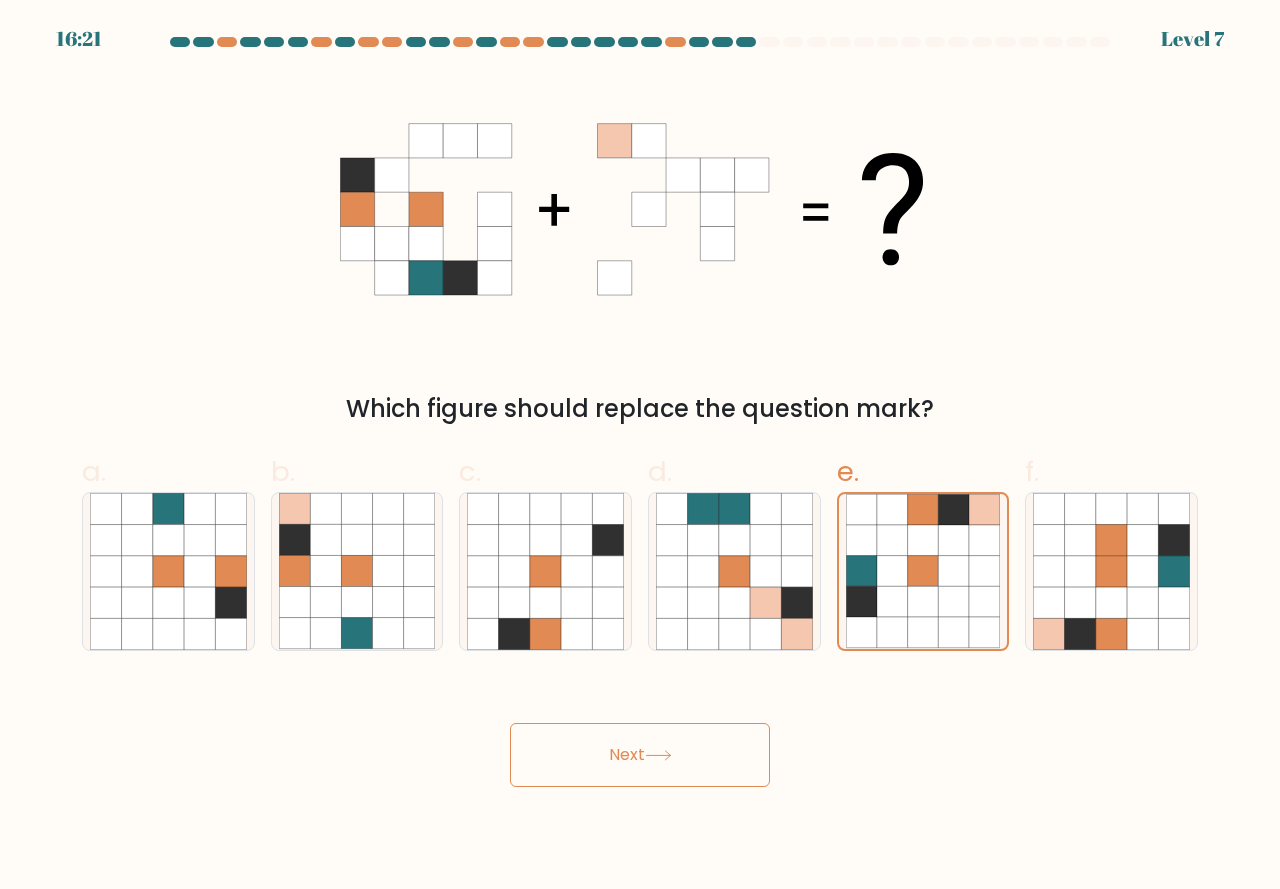click 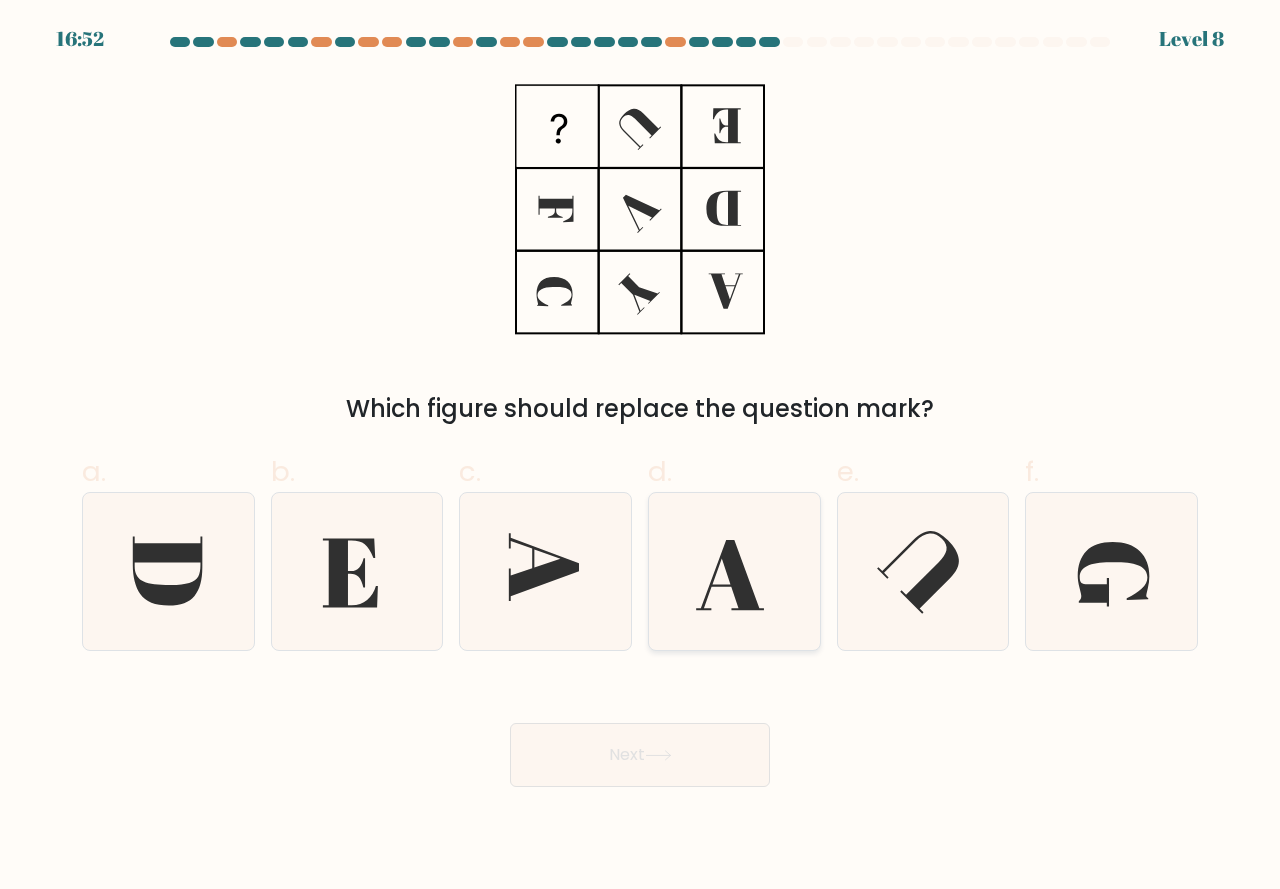 click 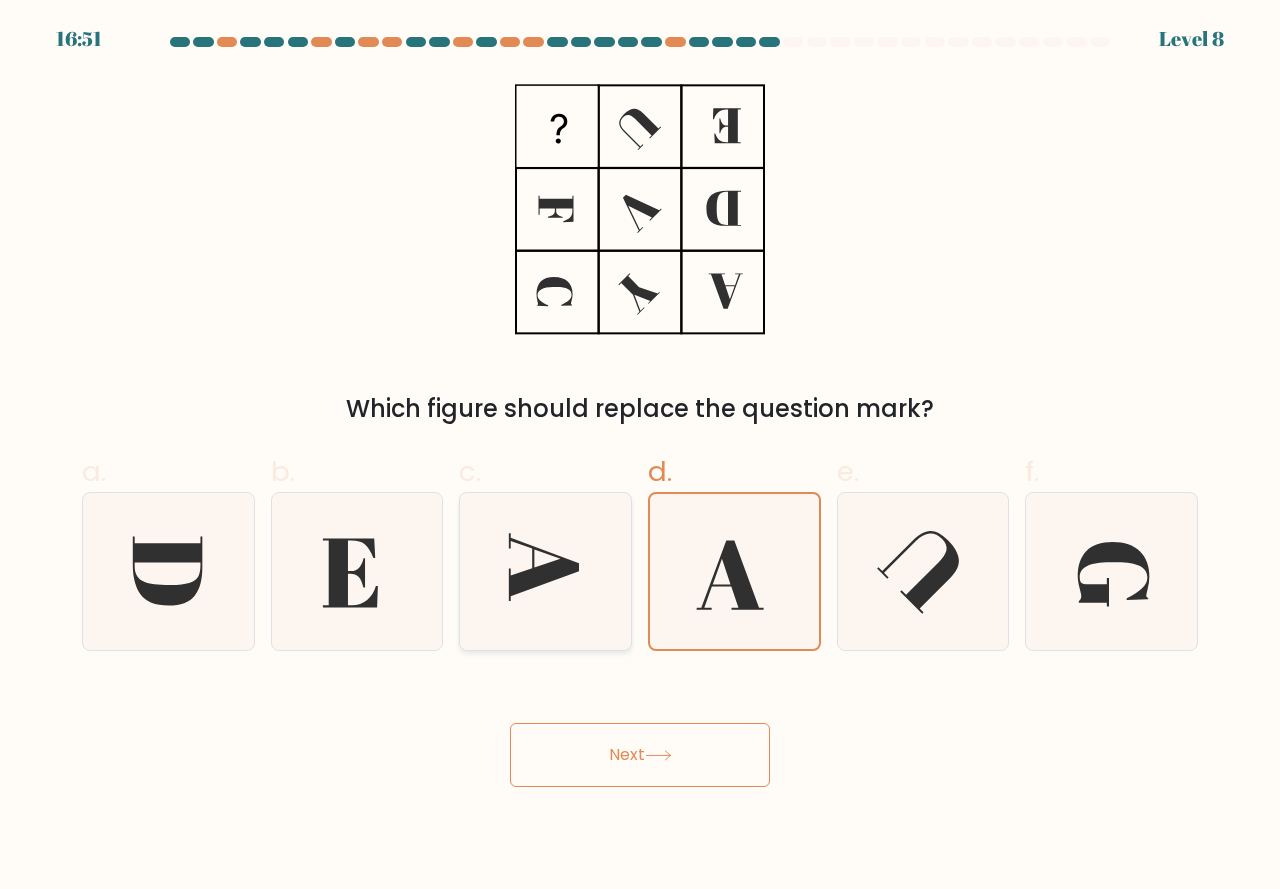 click 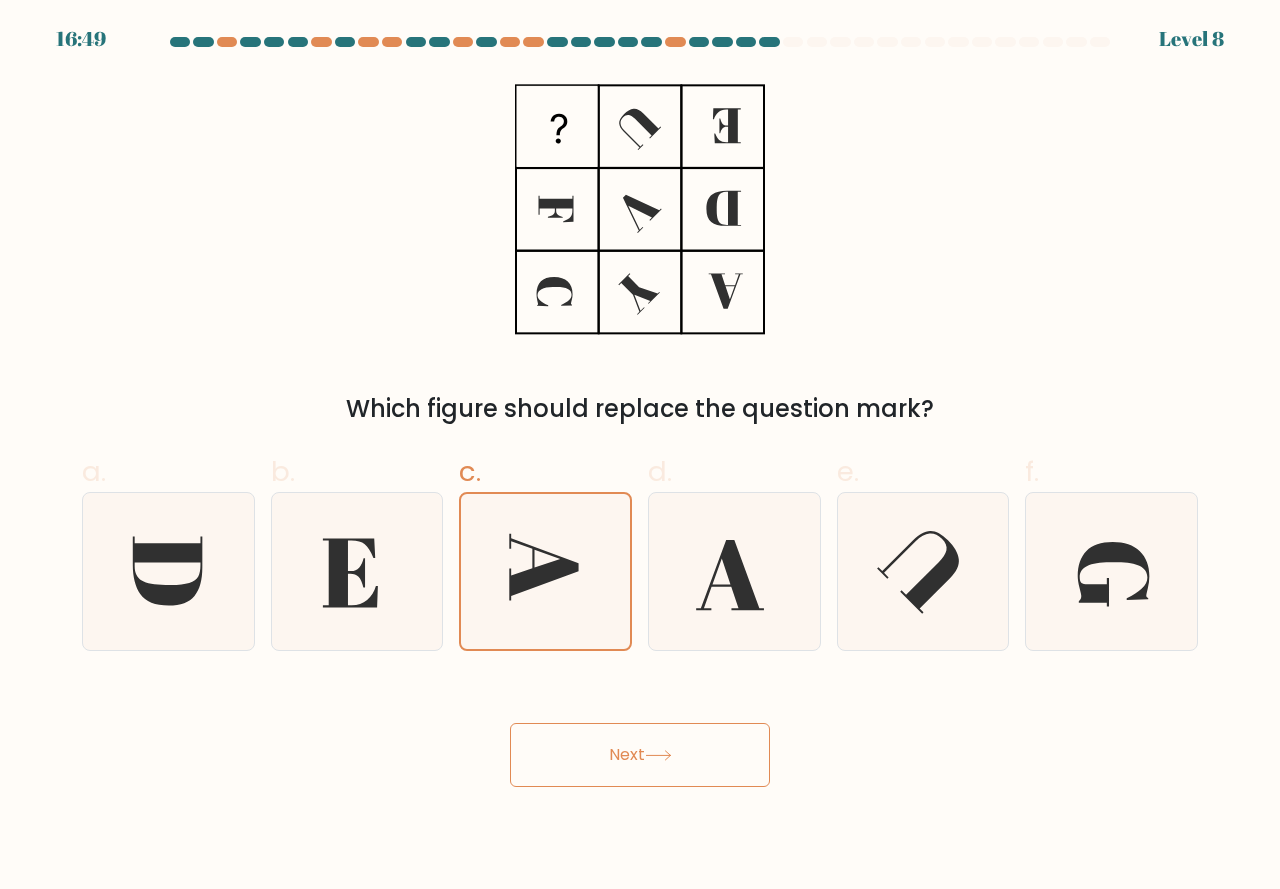 click on "Next" at bounding box center (640, 755) 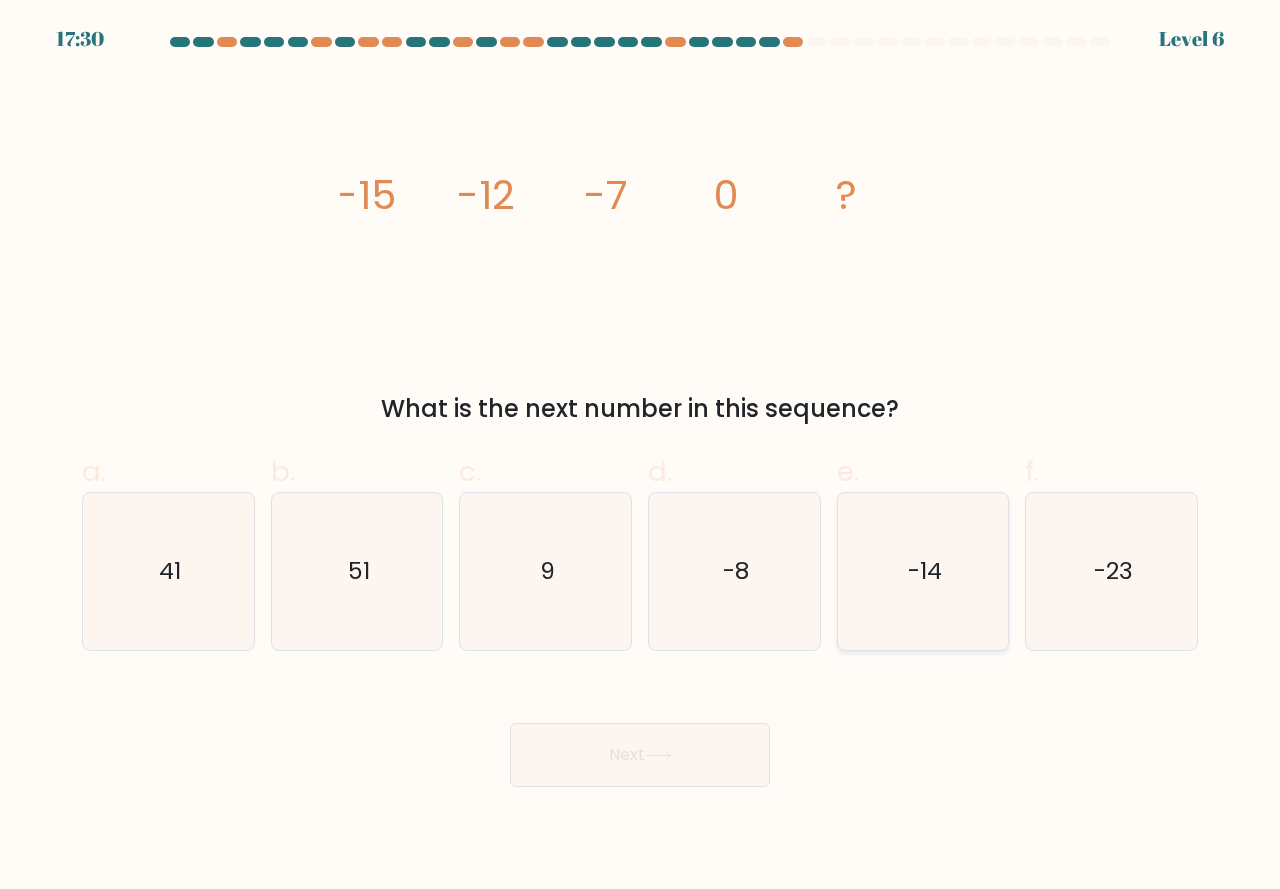 click on "-14" 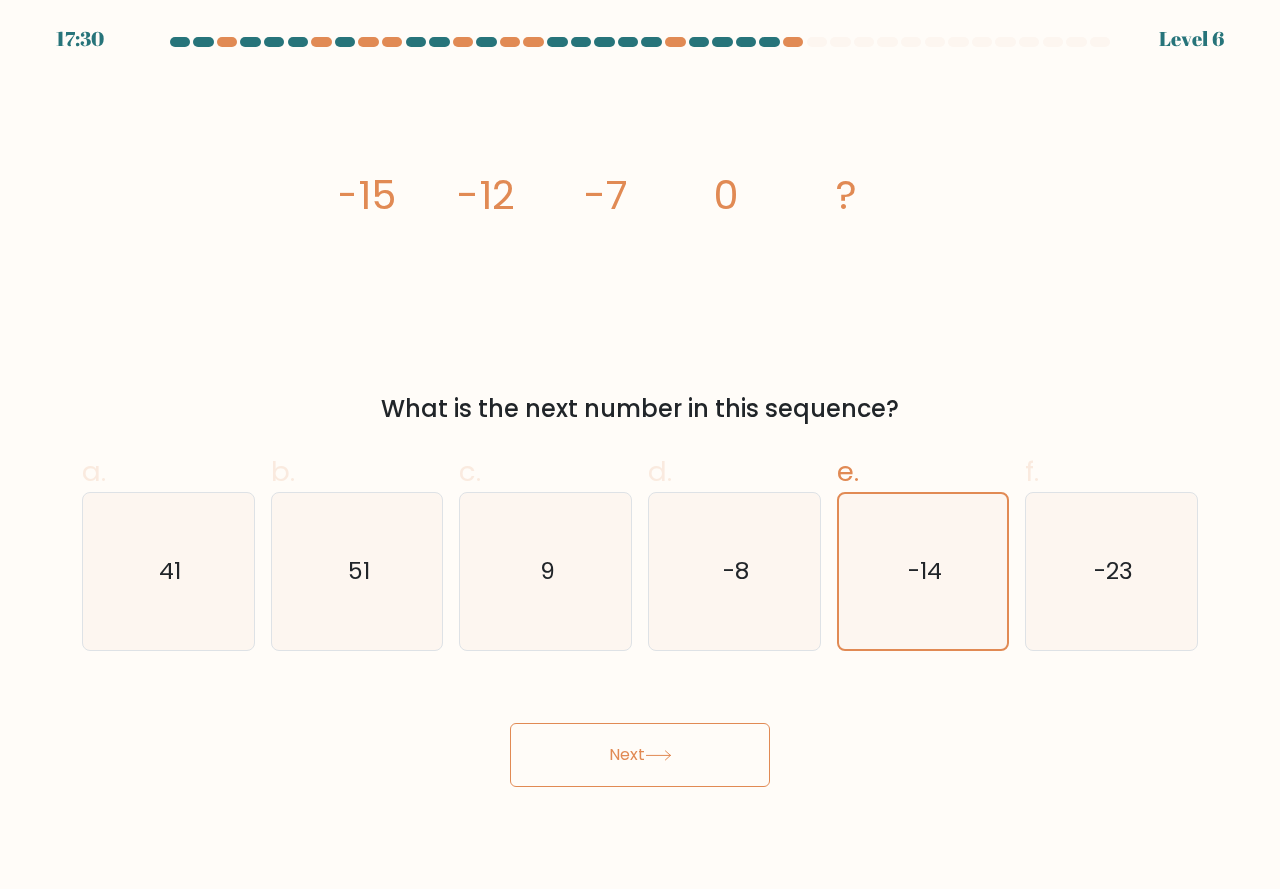 click on "Next" at bounding box center (640, 755) 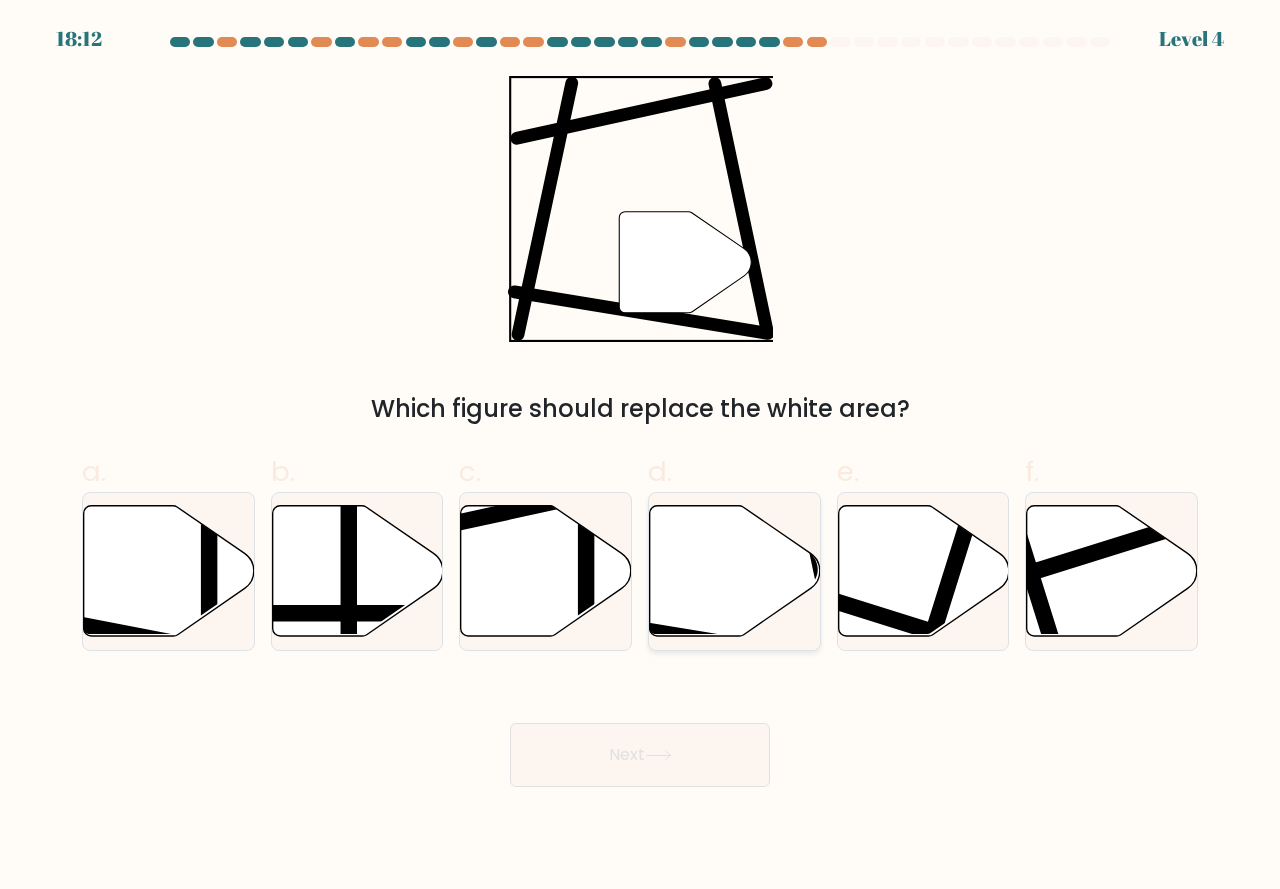 click 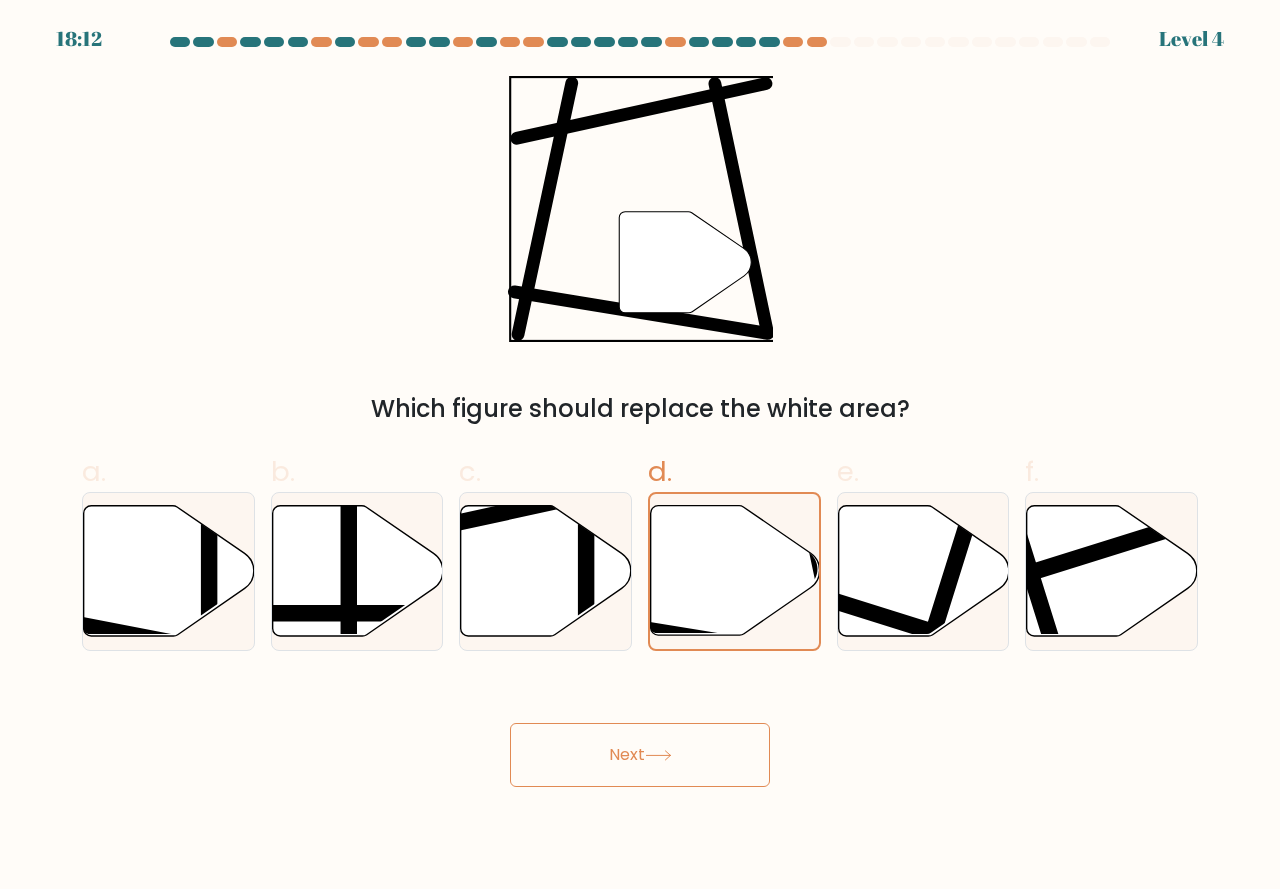 click on "Next" at bounding box center (640, 755) 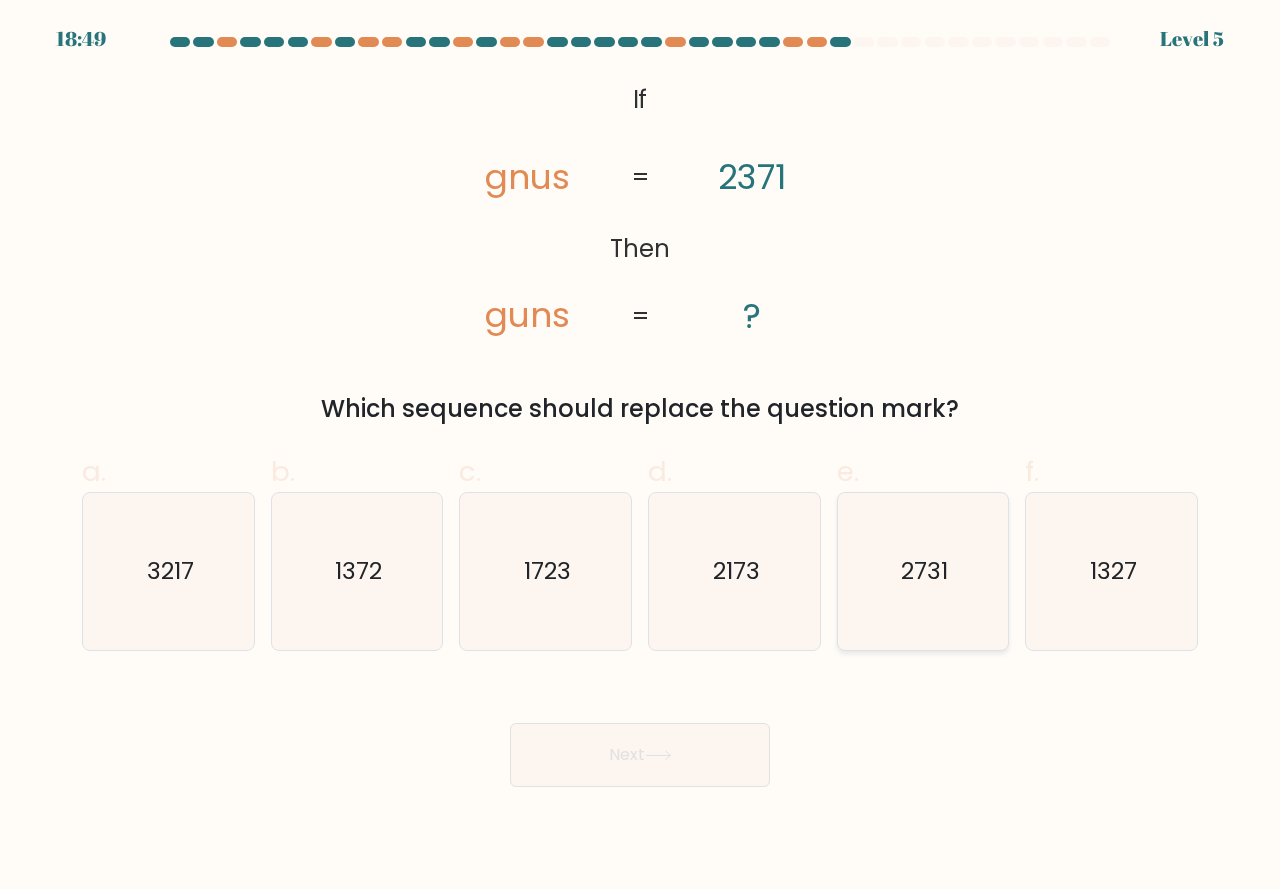 click on "2731" 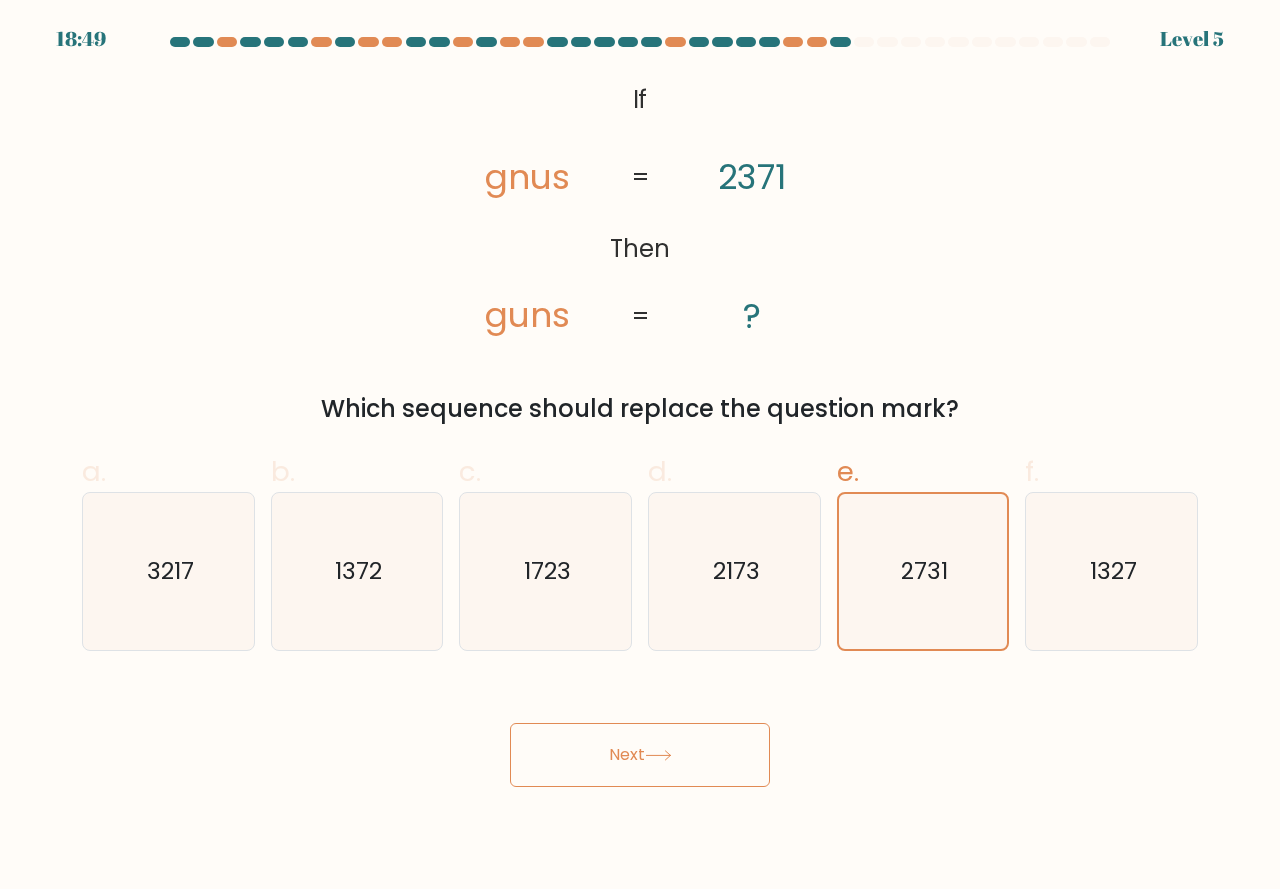click 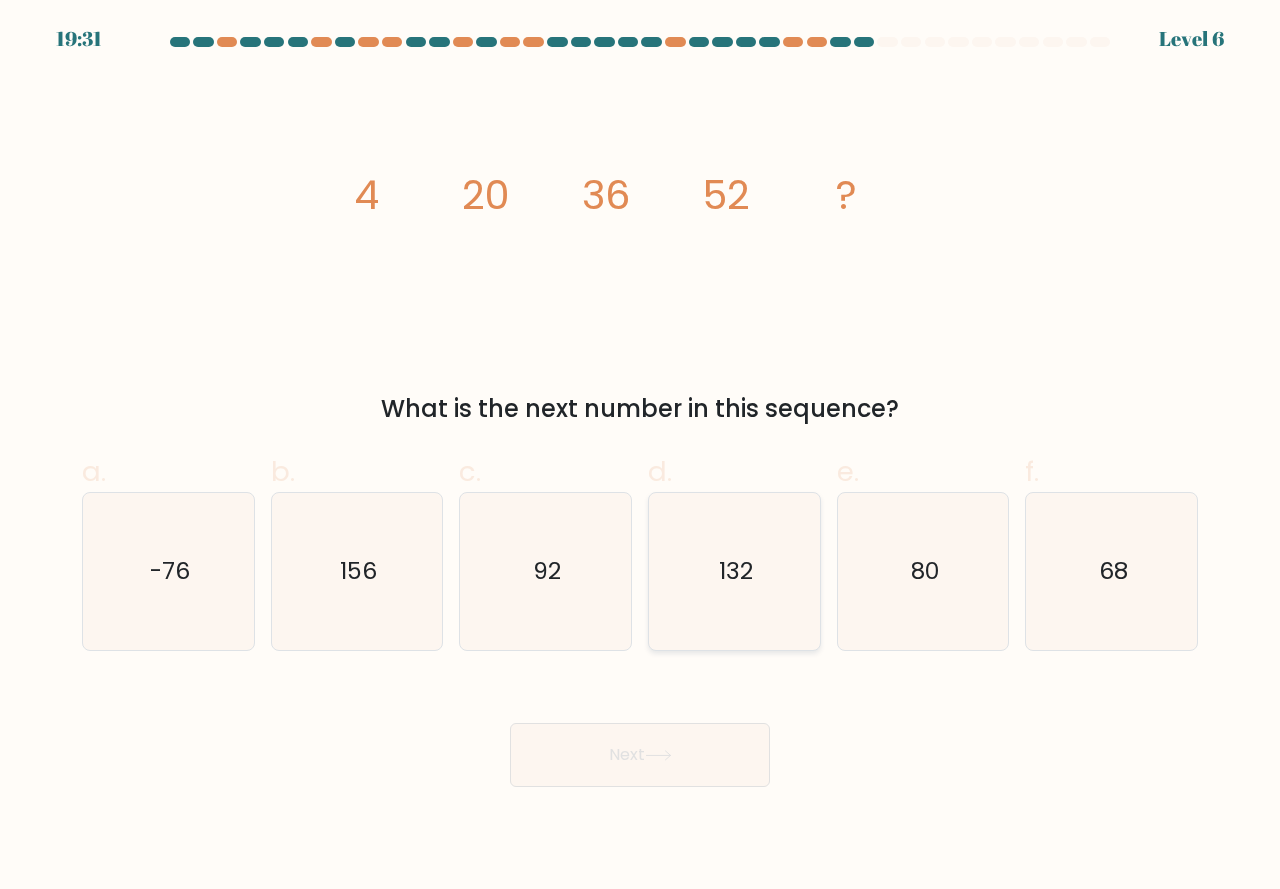 click on "132" 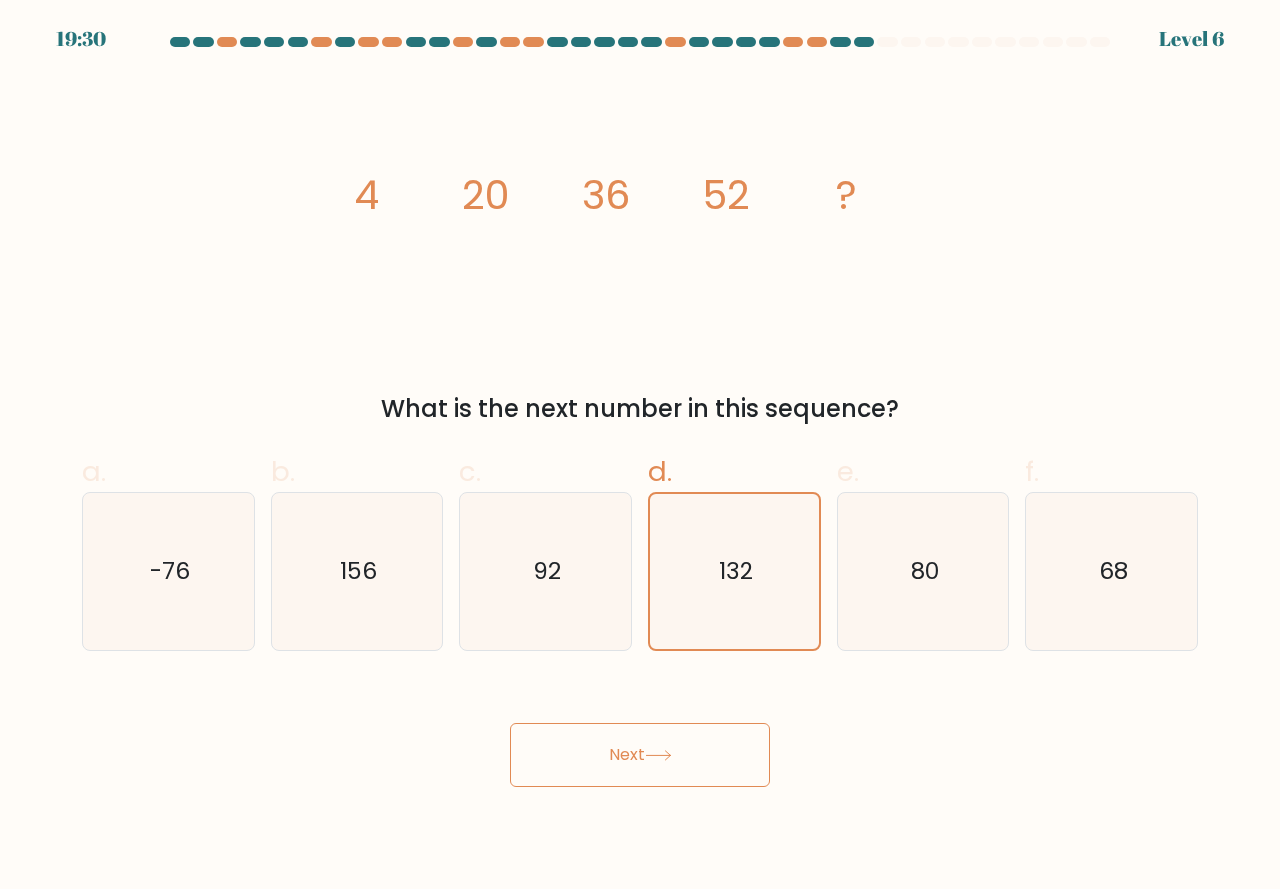 click 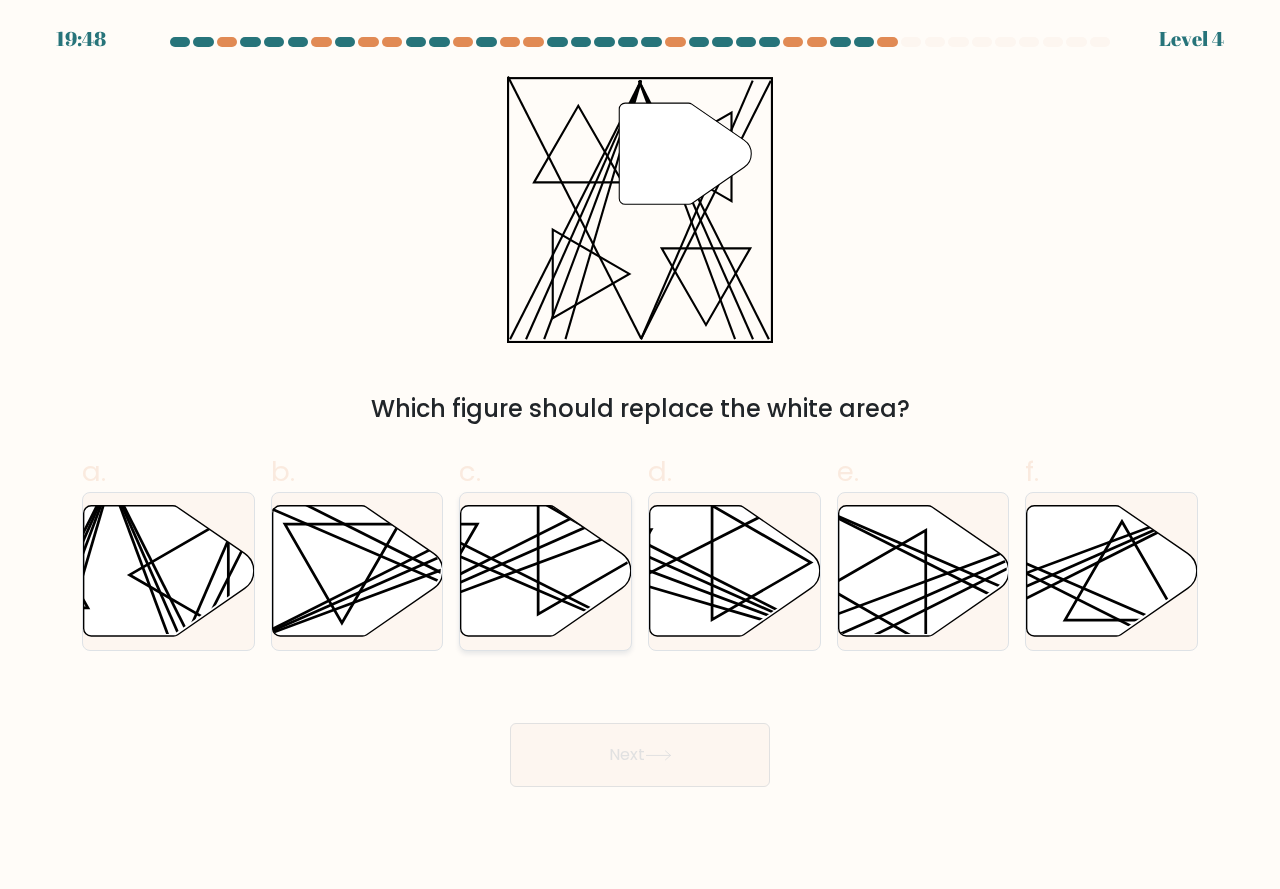 click 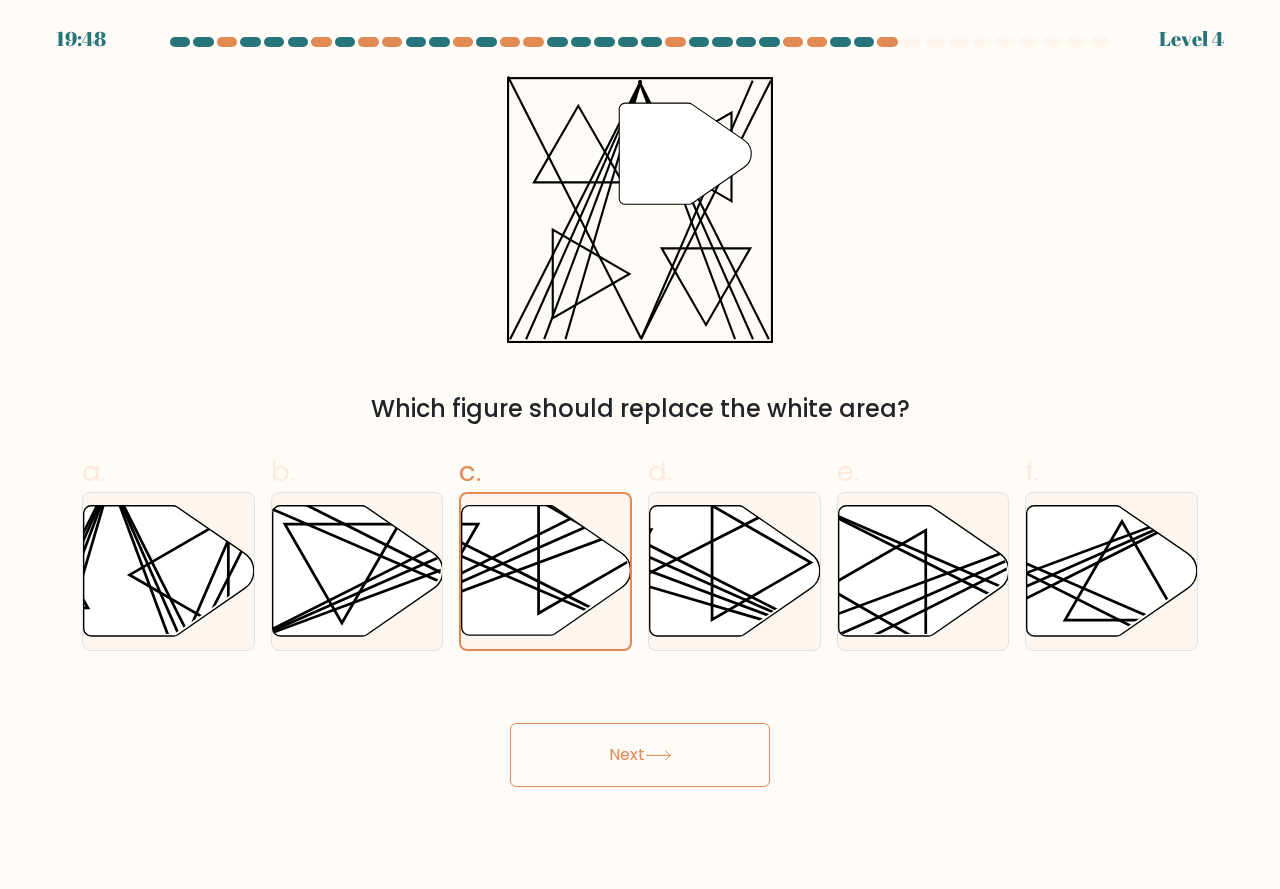 click on "Next" at bounding box center [640, 755] 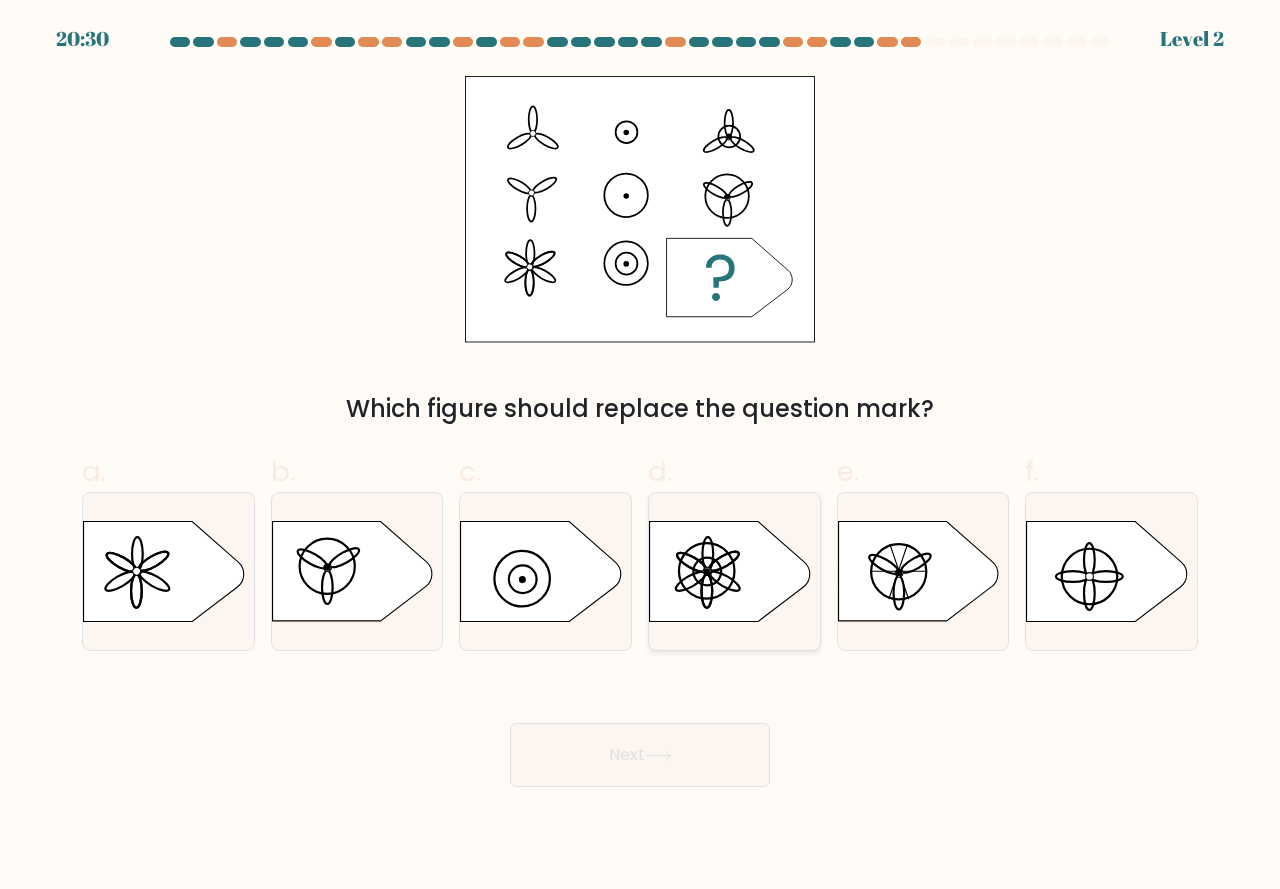 click 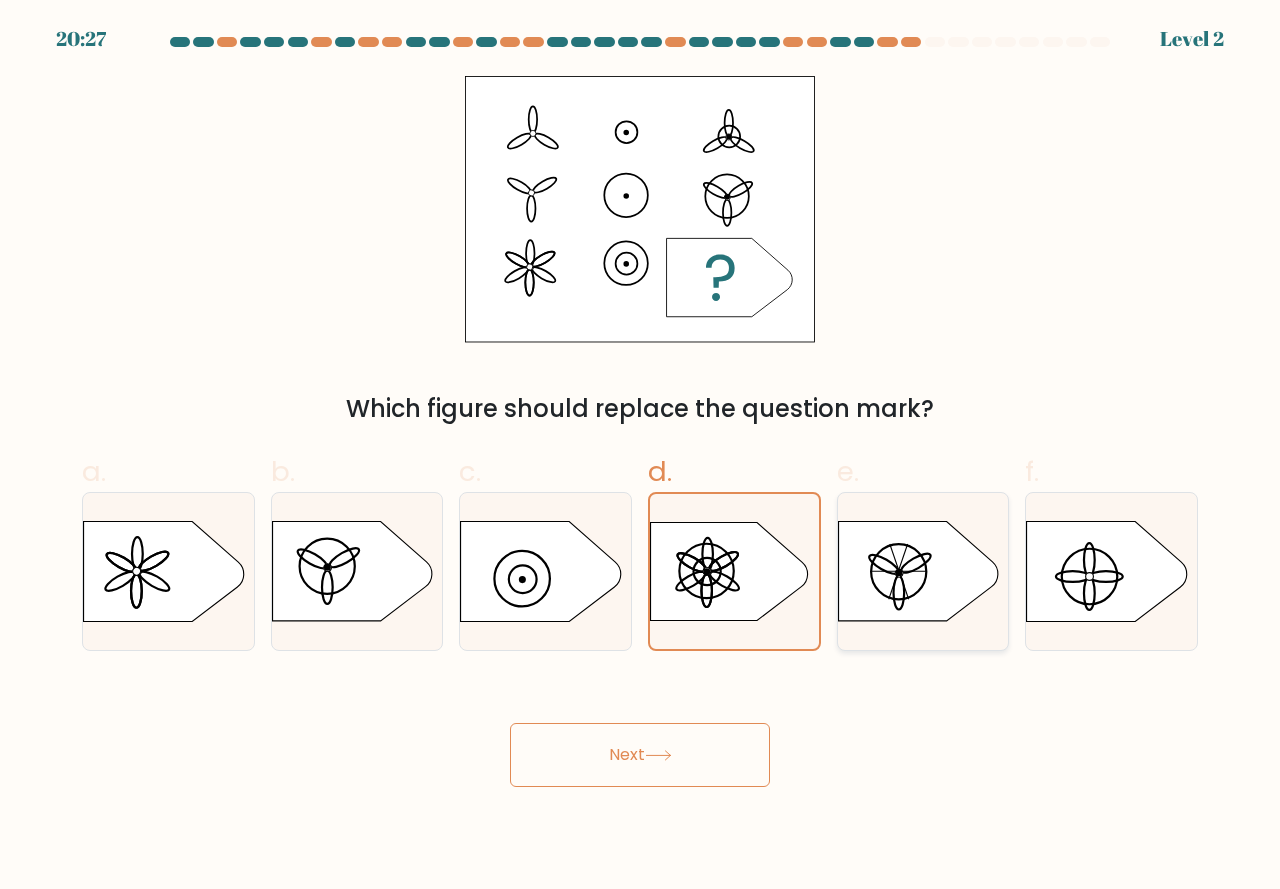 click 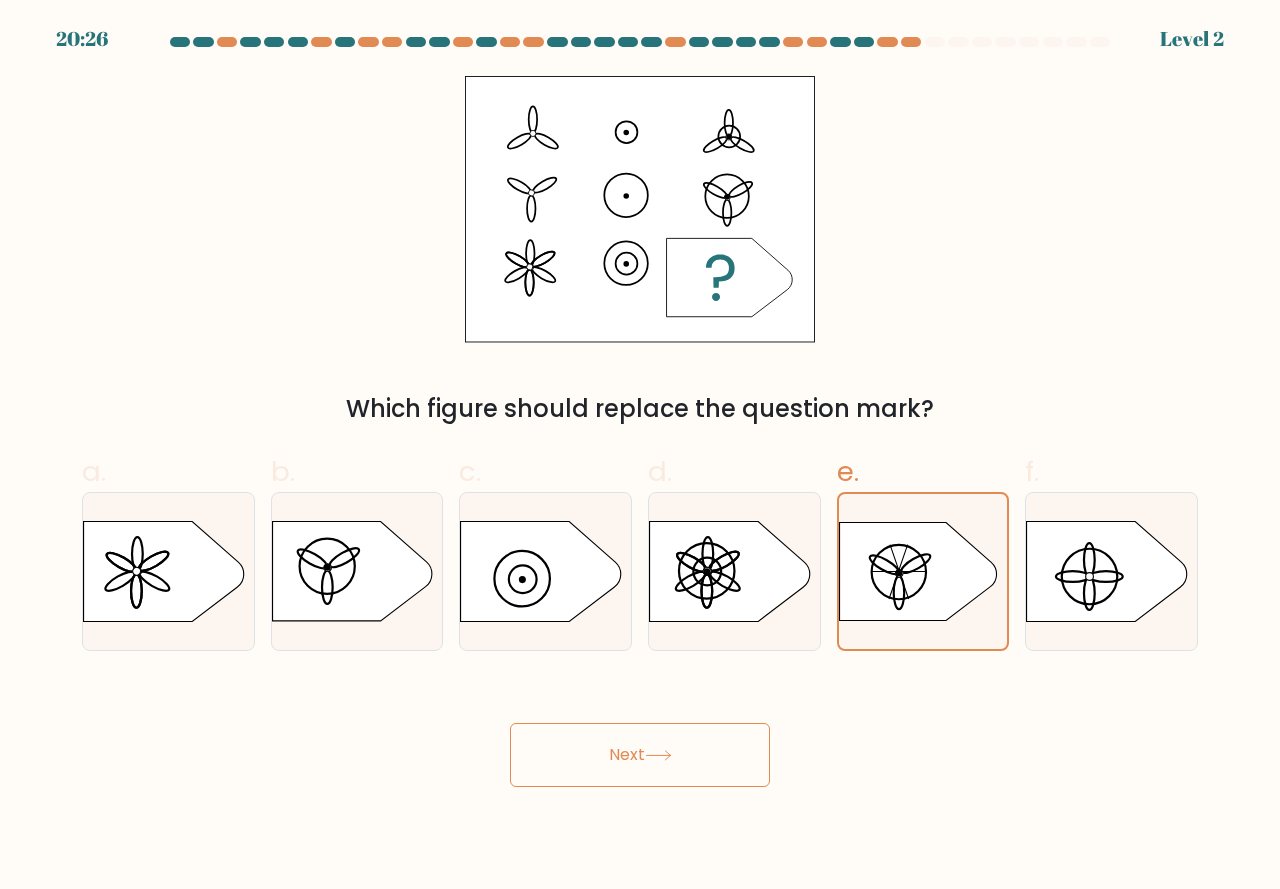 click on "Next" at bounding box center [640, 755] 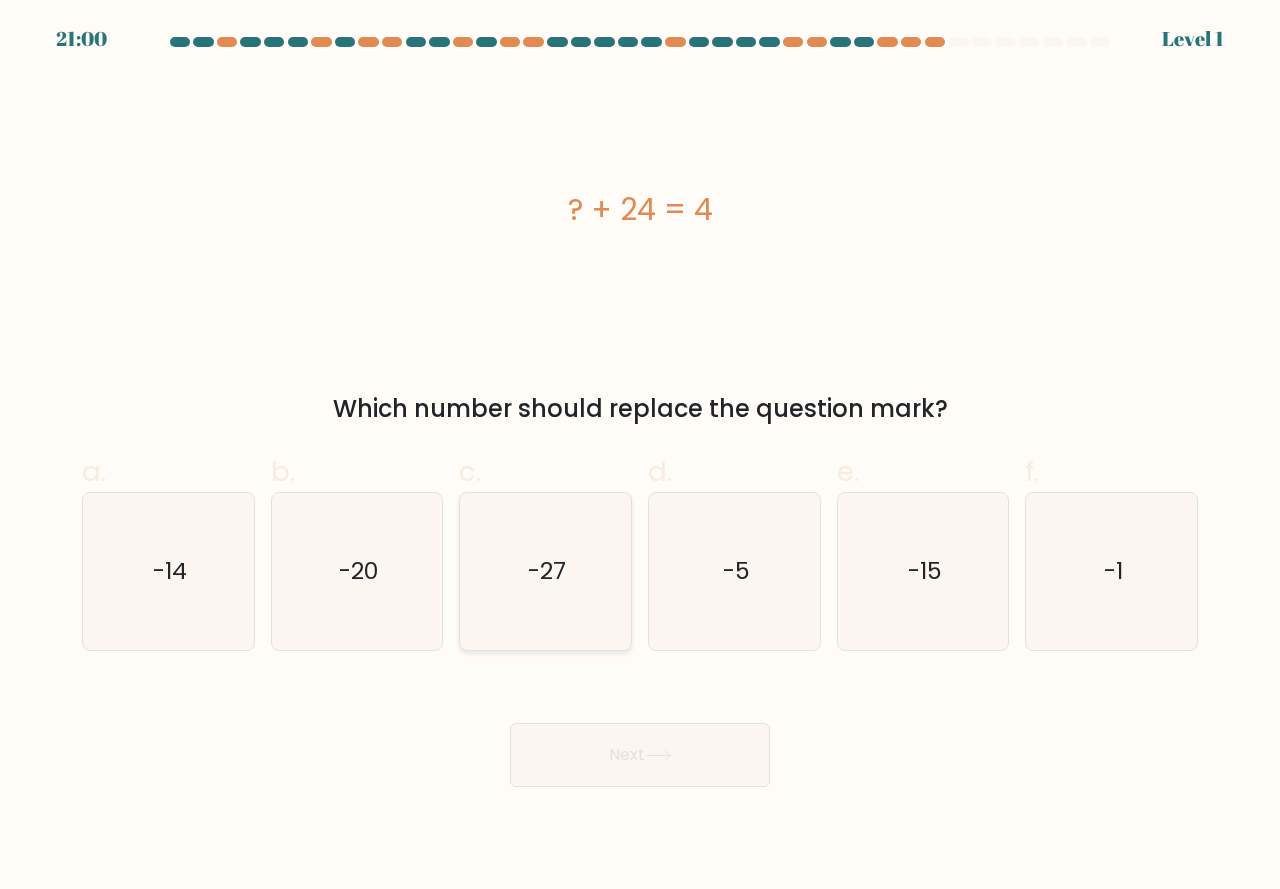 click on "-27" 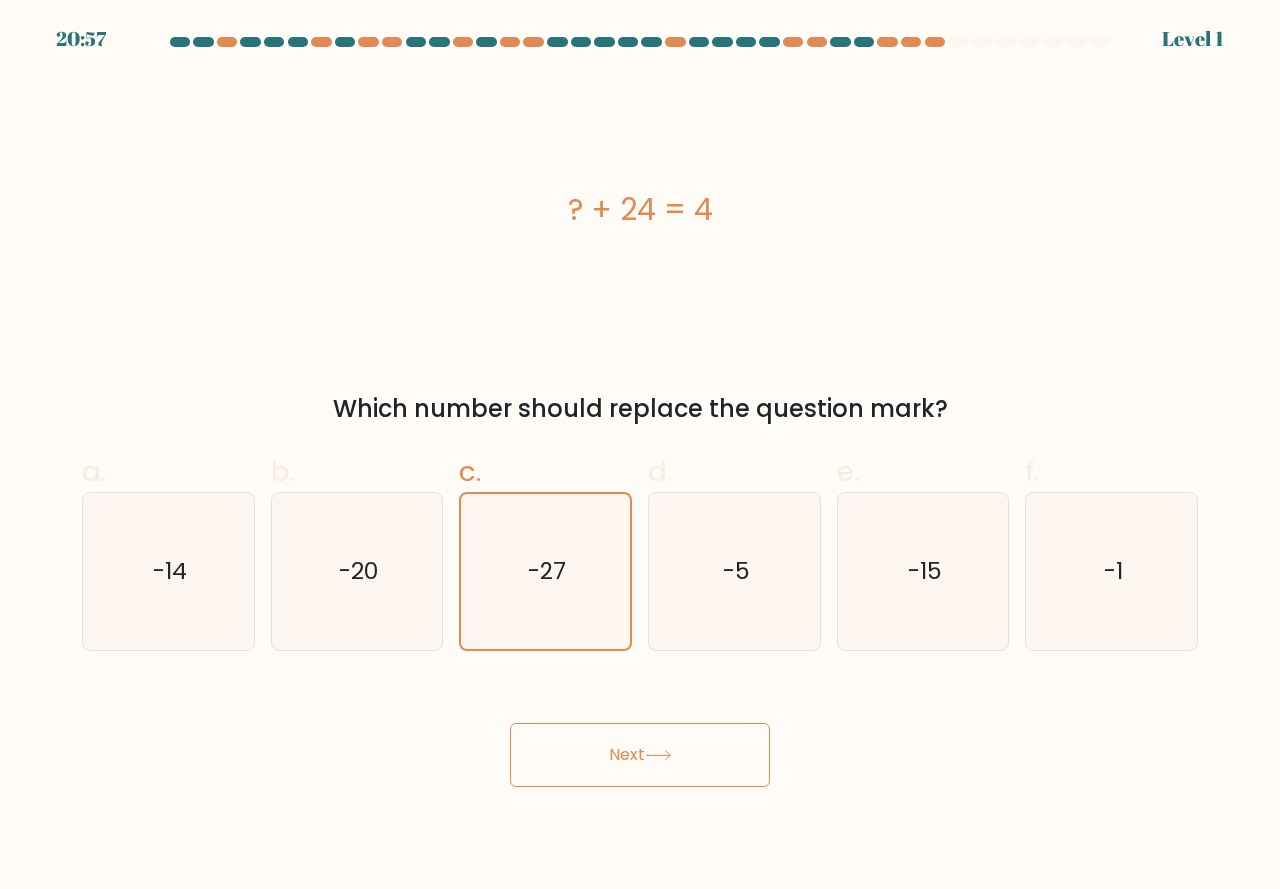 click on "Next" at bounding box center (640, 755) 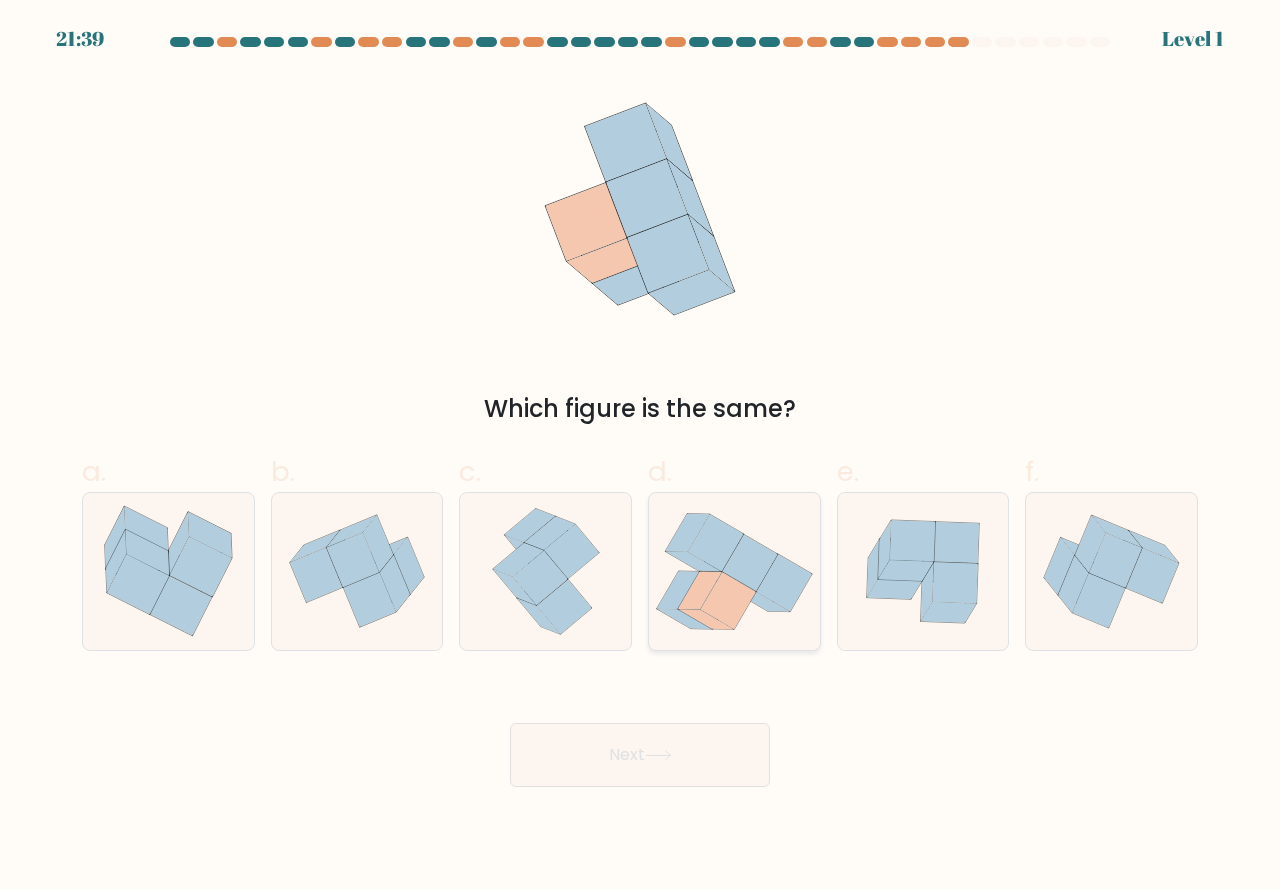 drag, startPoint x: 698, startPoint y: 599, endPoint x: 682, endPoint y: 614, distance: 21.931713 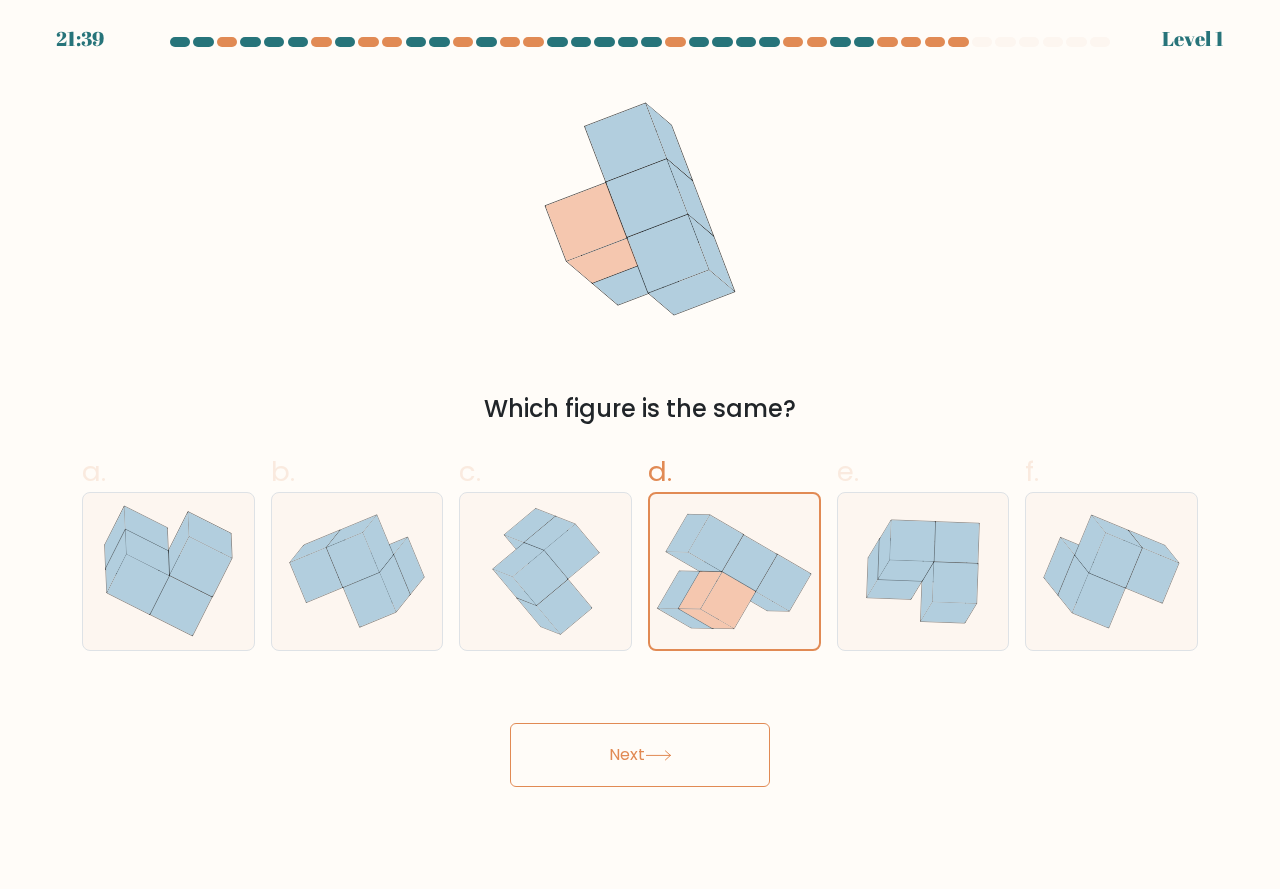 click on "Next" at bounding box center (640, 755) 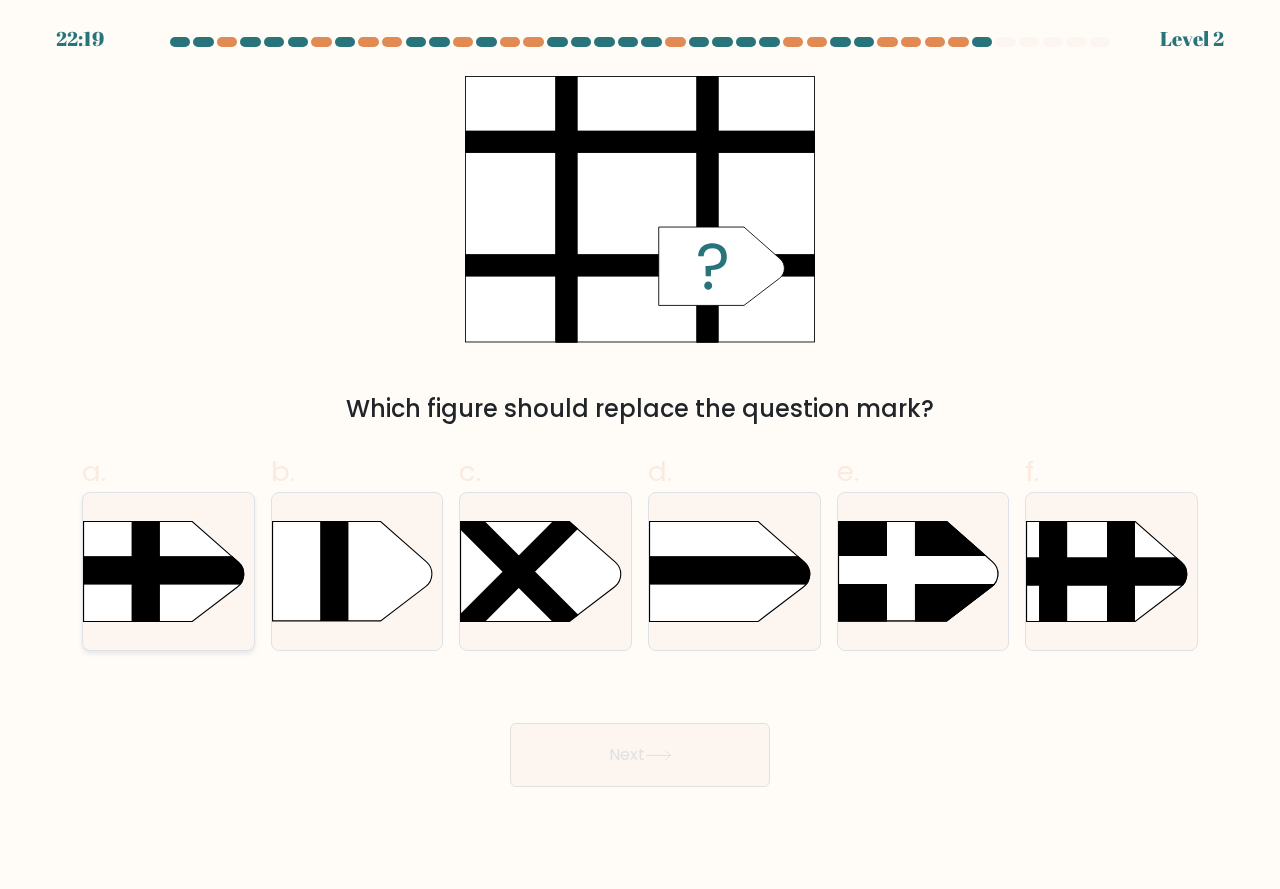 click 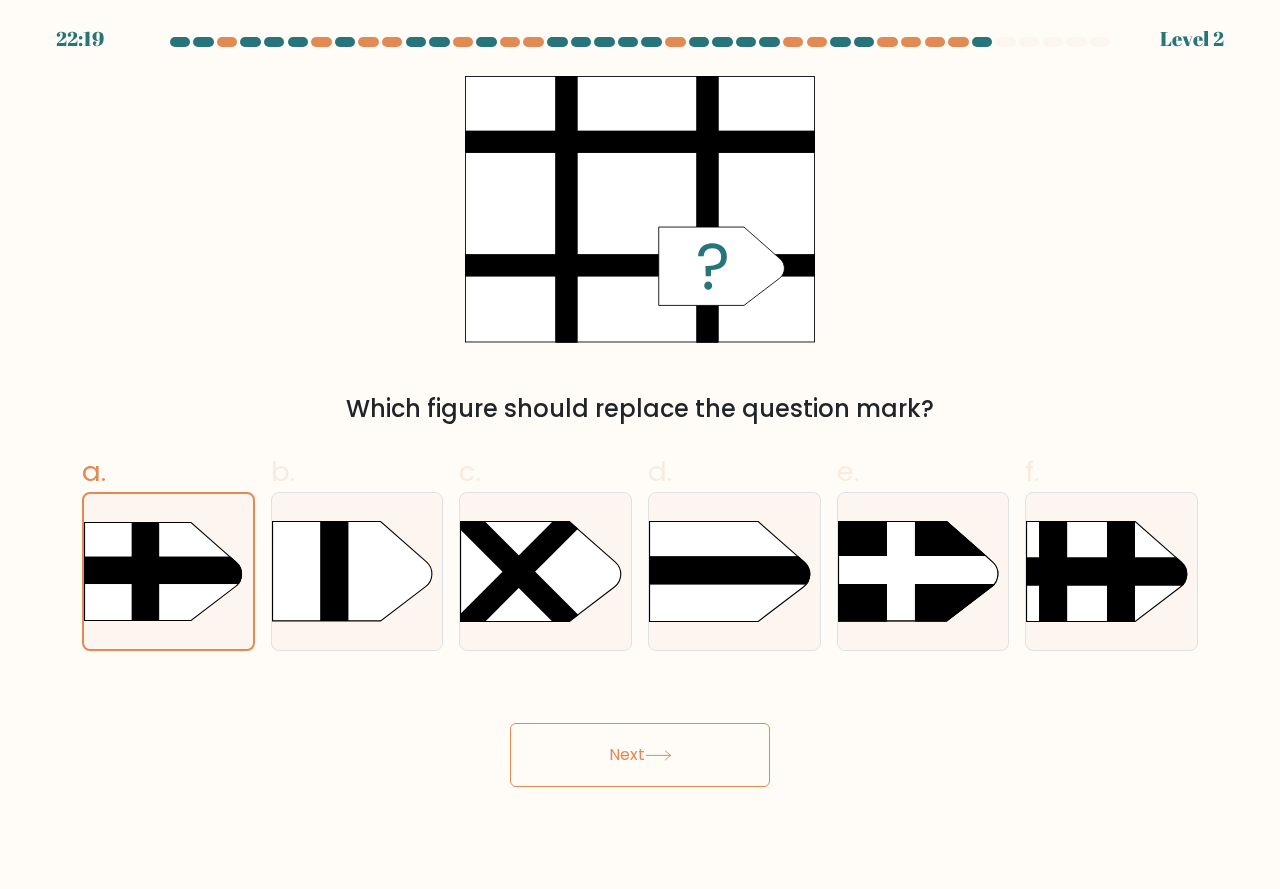 click on "Next" at bounding box center (640, 755) 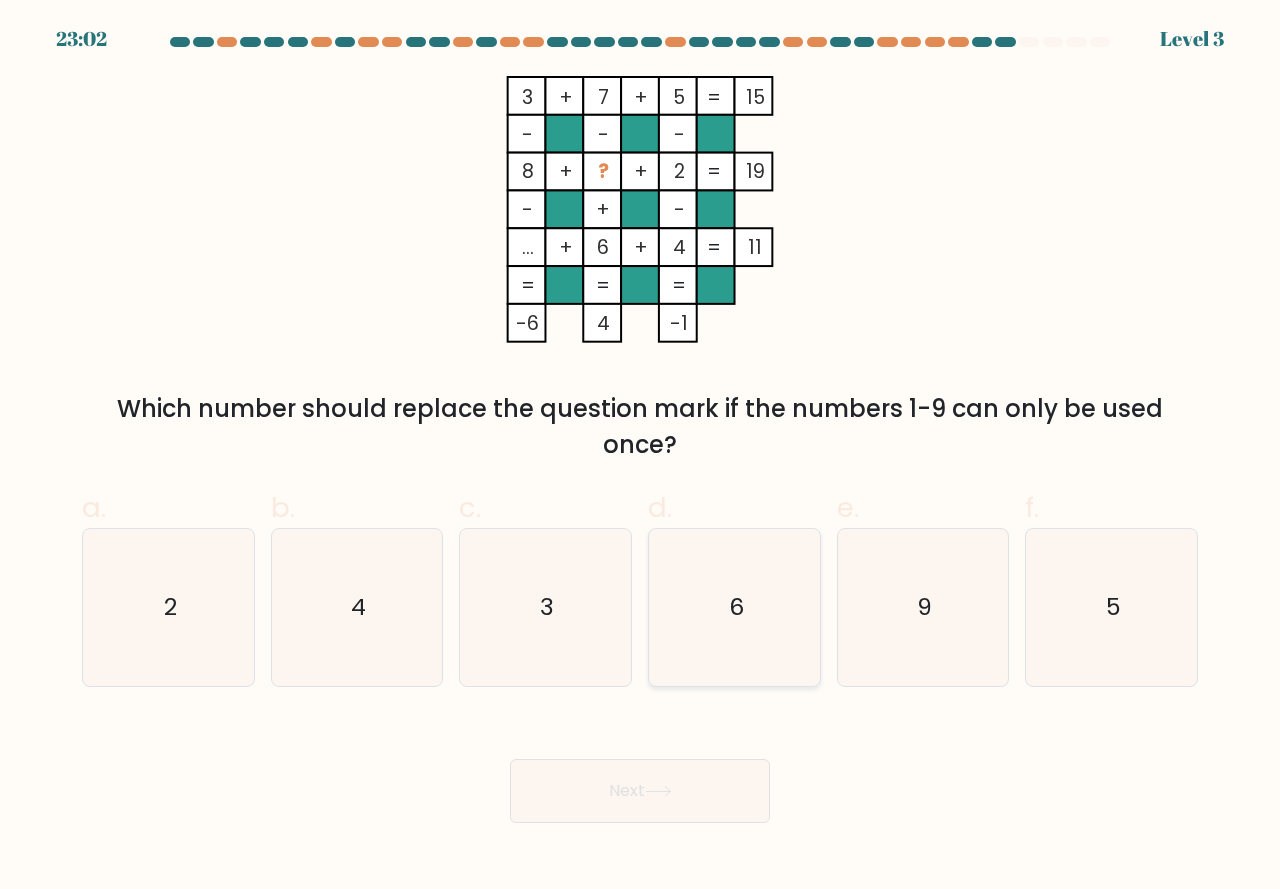 click on "6" 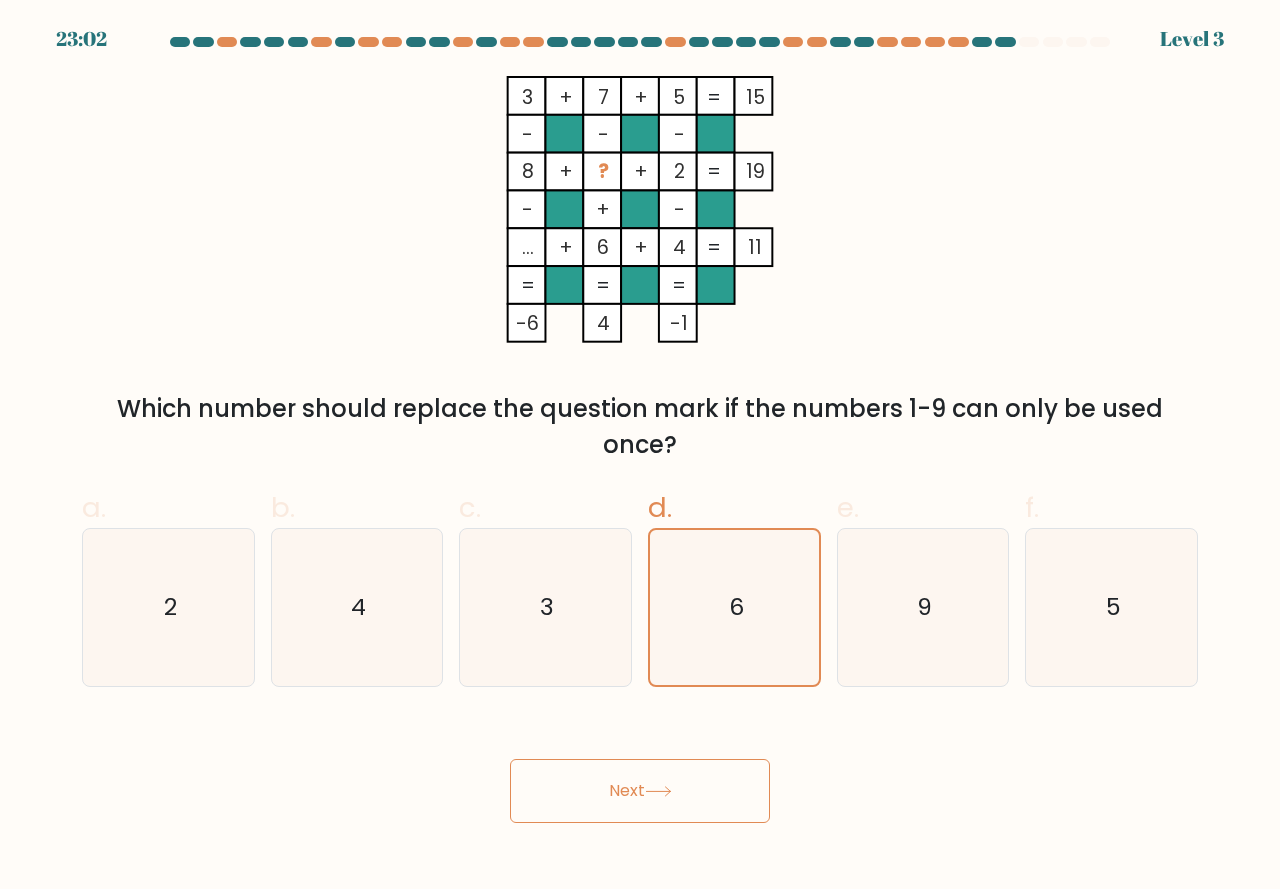 click on "Next" at bounding box center (640, 791) 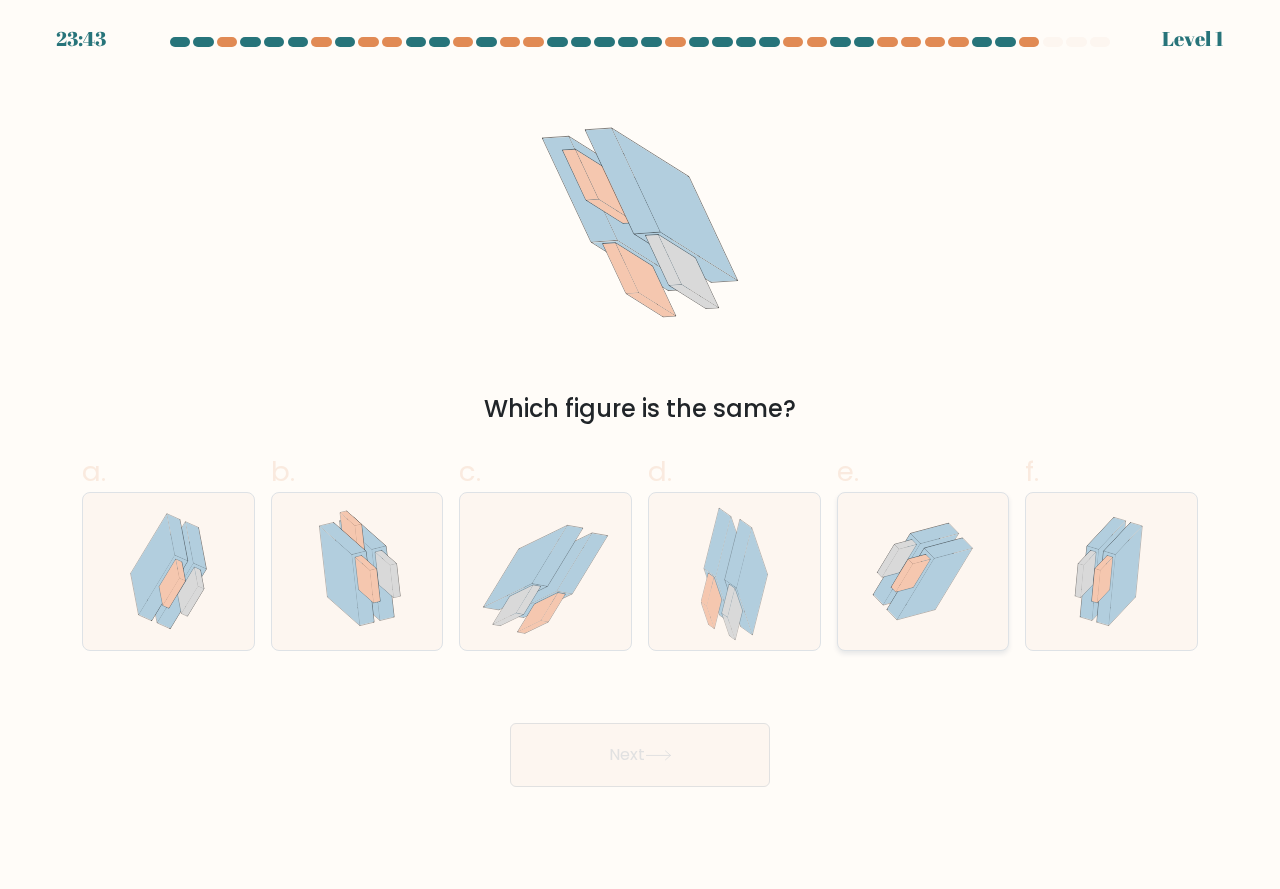 click 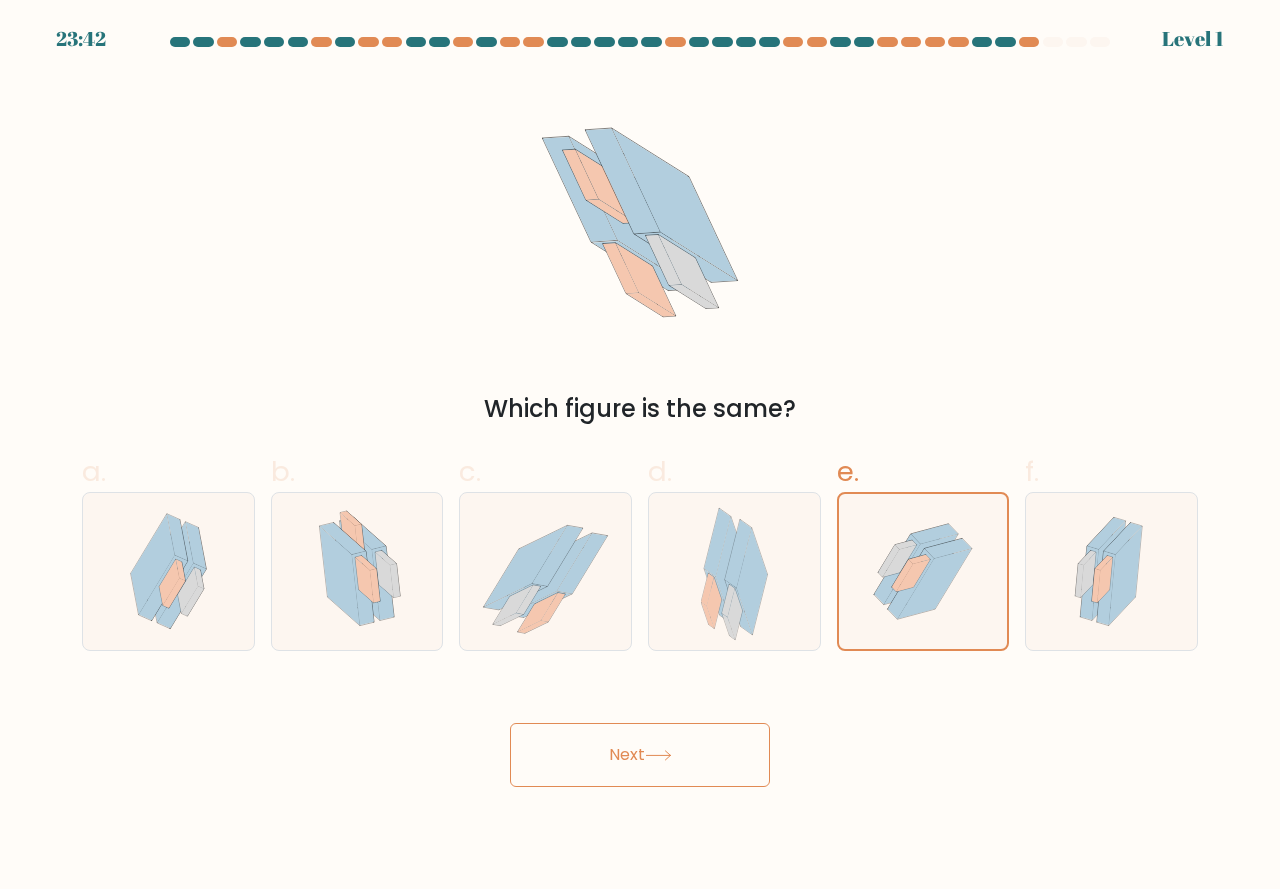 click on "Next" at bounding box center (640, 755) 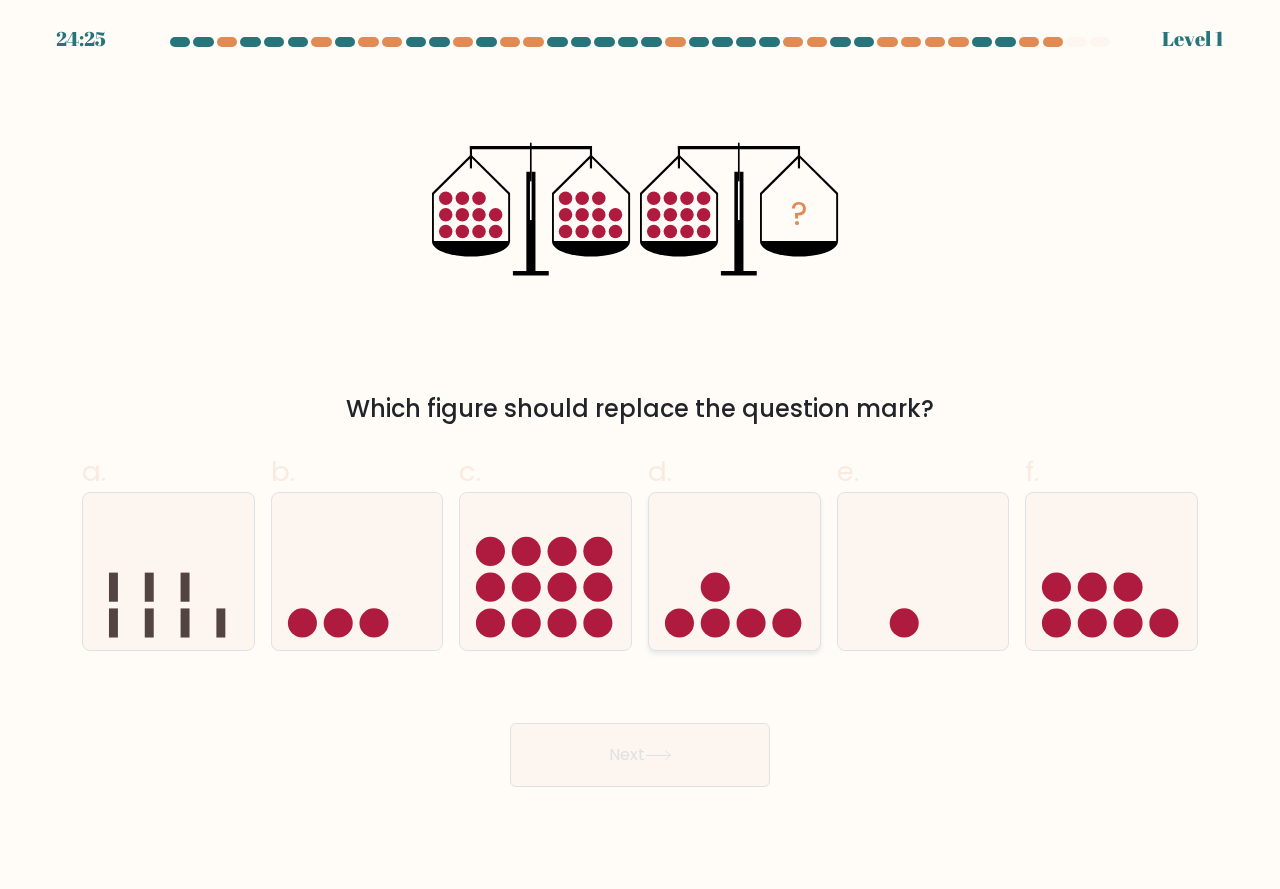 click 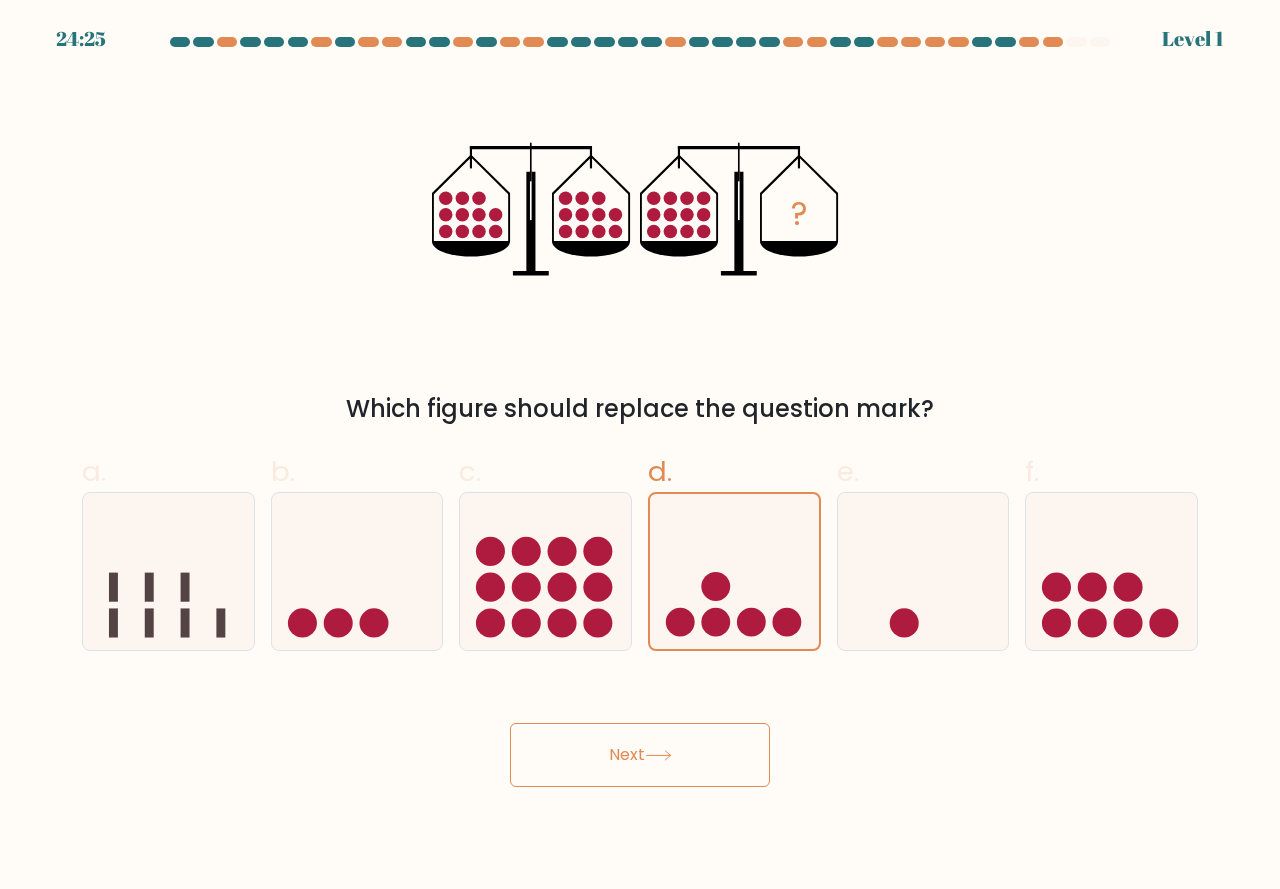 click on "Next" at bounding box center [640, 755] 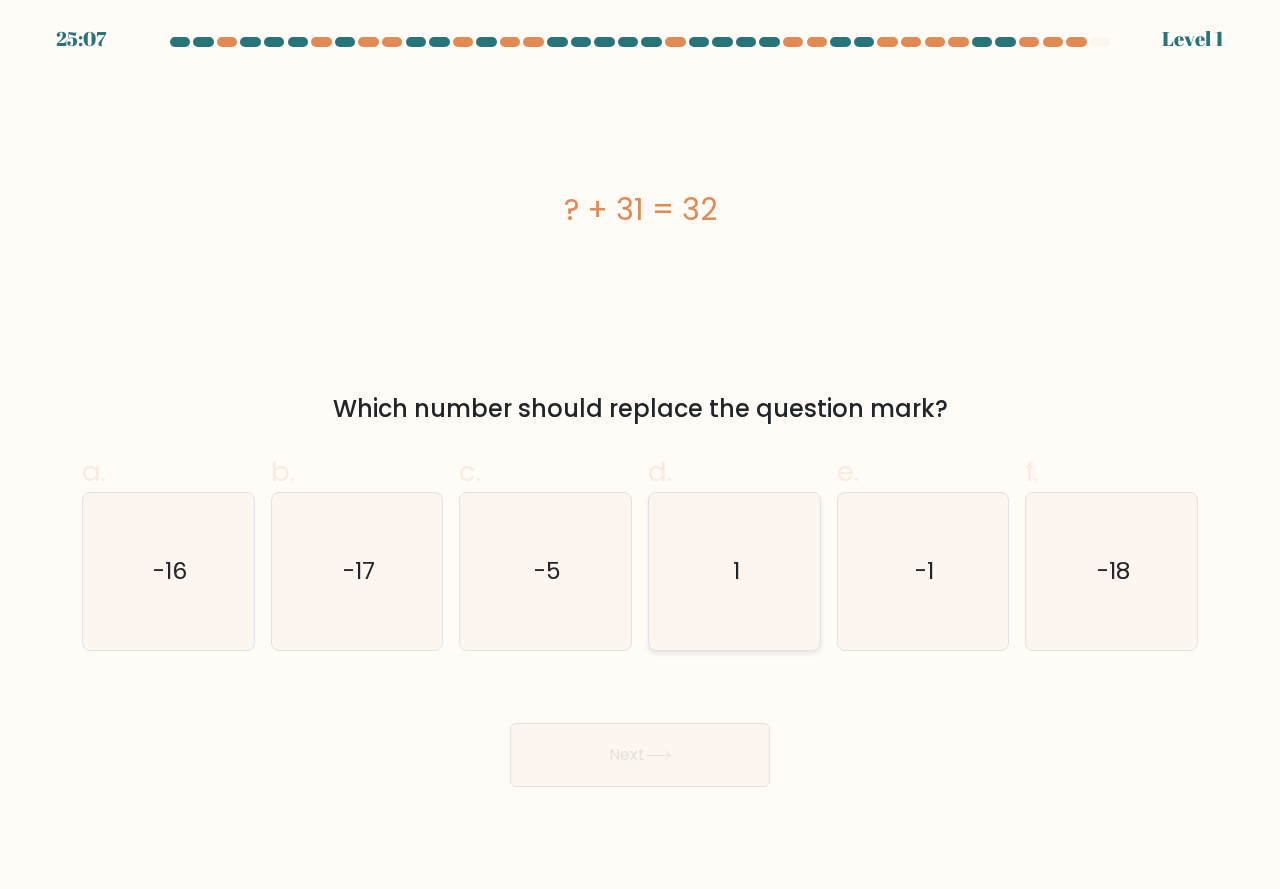 click on "1" 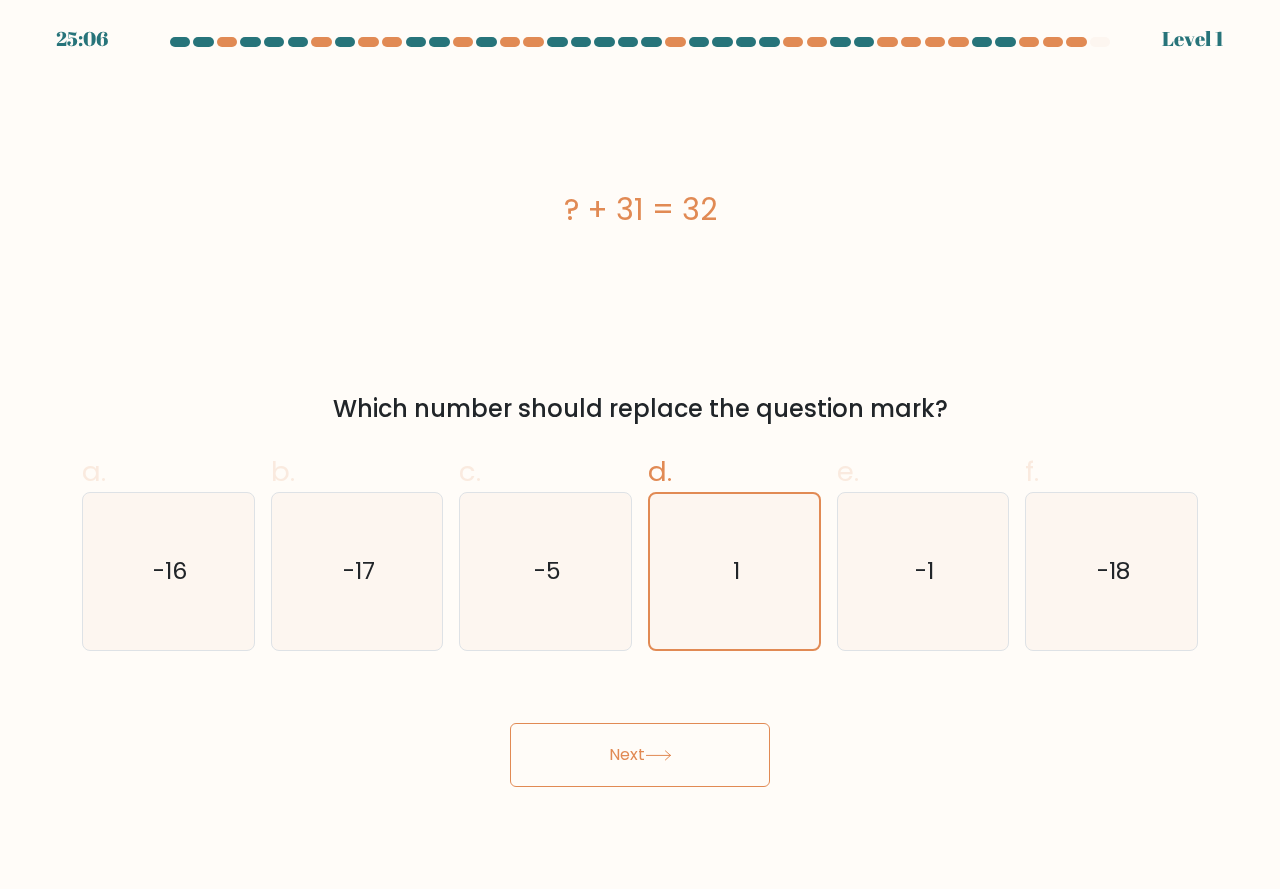 click on "Next" at bounding box center (640, 755) 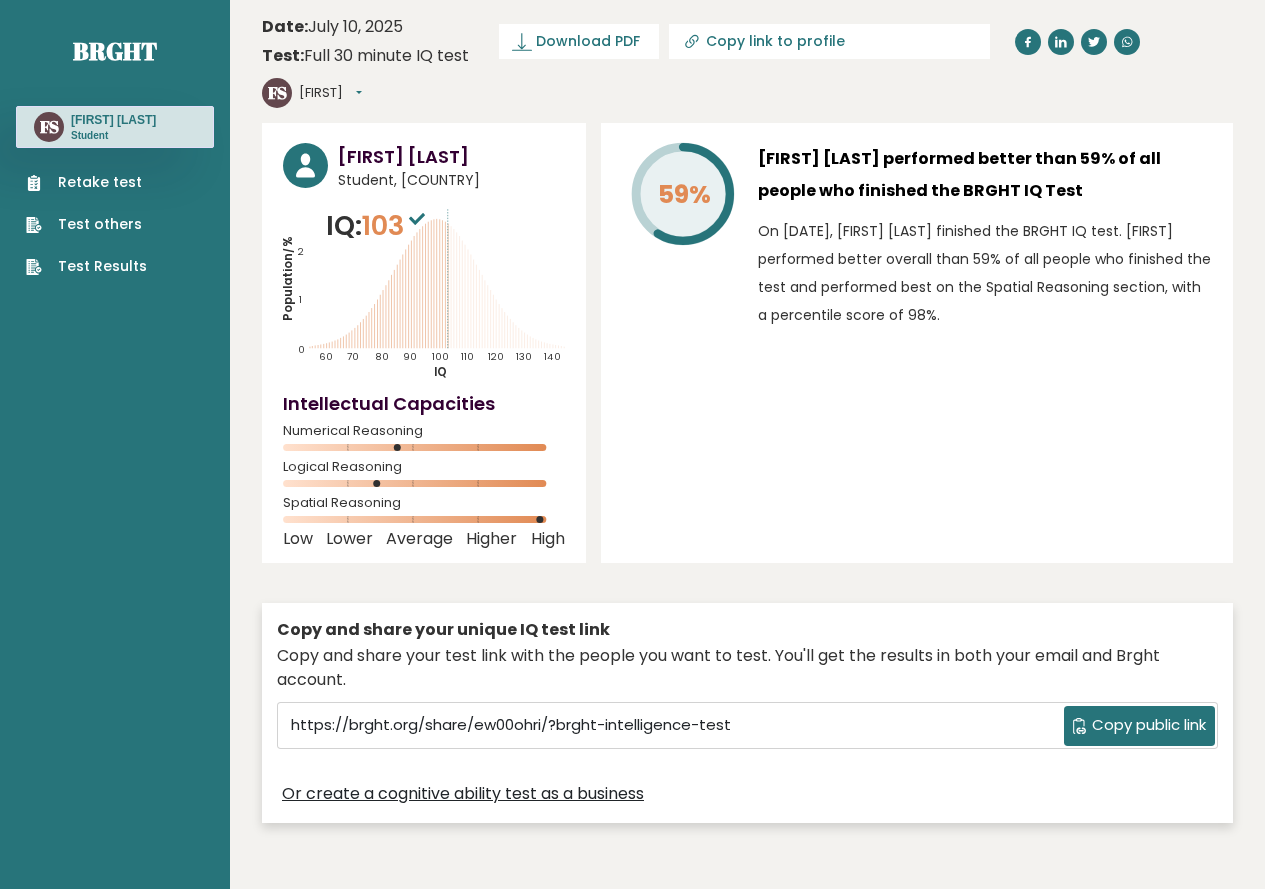 scroll, scrollTop: 0, scrollLeft: 0, axis: both 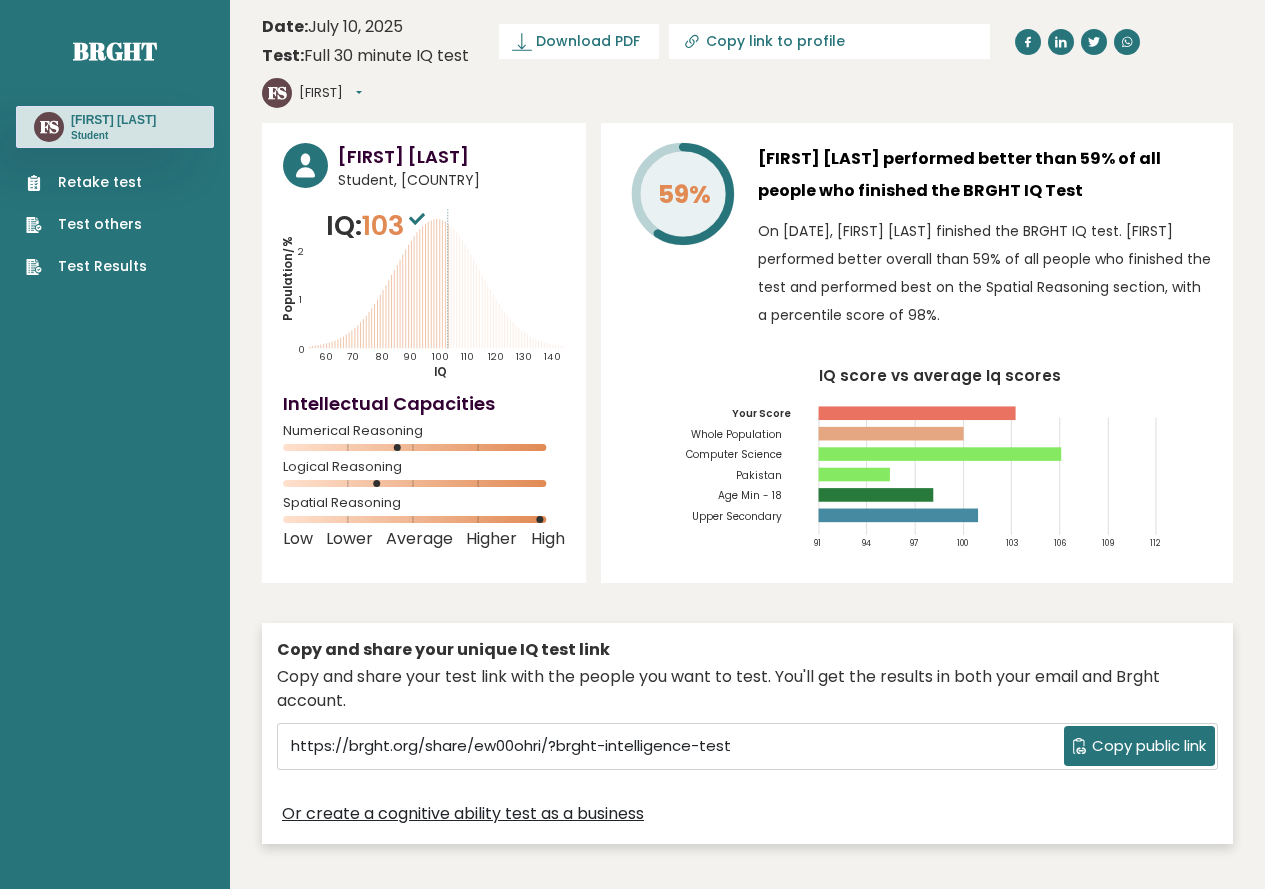 click on "Retake test" at bounding box center [86, 182] 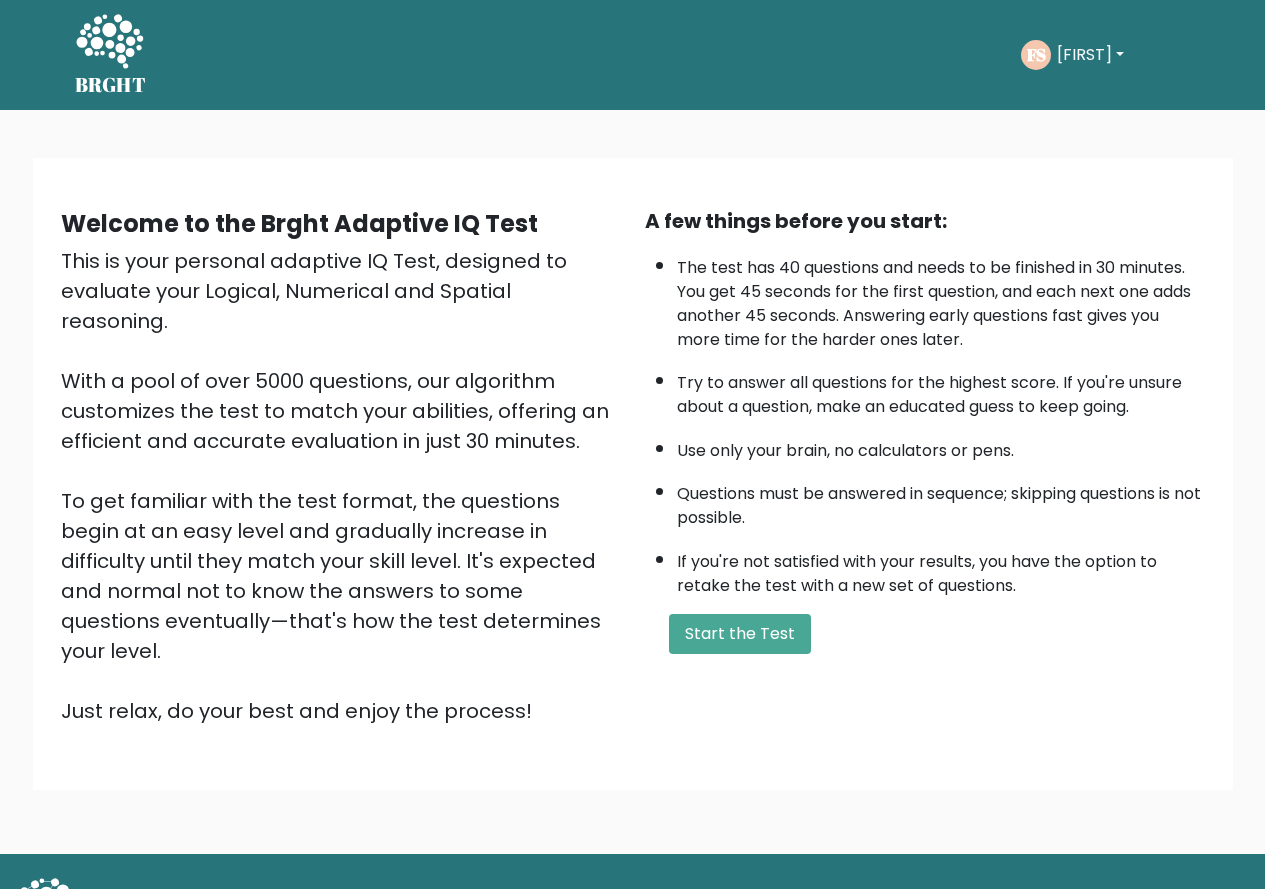 scroll, scrollTop: 0, scrollLeft: 0, axis: both 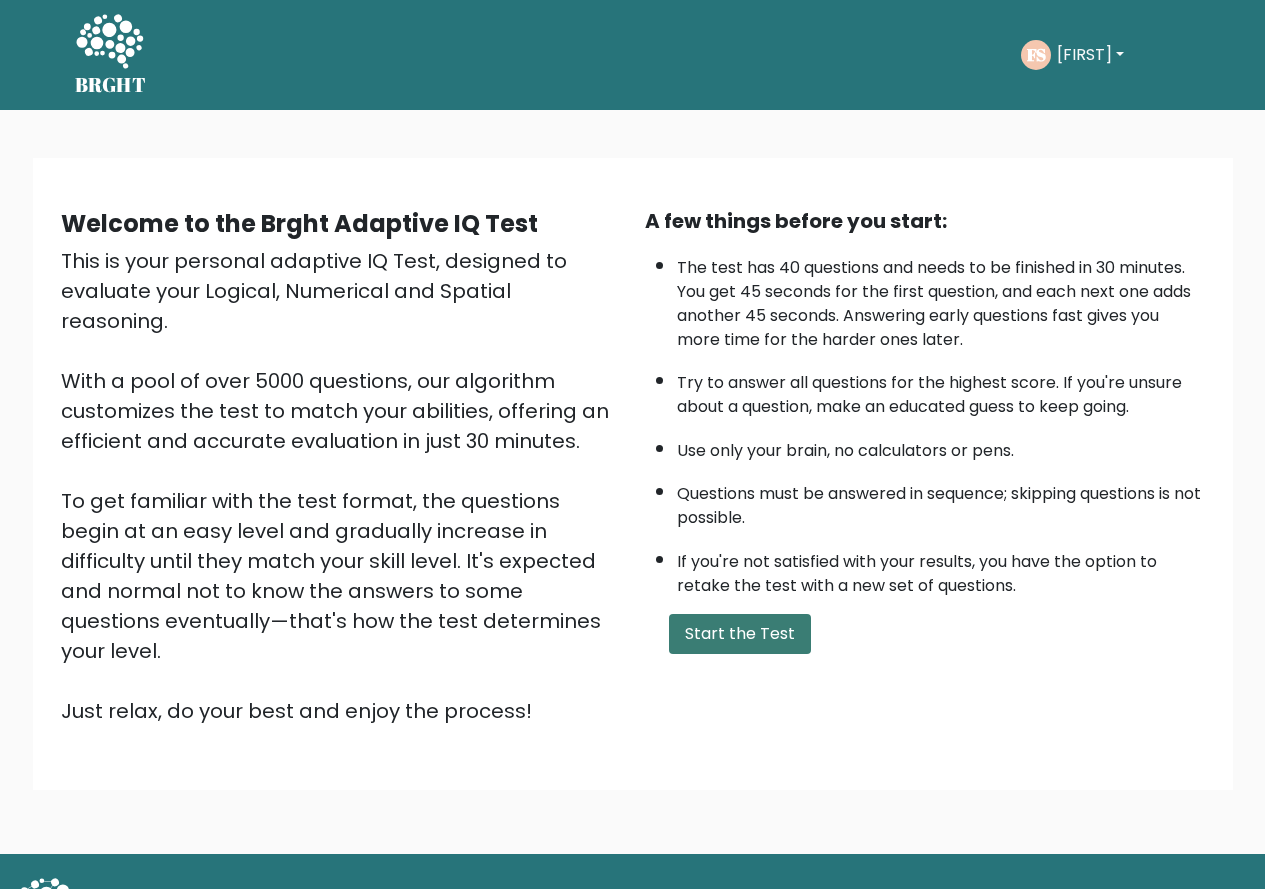 click on "Start the Test" at bounding box center (740, 634) 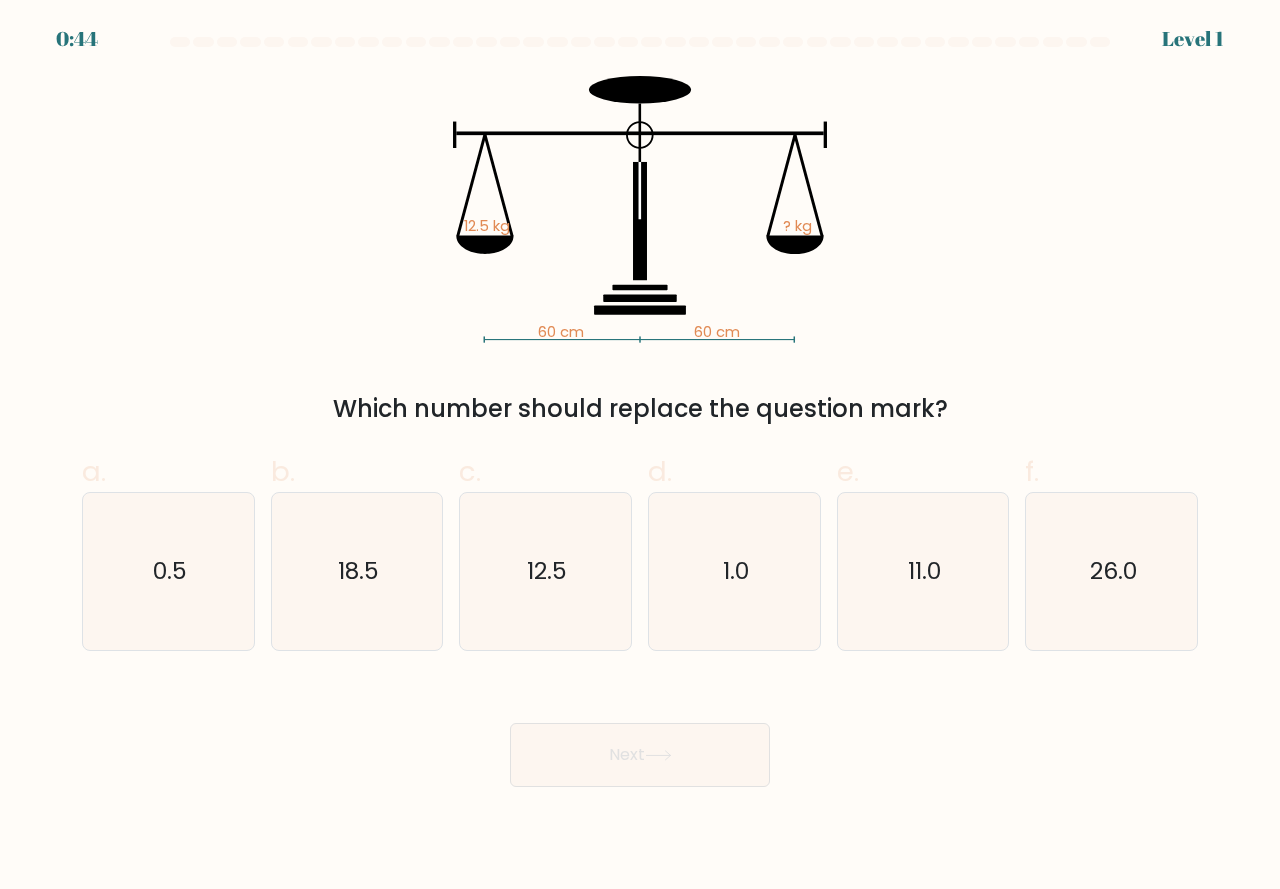 scroll, scrollTop: 0, scrollLeft: 0, axis: both 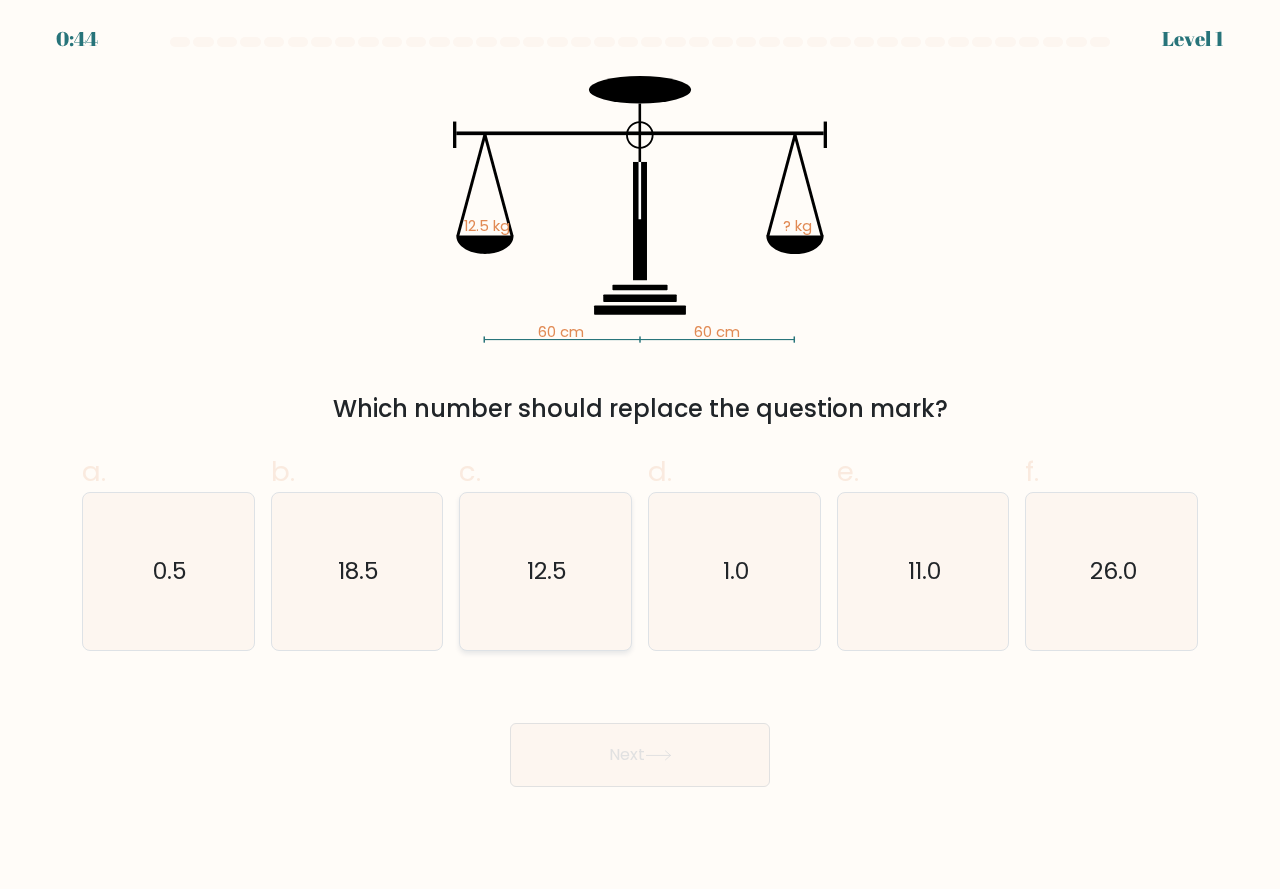 click on "12.5" 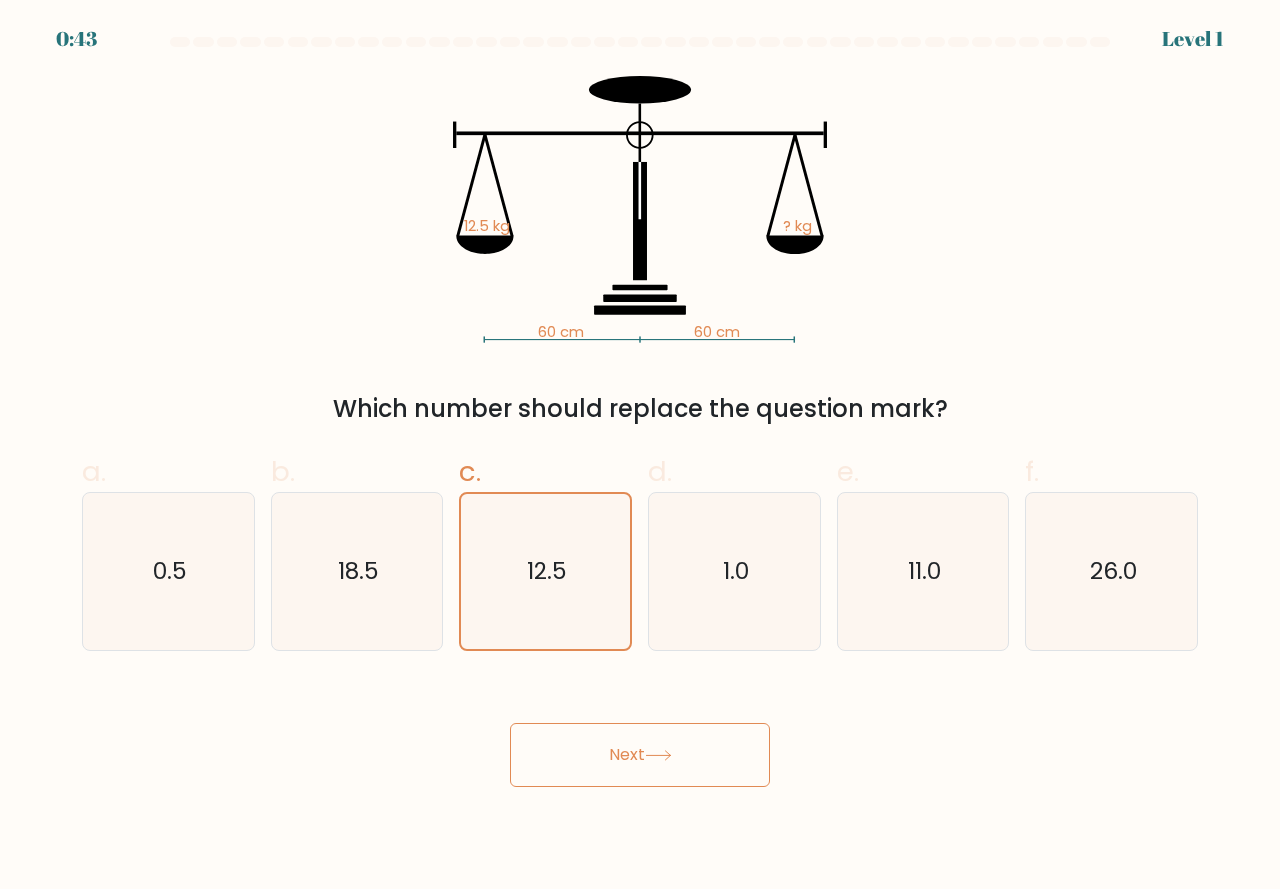 drag, startPoint x: 734, startPoint y: 804, endPoint x: 679, endPoint y: 771, distance: 64.14047 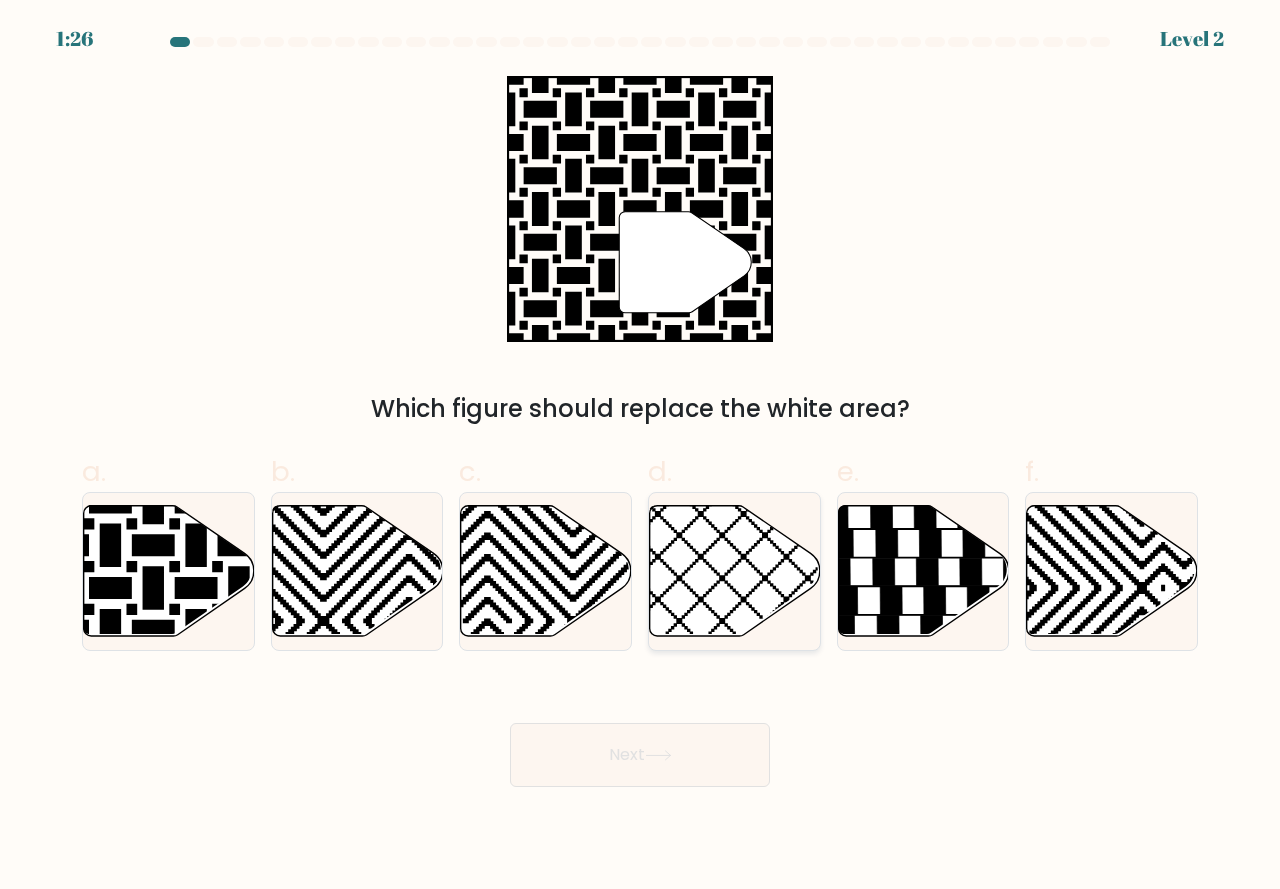 click 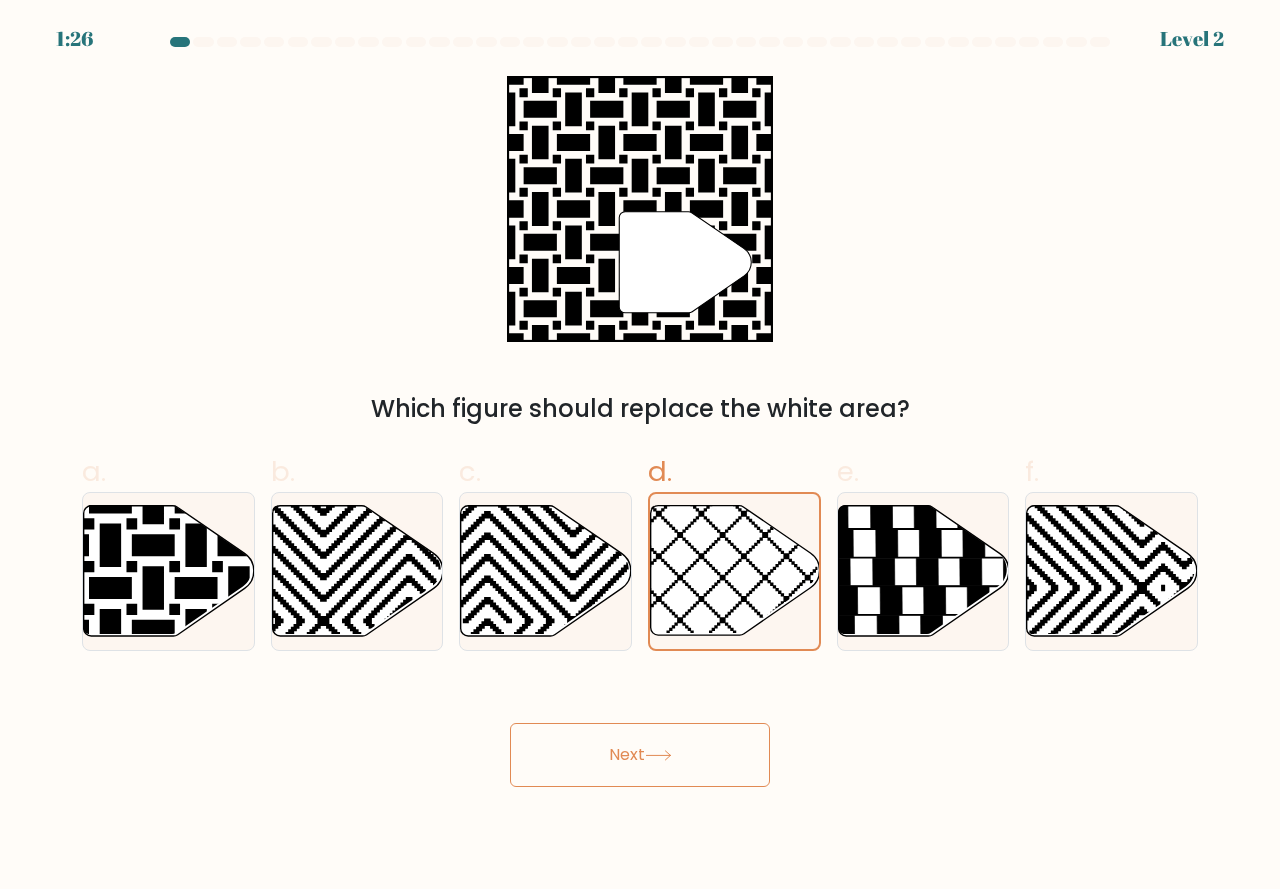 click on "Next" at bounding box center [640, 755] 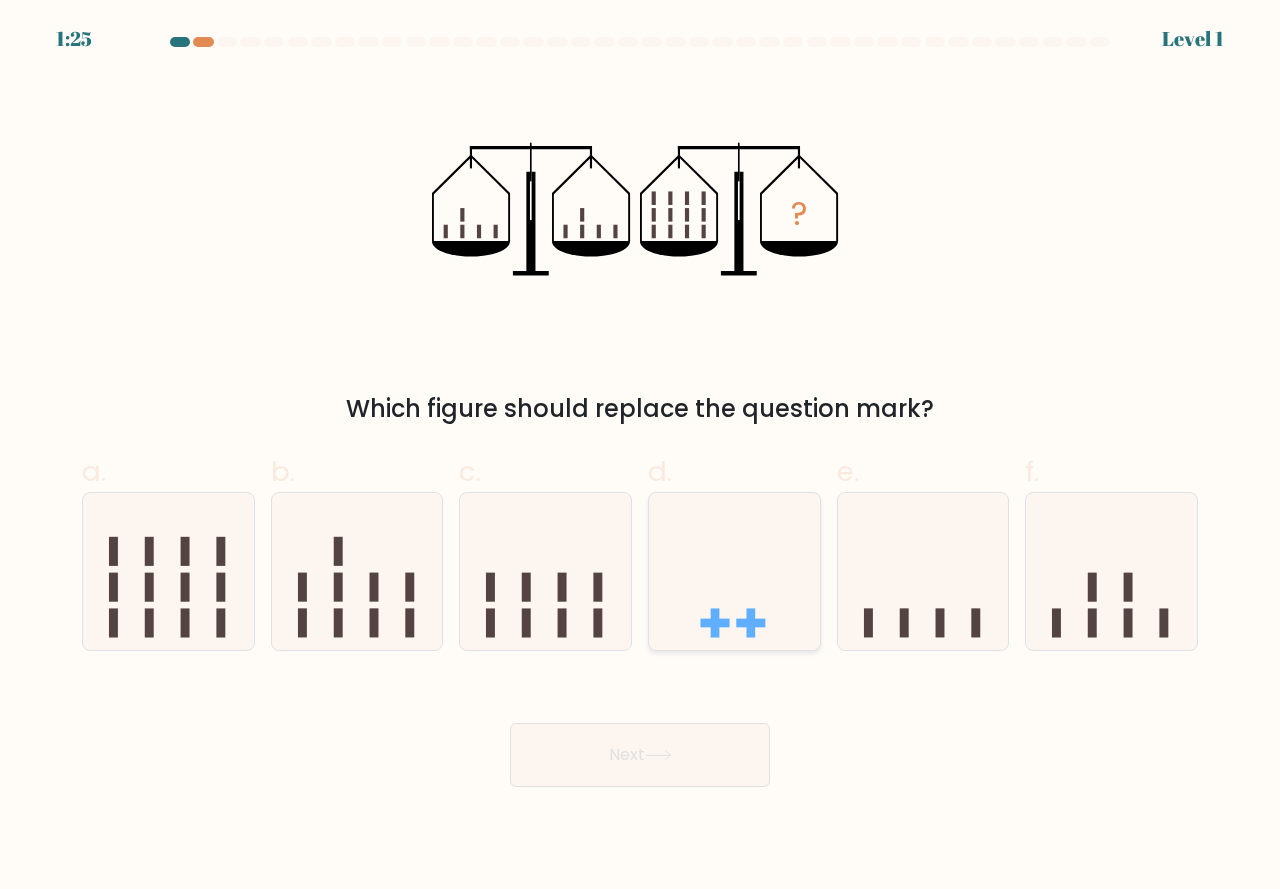 click 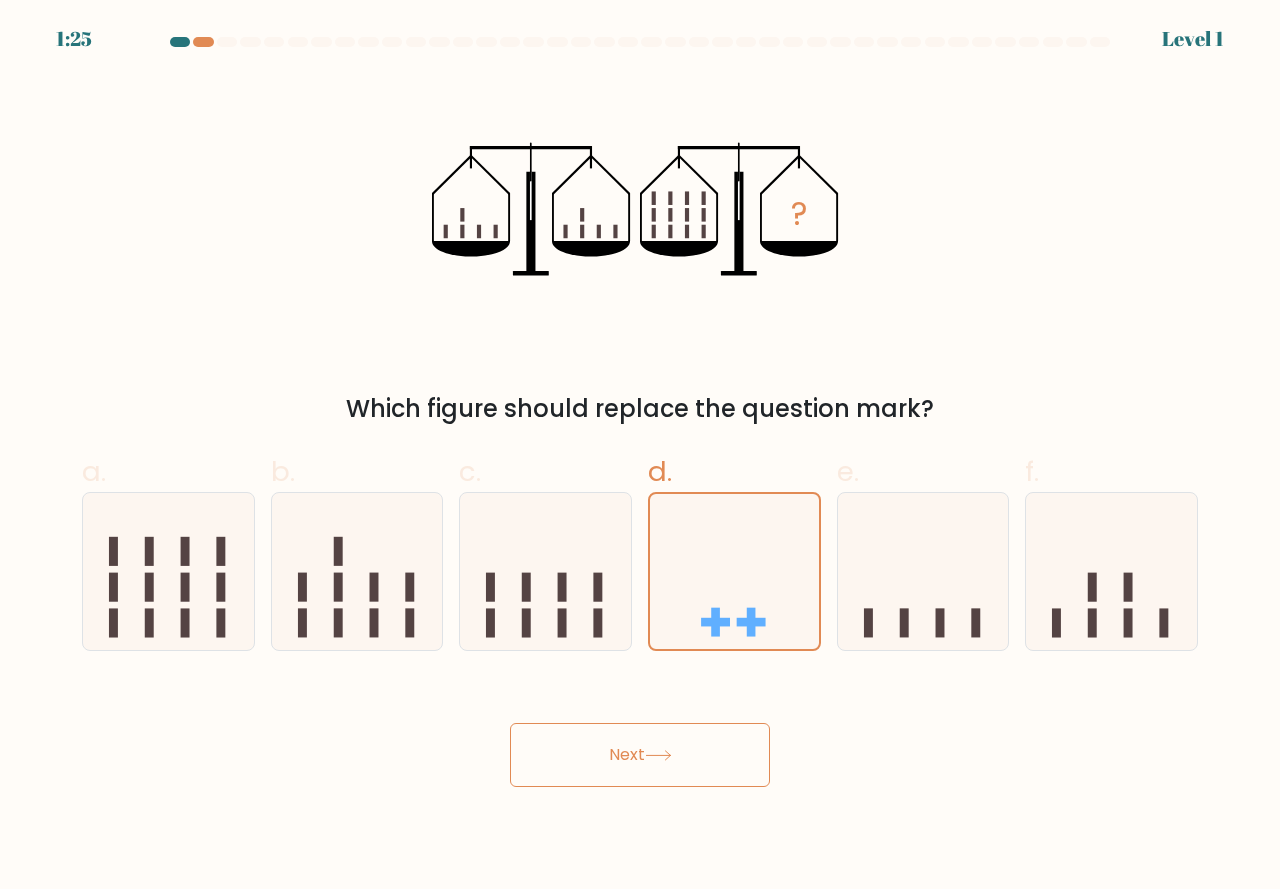 click on "Next" at bounding box center [640, 755] 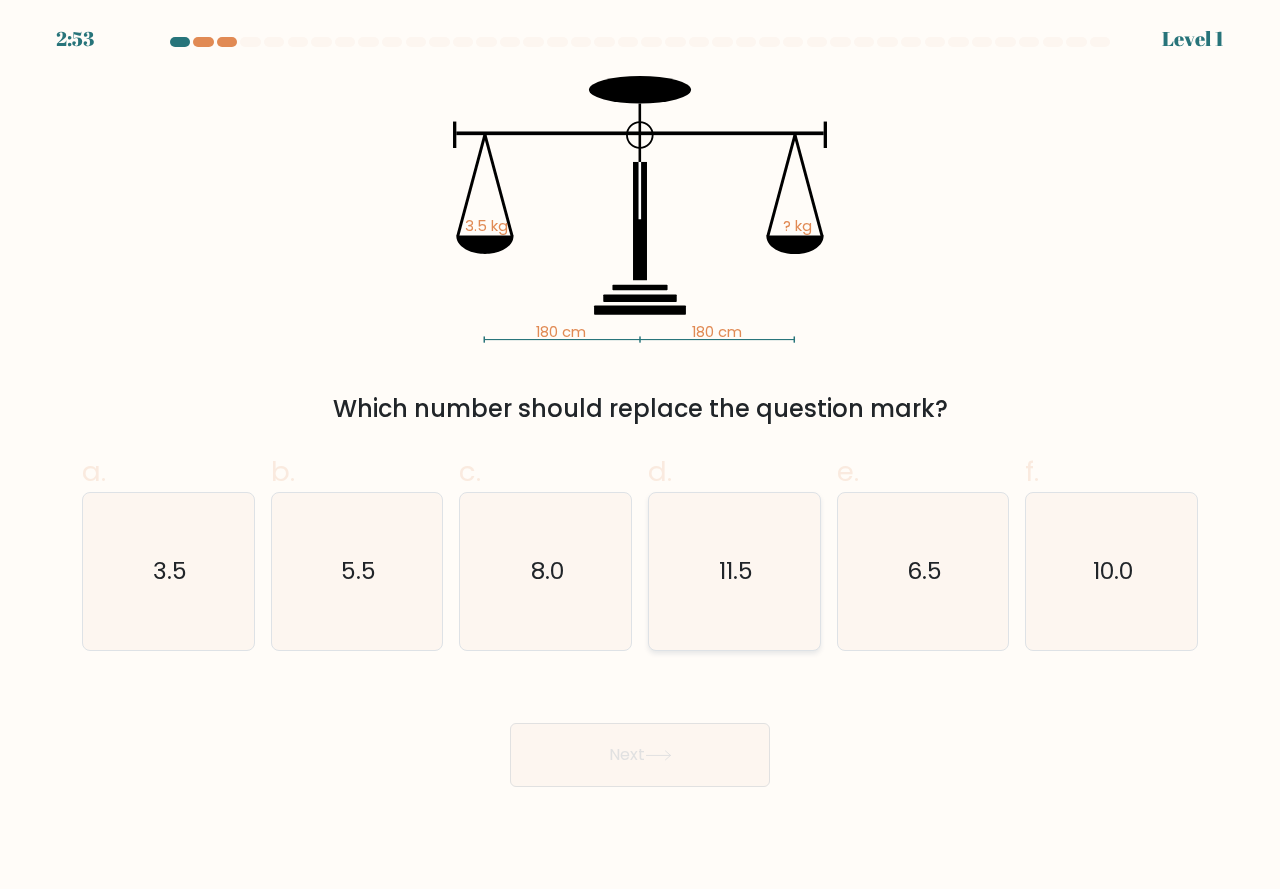 click on "11.5" 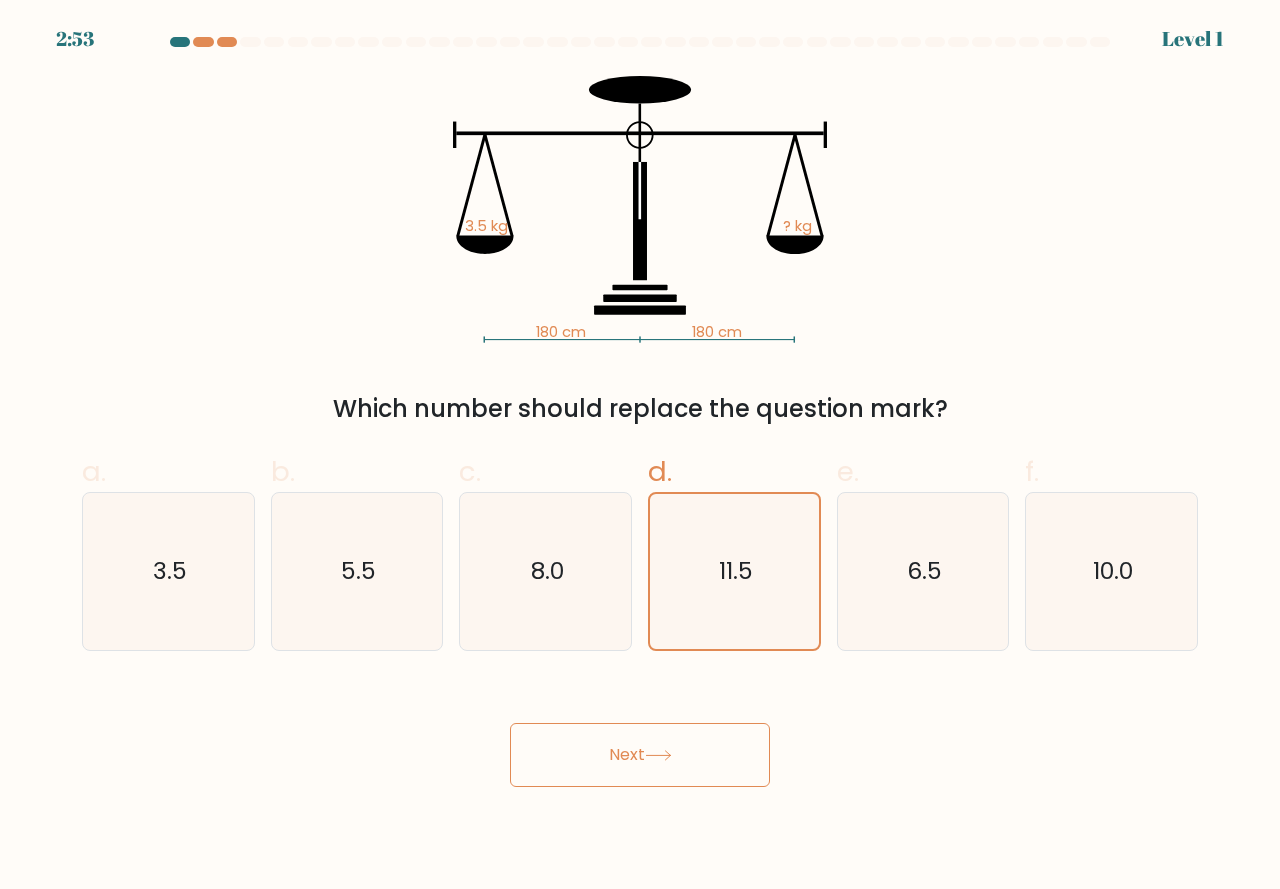 click on "Next" at bounding box center (640, 755) 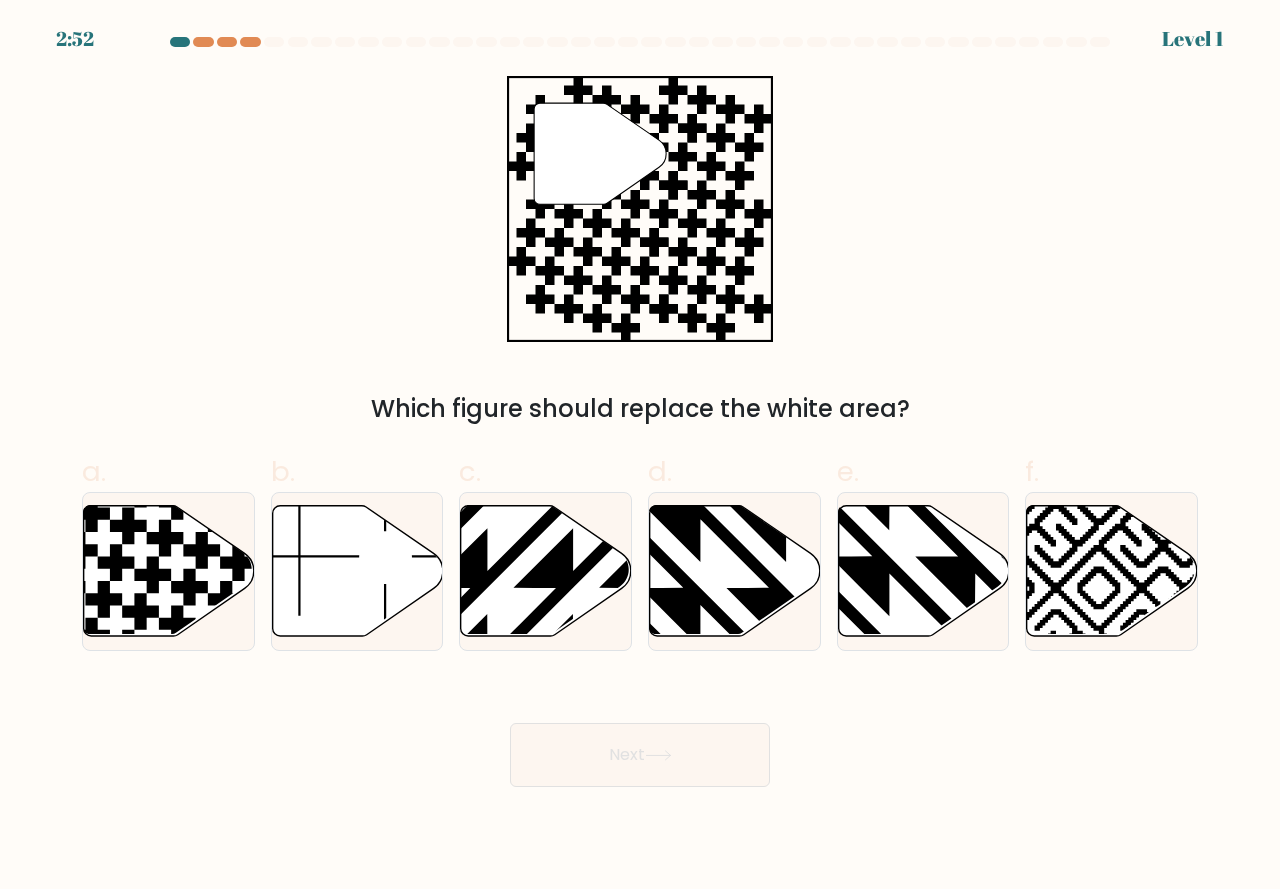 click 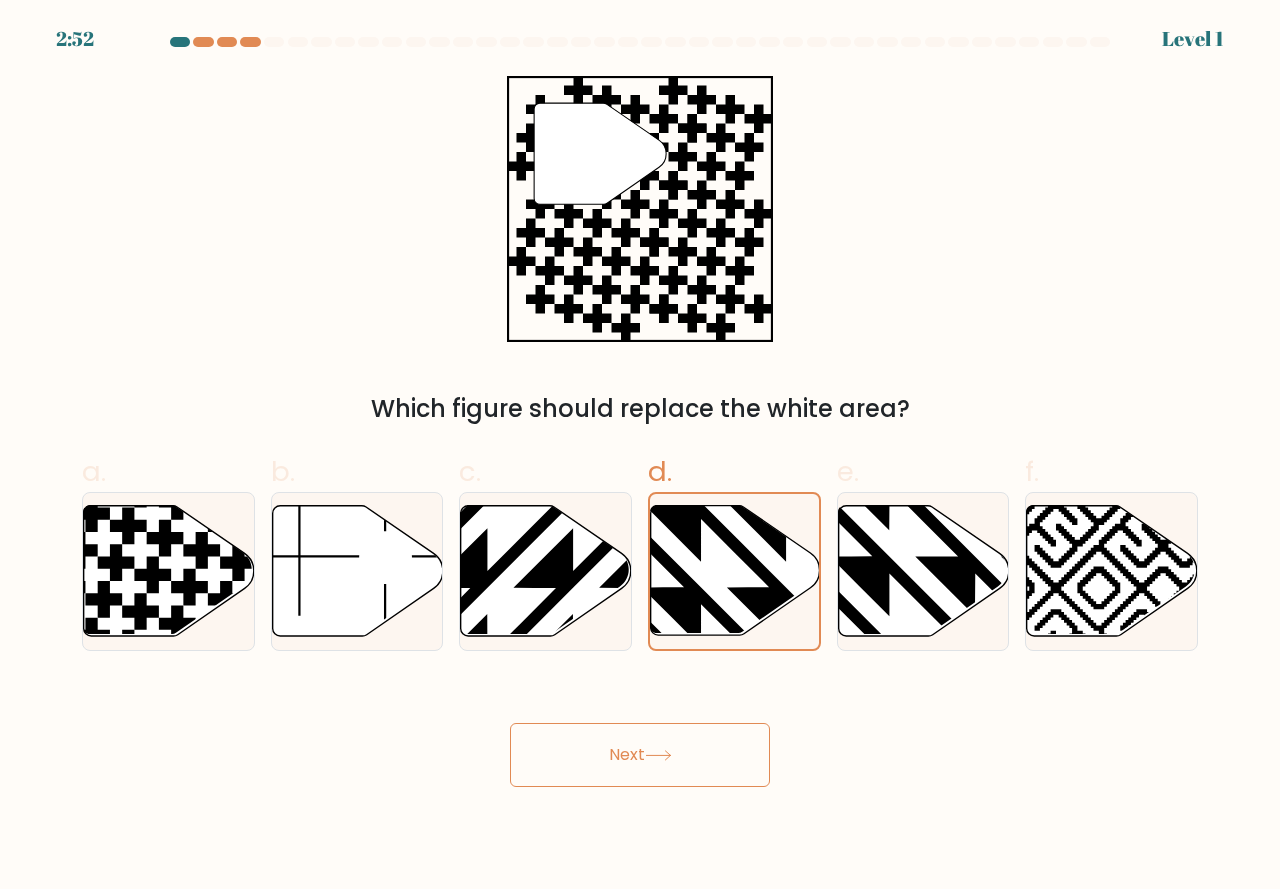 click on "Next" at bounding box center (640, 755) 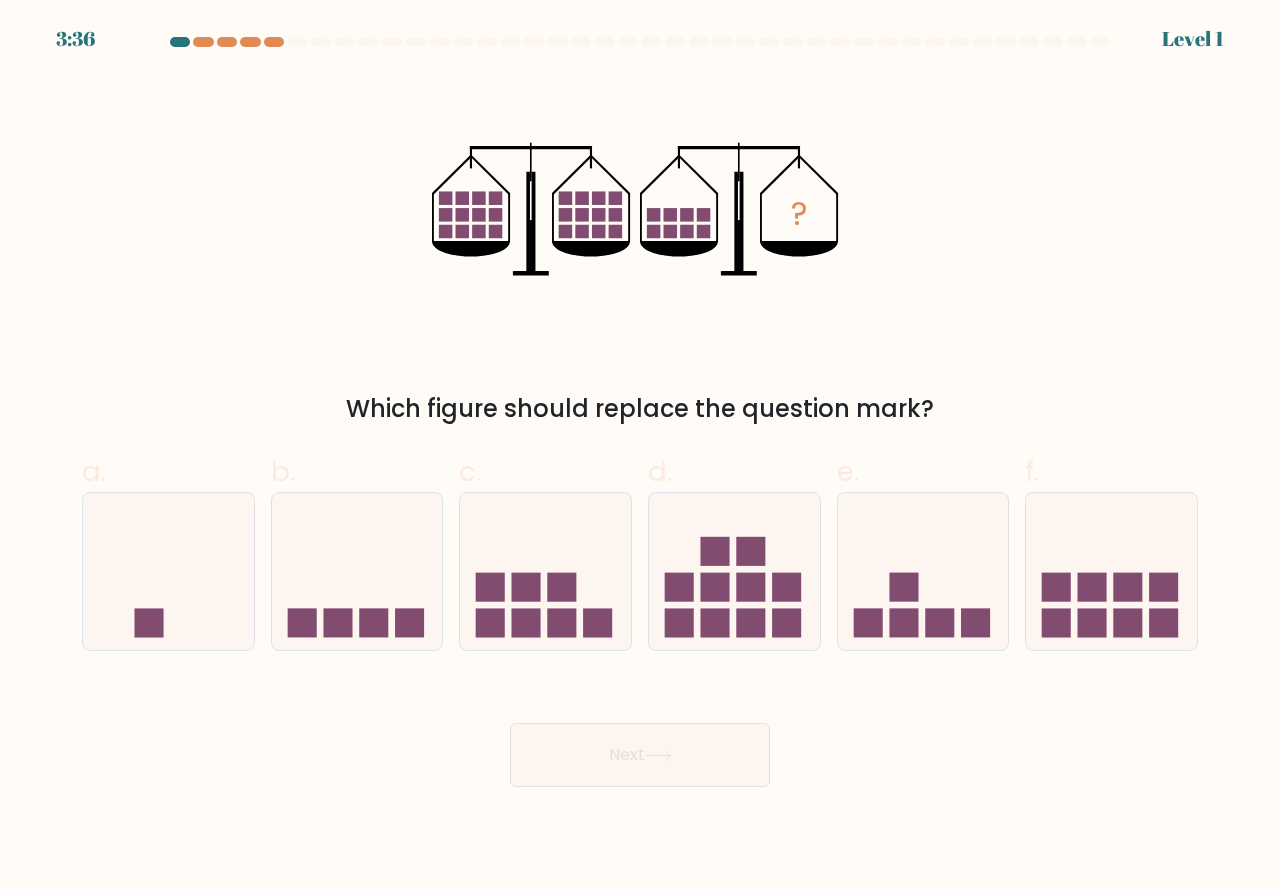 click 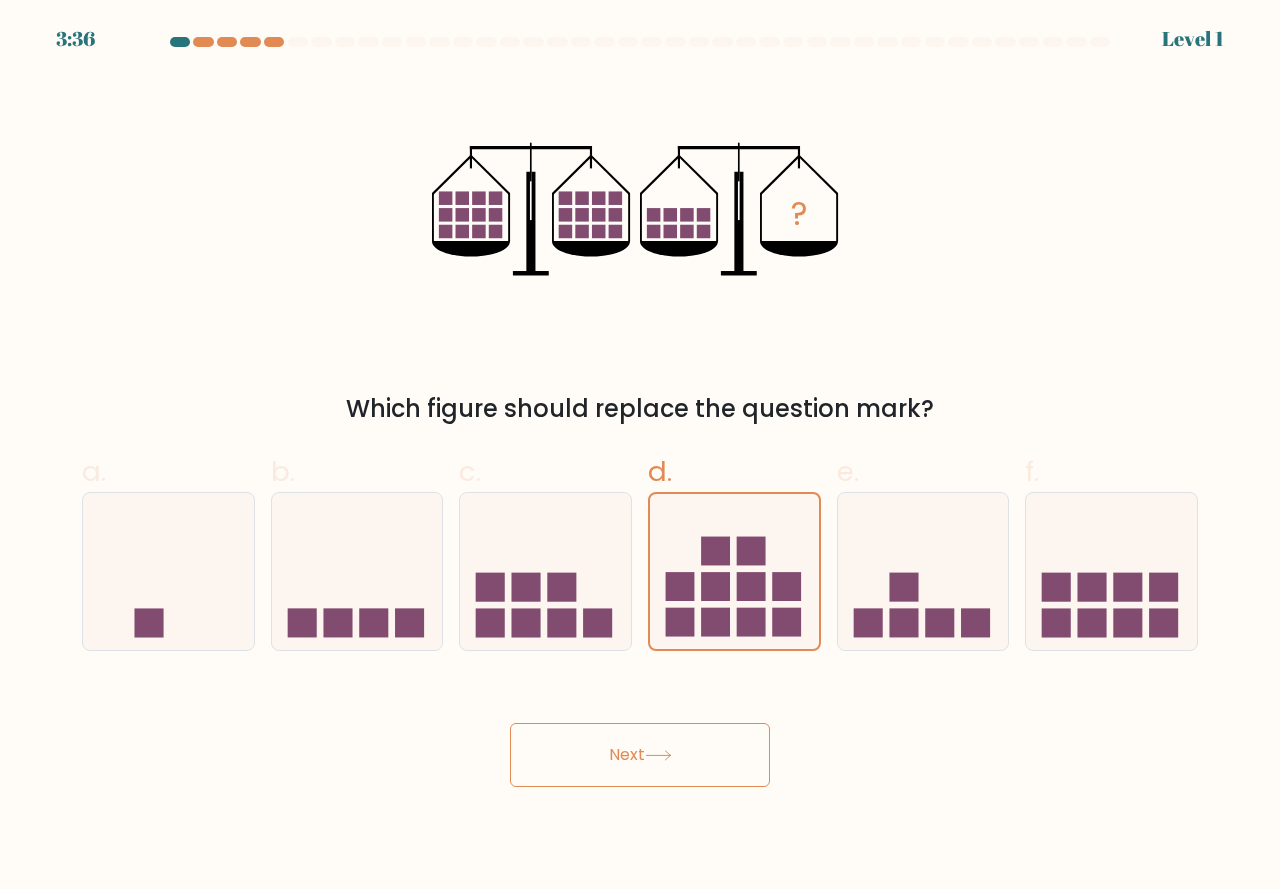 click on "Next" at bounding box center [640, 731] 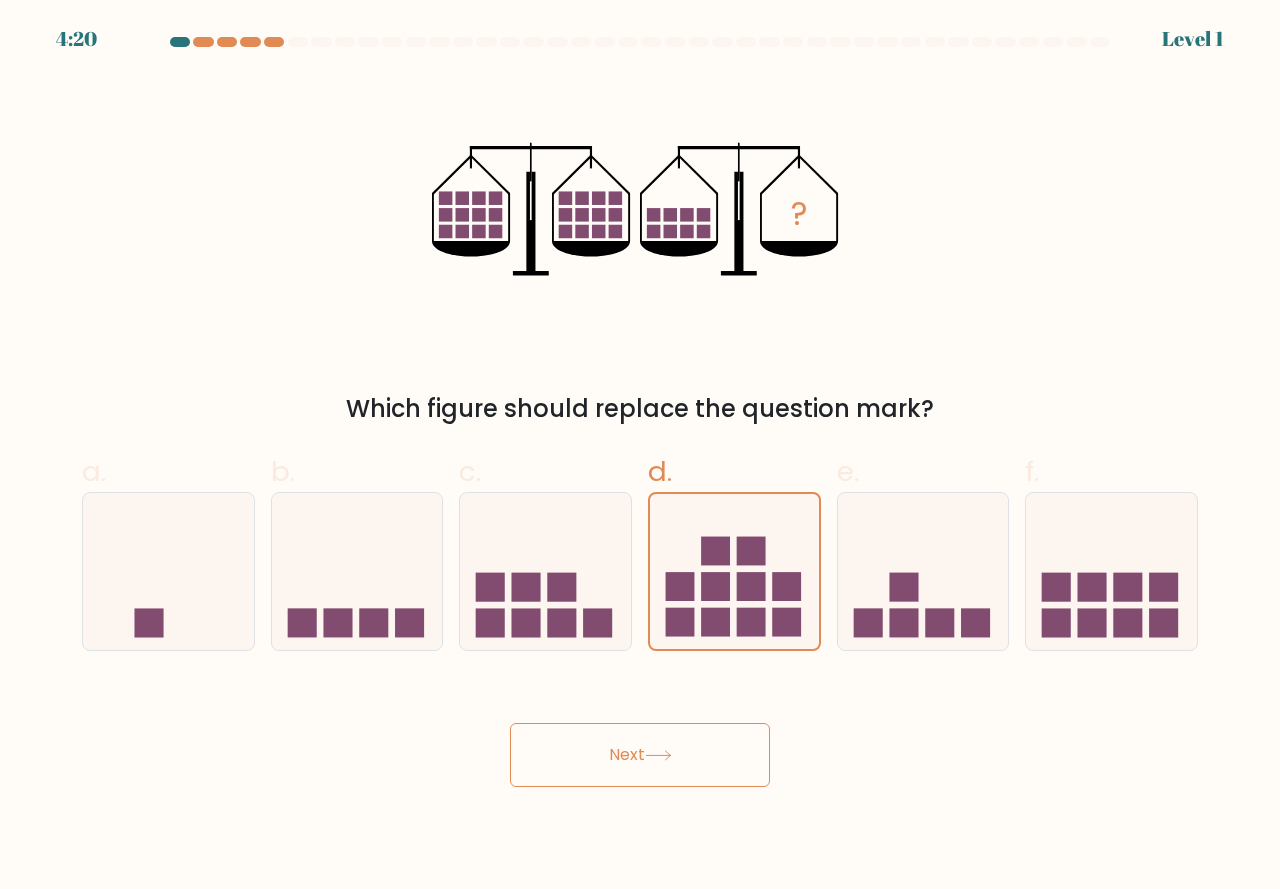 click on "Next" at bounding box center (640, 755) 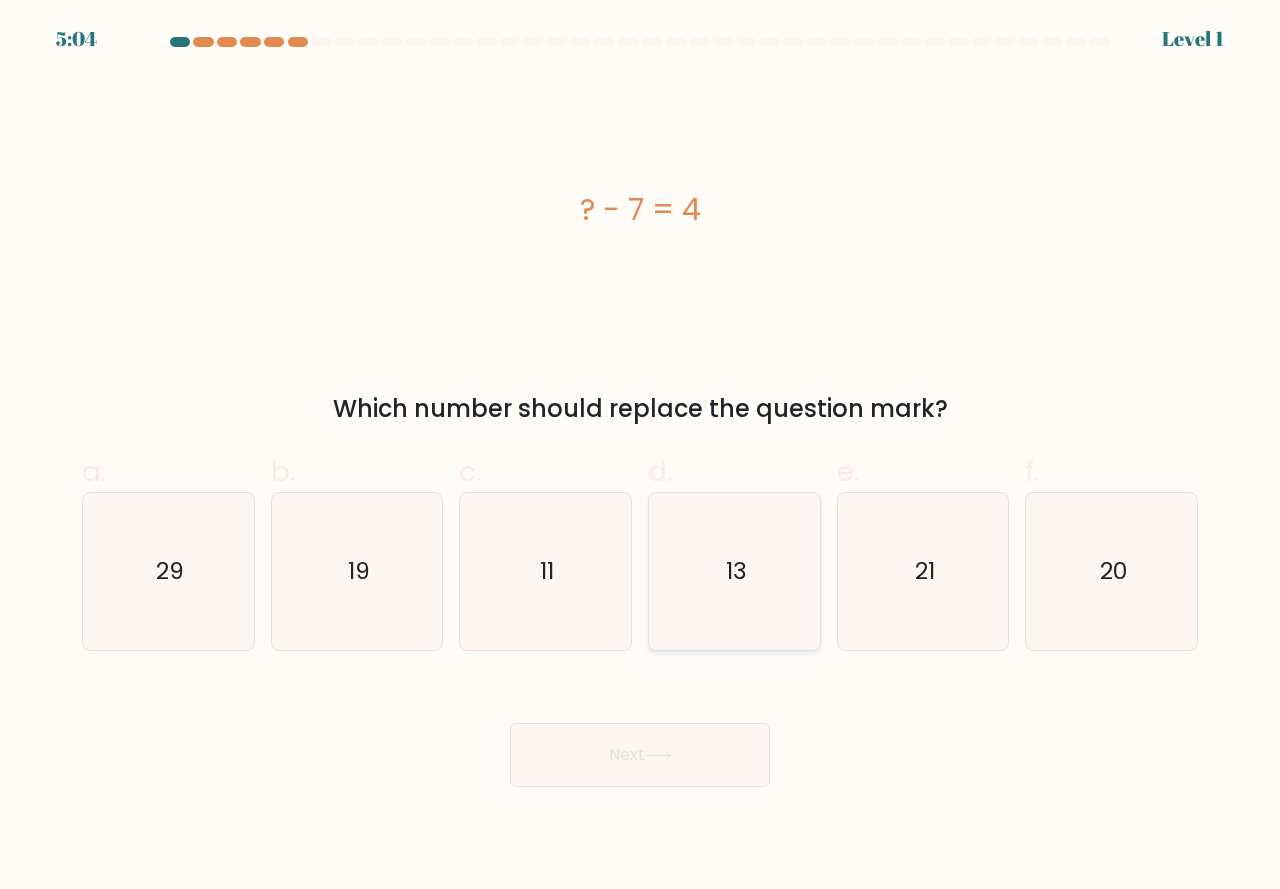 click on "13" 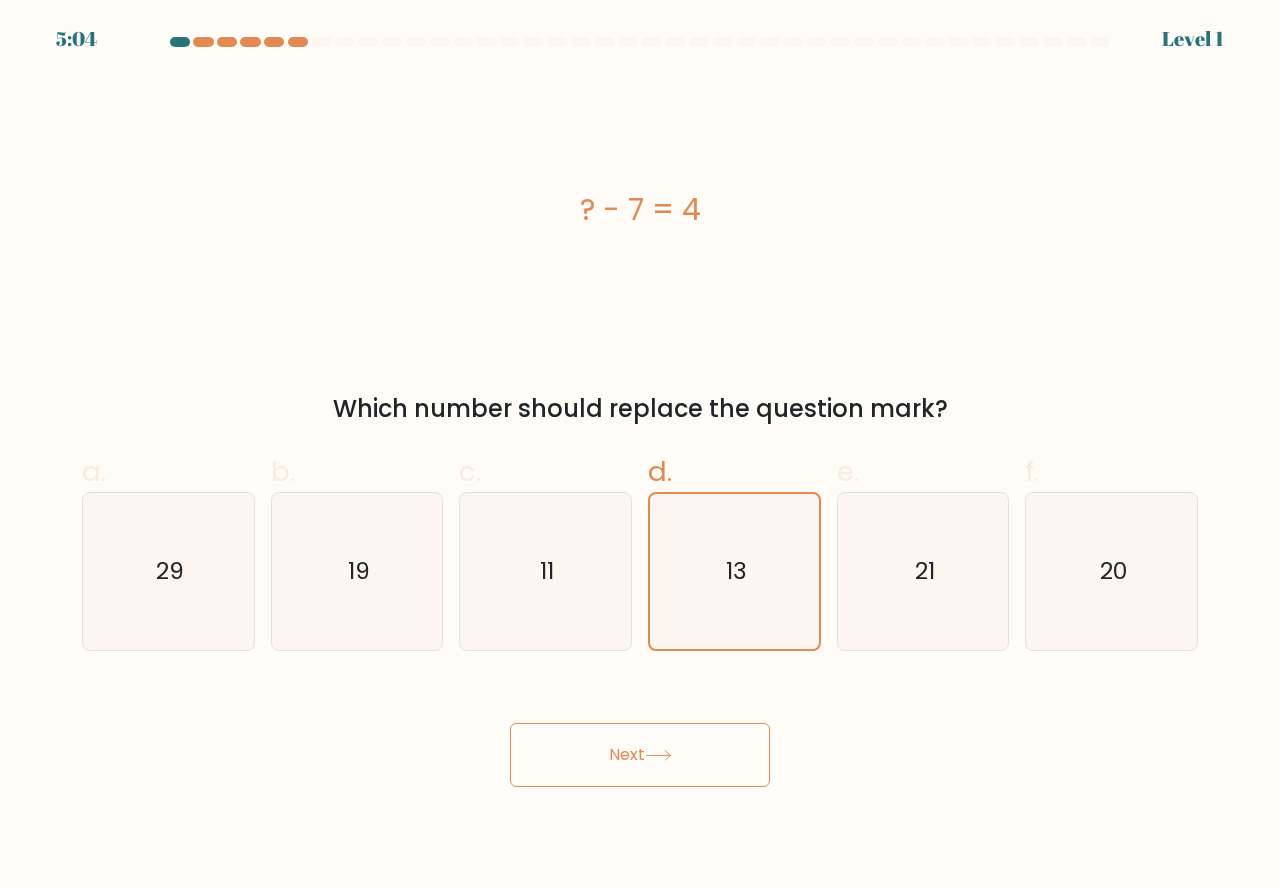 click on "Next" at bounding box center (640, 755) 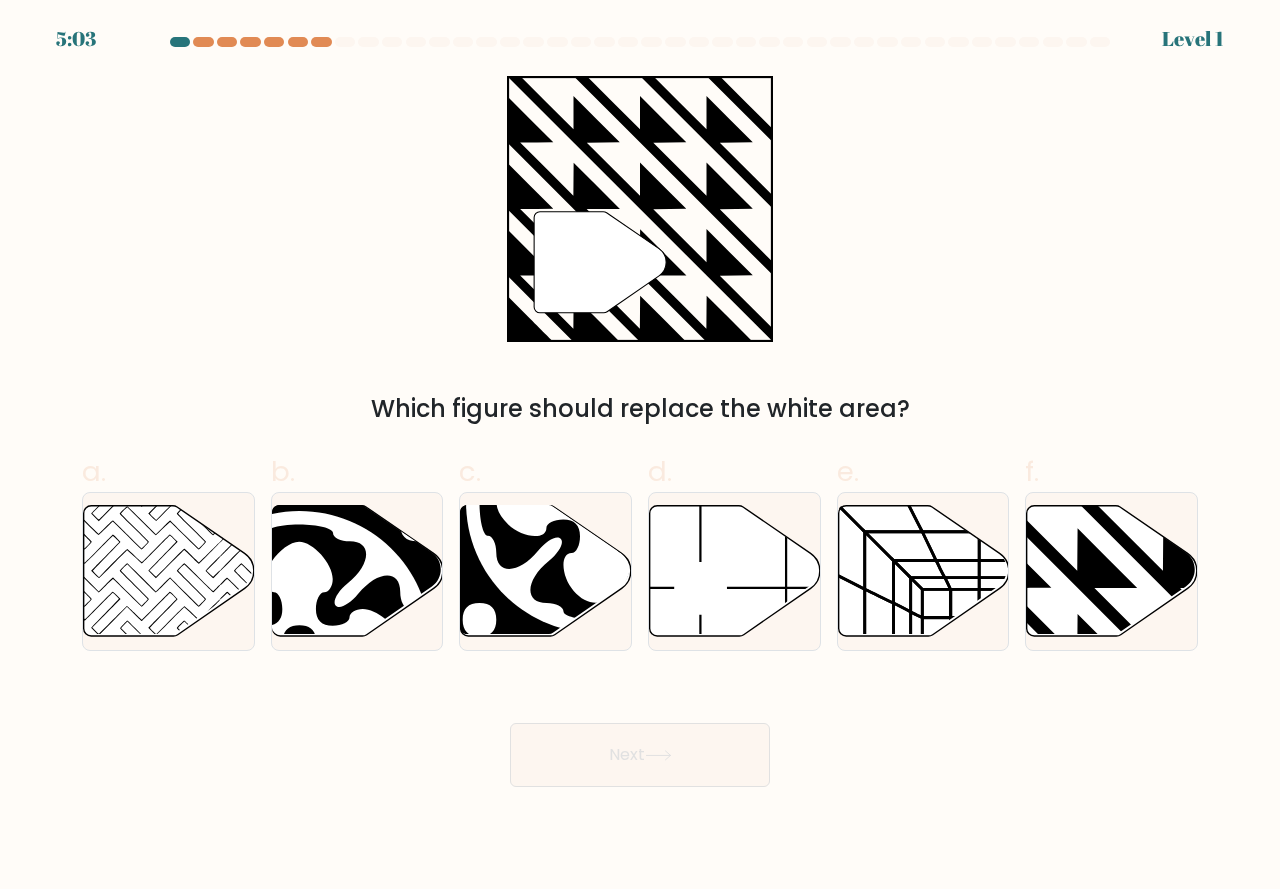 click 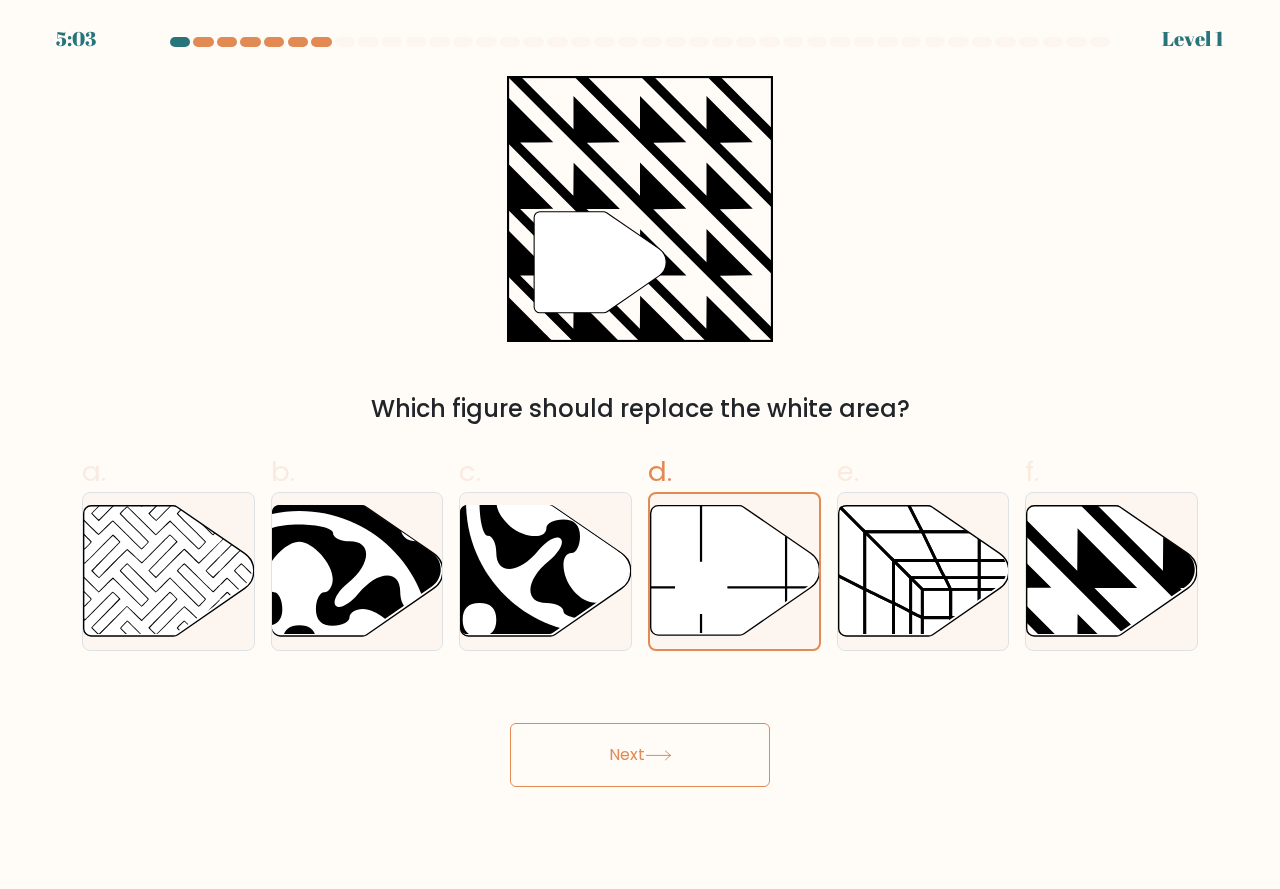 click on "Next" at bounding box center [640, 755] 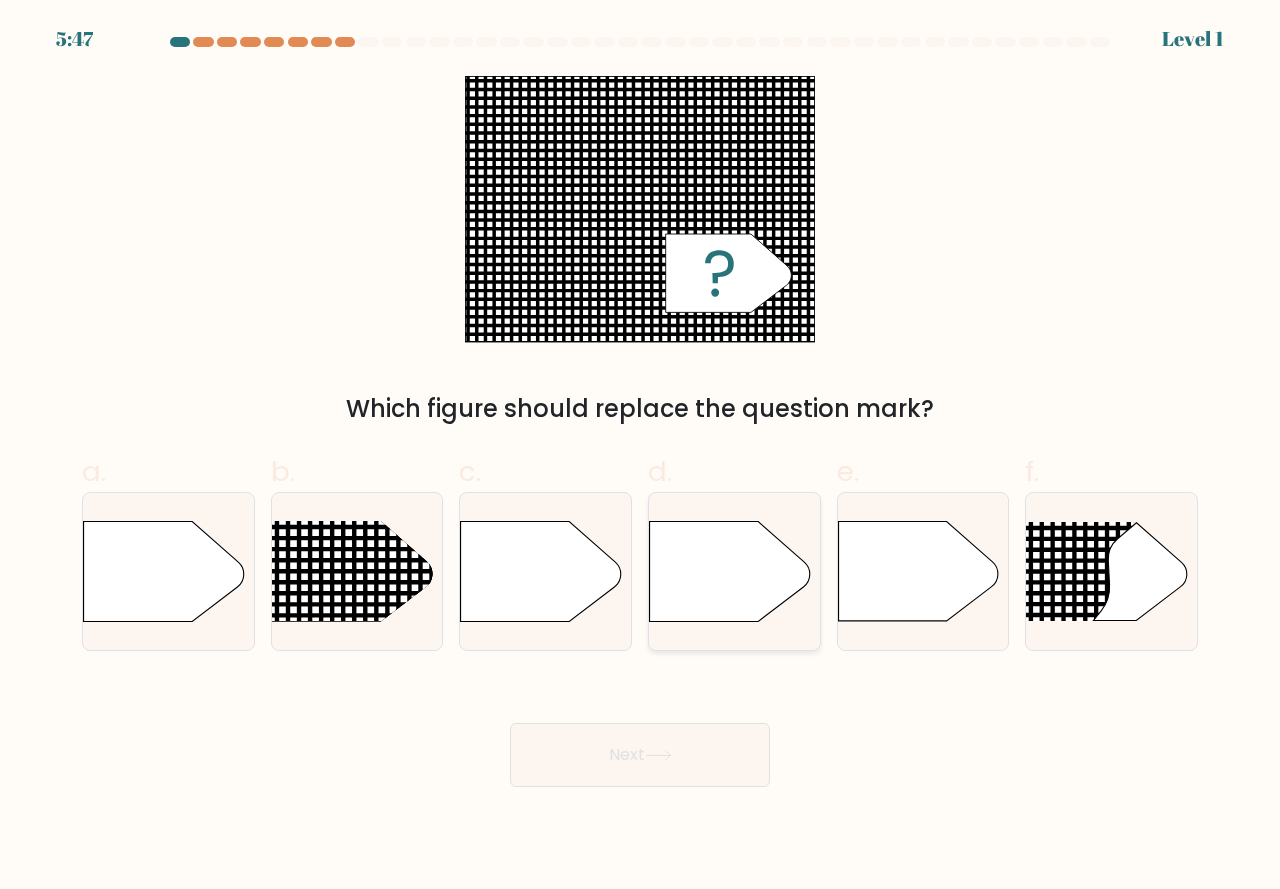 drag, startPoint x: 718, startPoint y: 574, endPoint x: 693, endPoint y: 625, distance: 56.797886 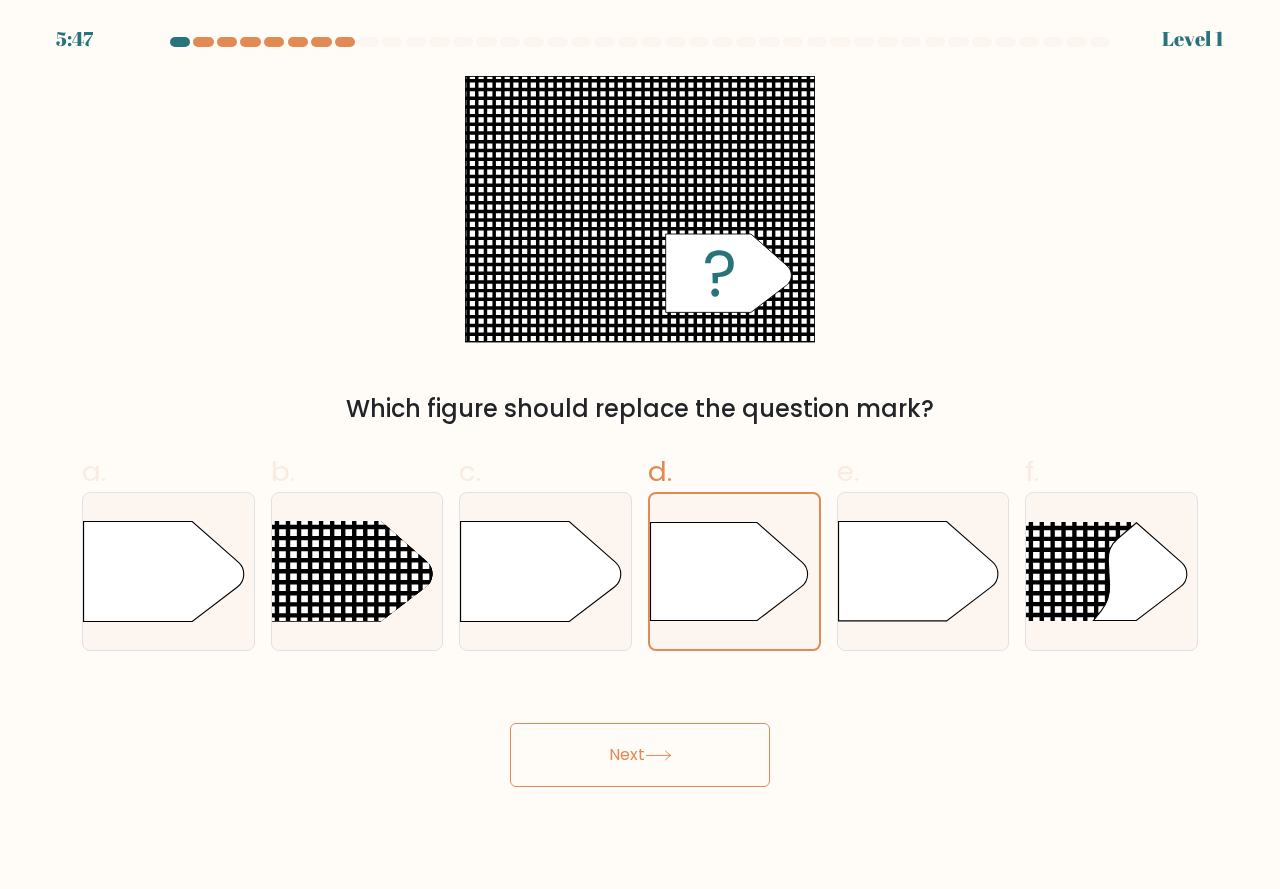 click on "Next" at bounding box center [640, 755] 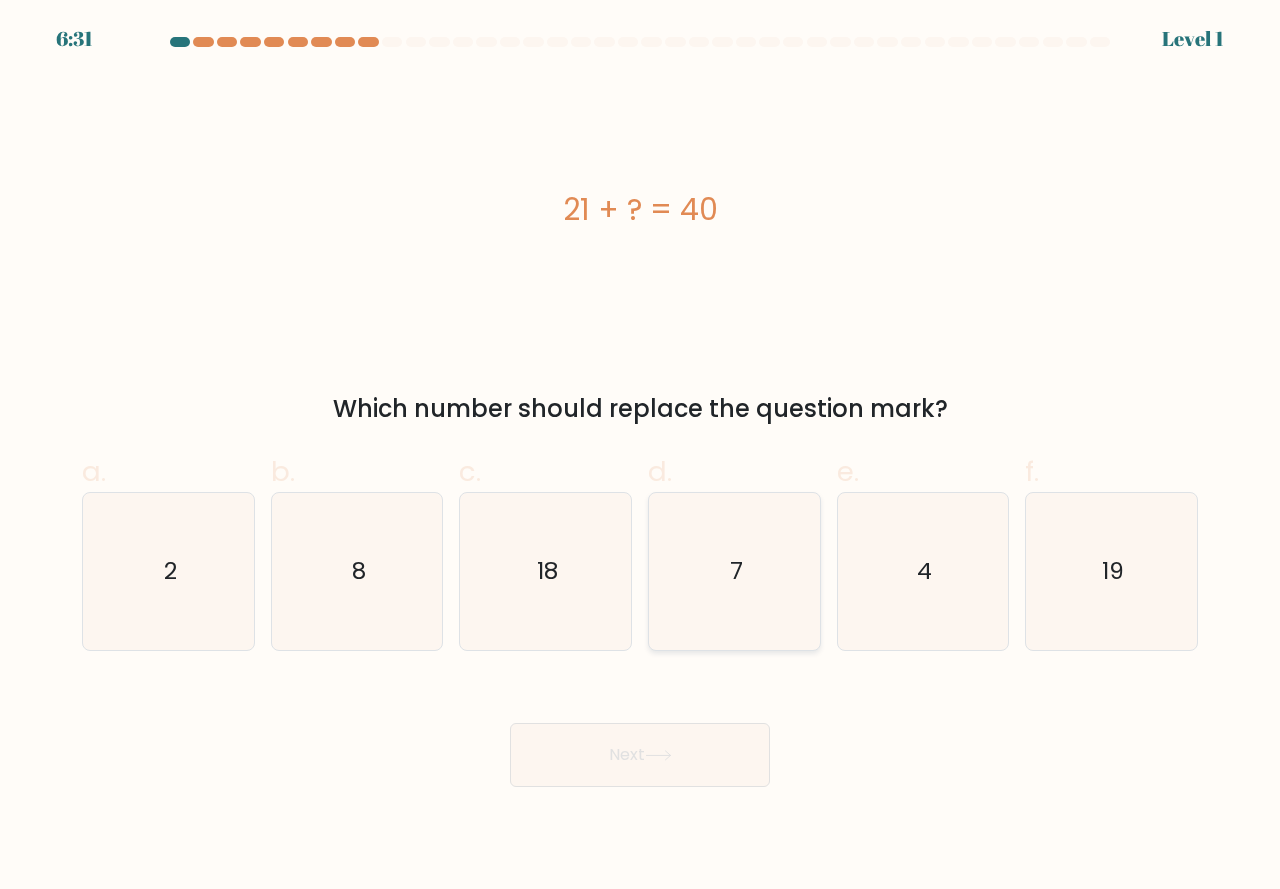 click on "7" 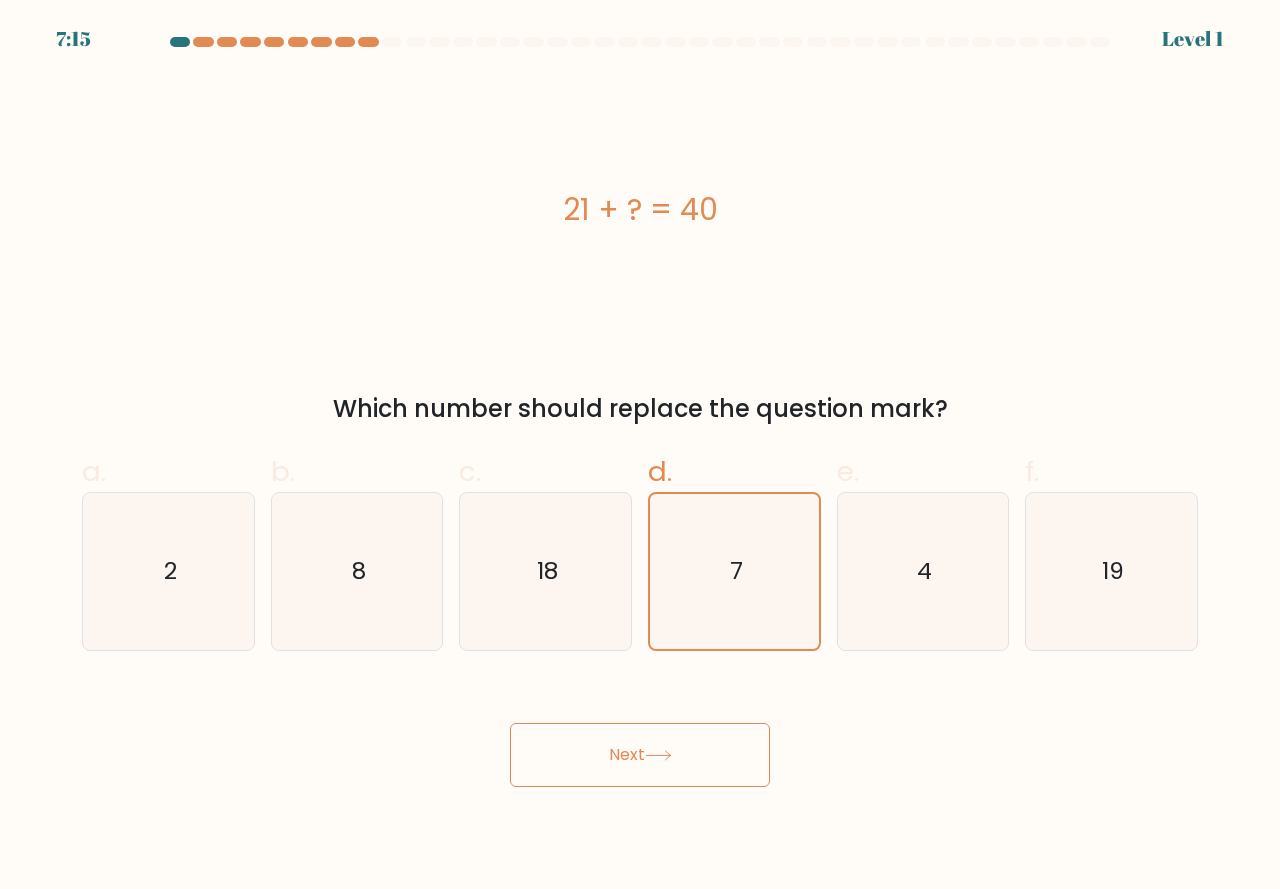 click on "Next" at bounding box center (640, 755) 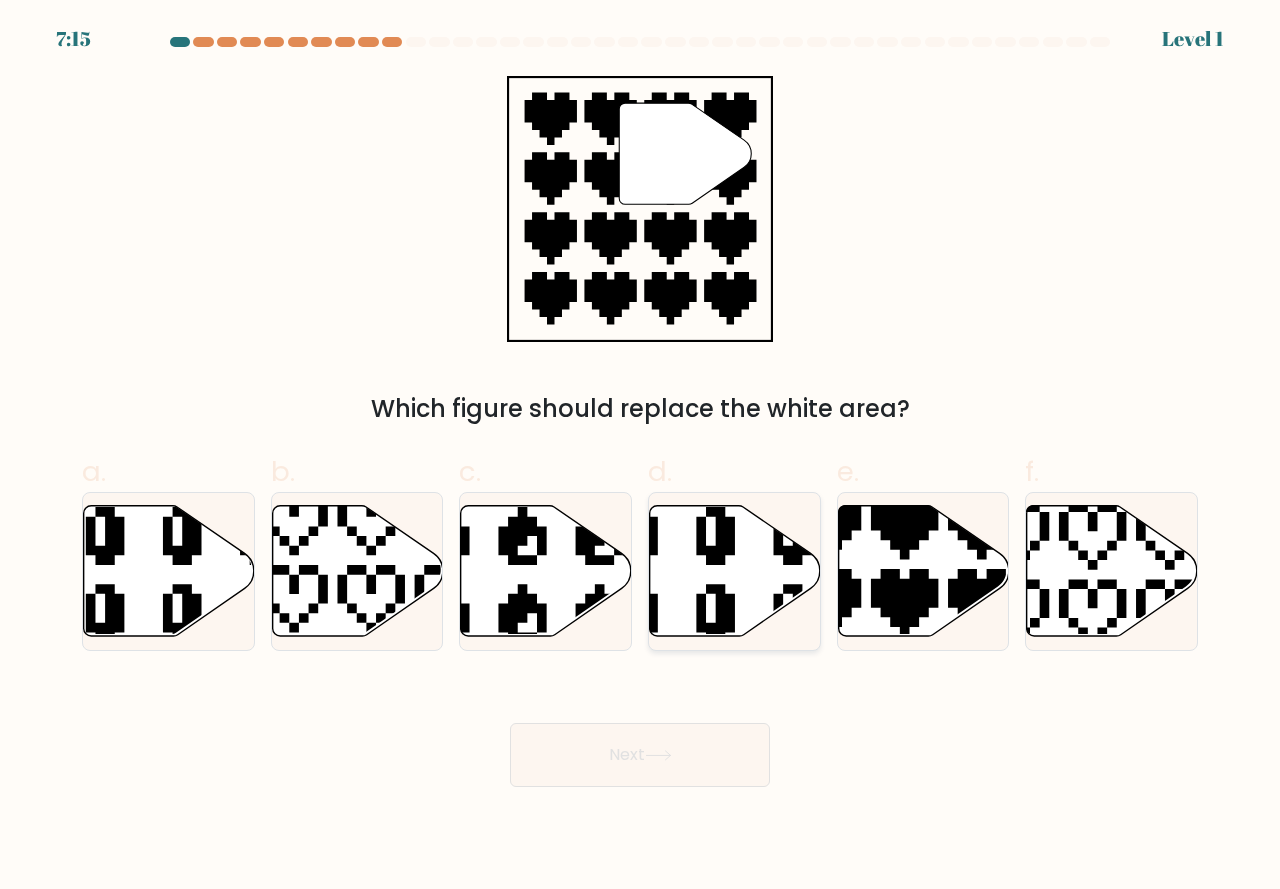 click 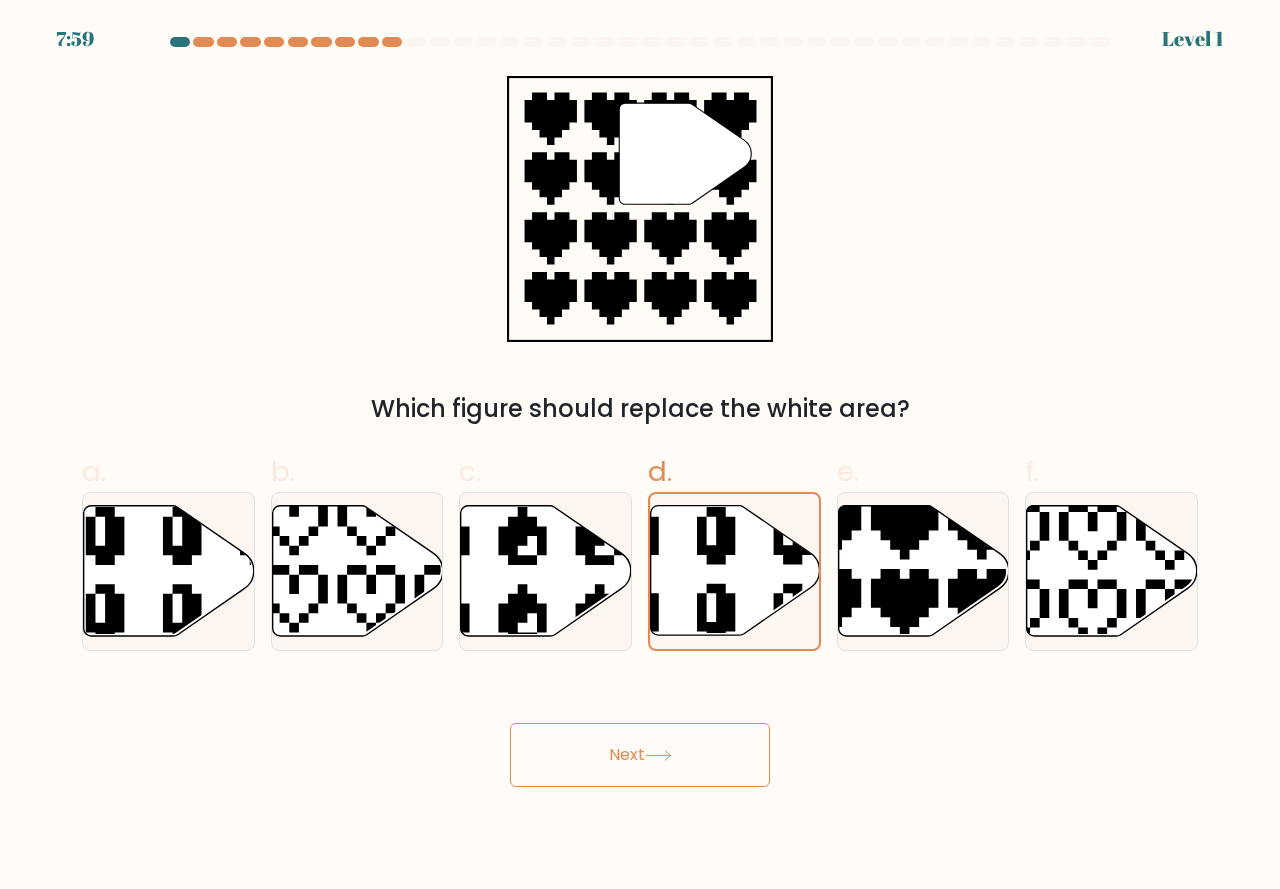 drag, startPoint x: 678, startPoint y: 781, endPoint x: 679, endPoint y: 771, distance: 10.049875 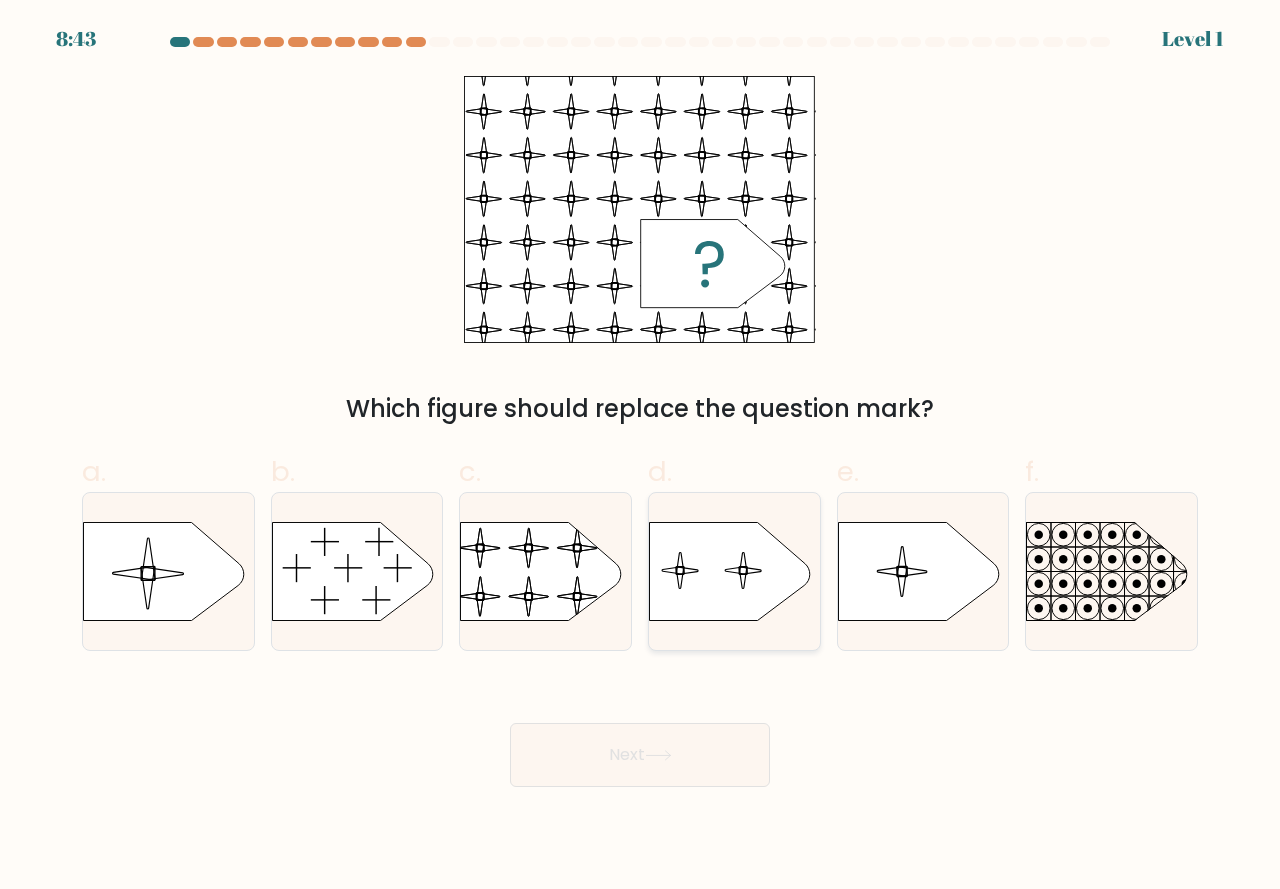 click at bounding box center [734, 571] 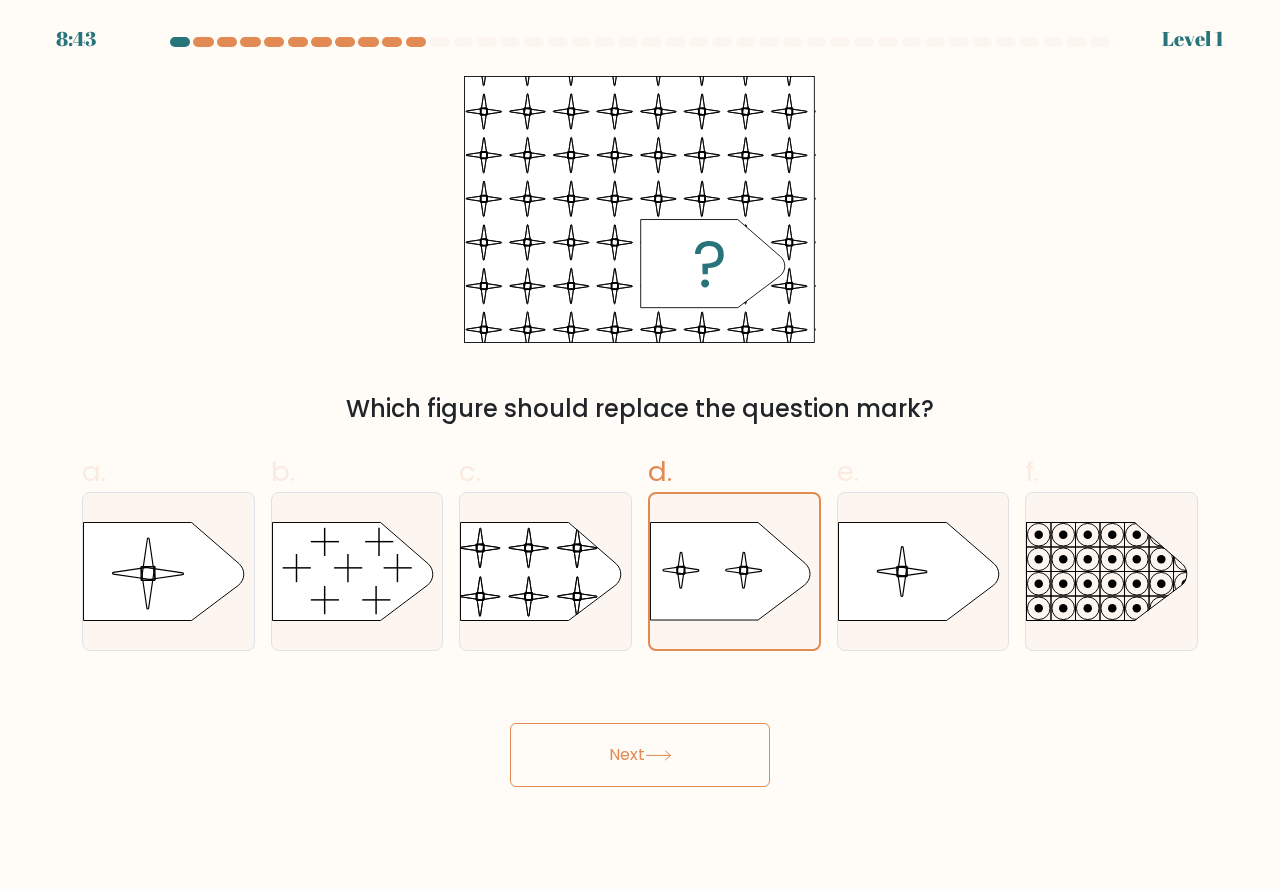click on "8:43
Level 1
a." at bounding box center [640, 444] 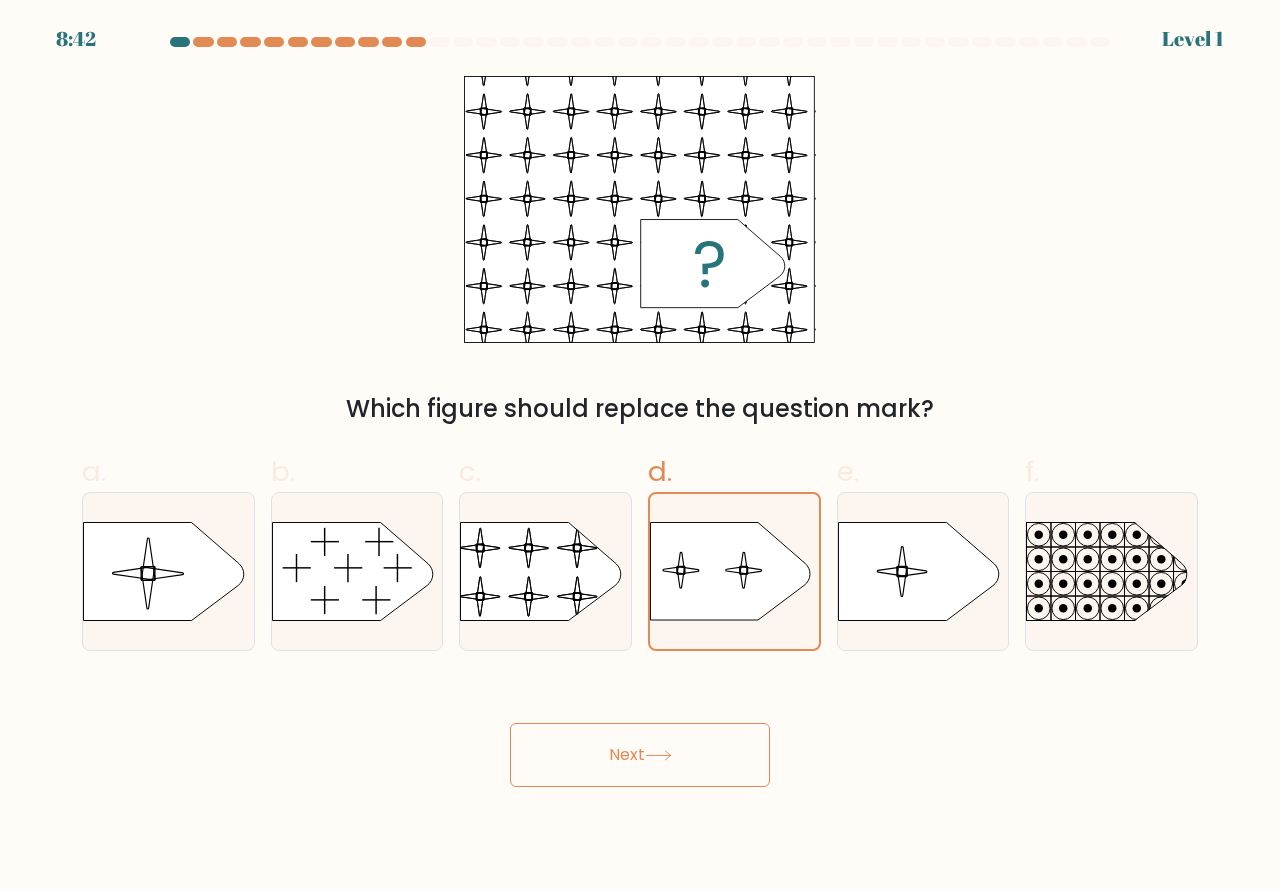 click 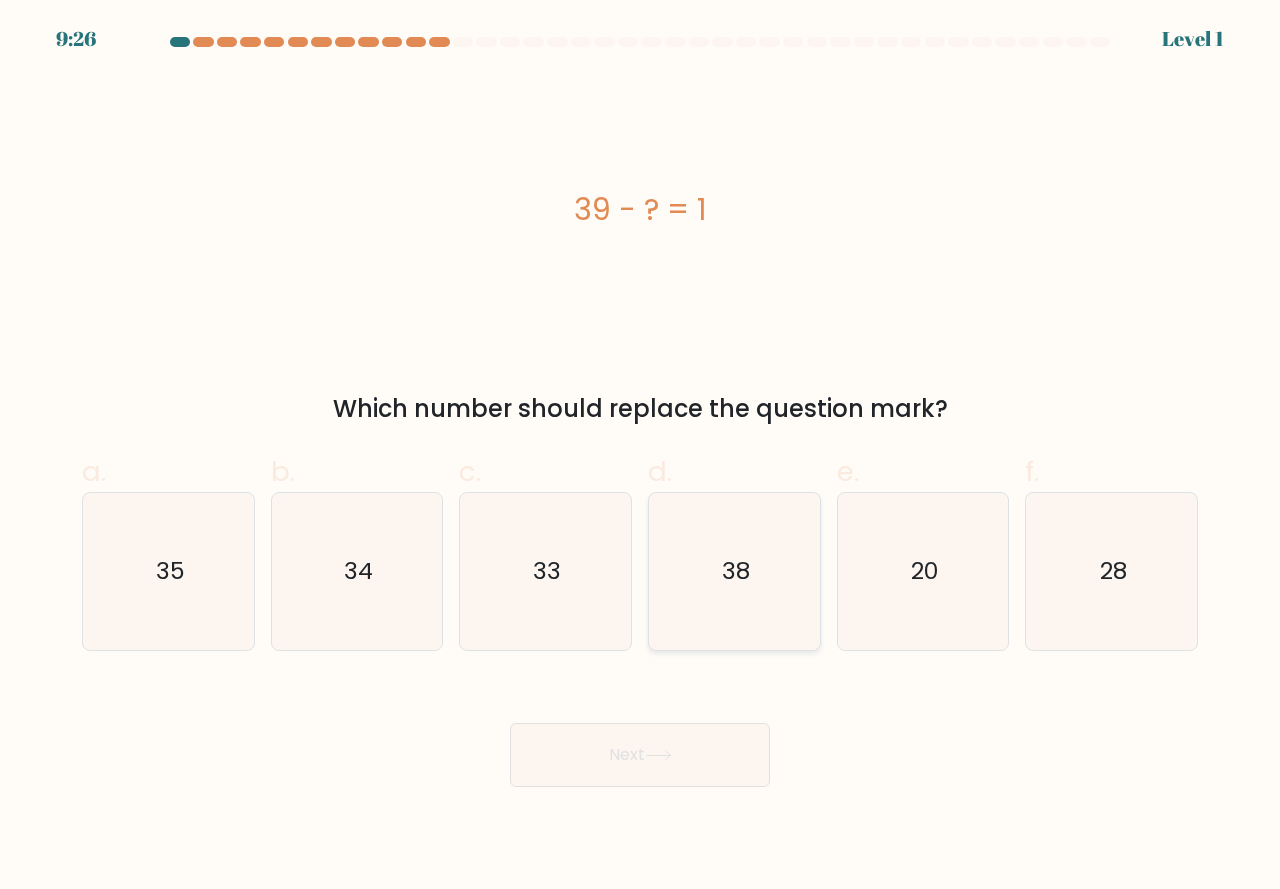 click on "38" 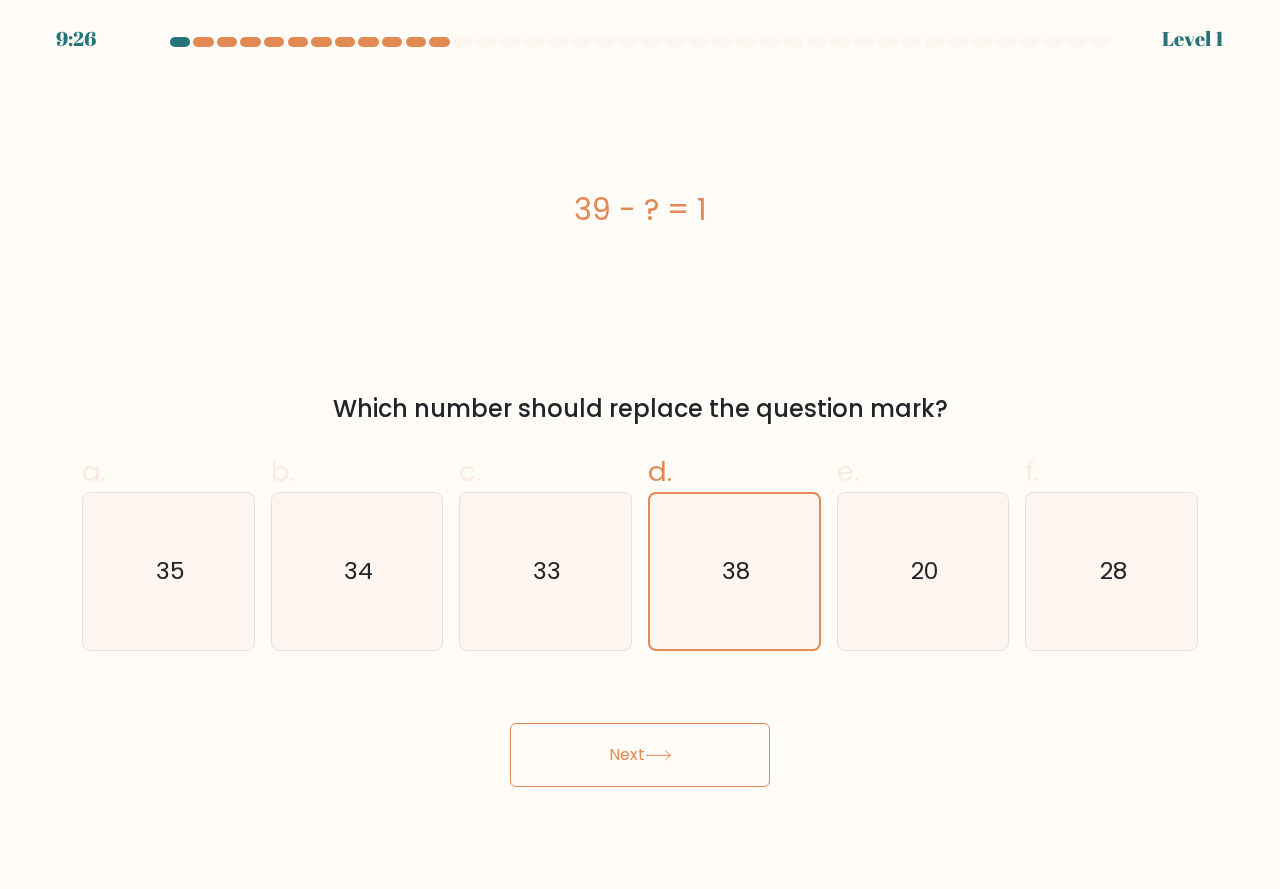 click on "Next" at bounding box center [640, 731] 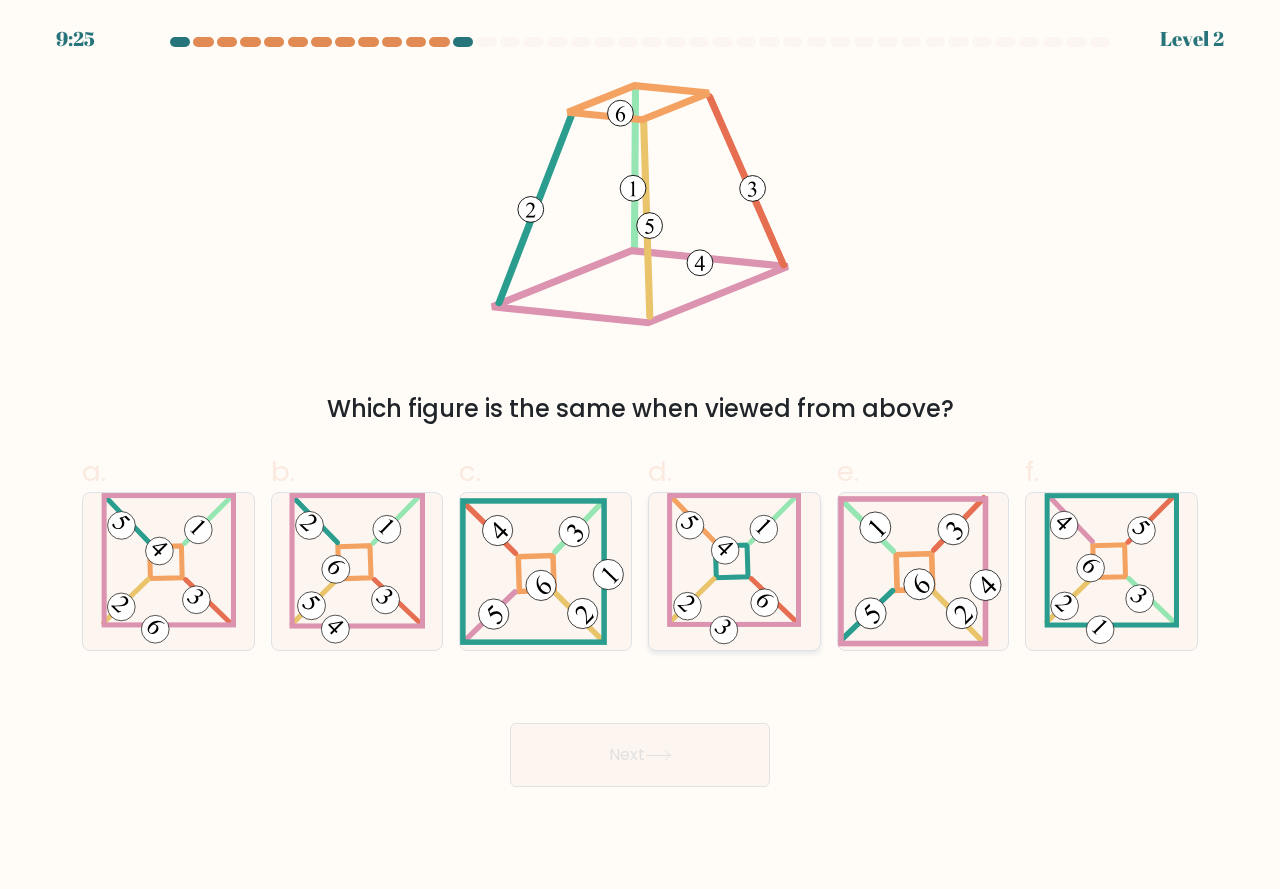 click 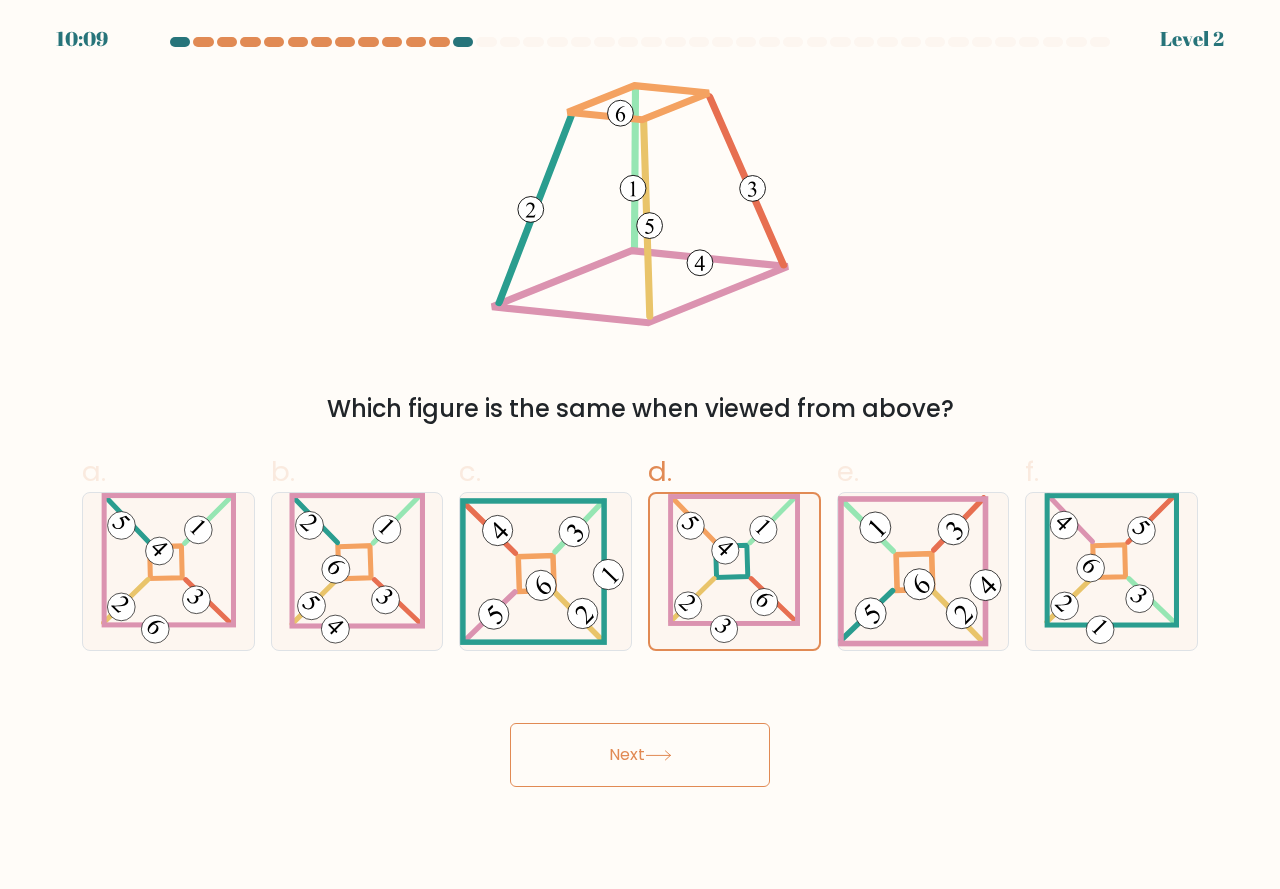 click on "Next" at bounding box center (640, 755) 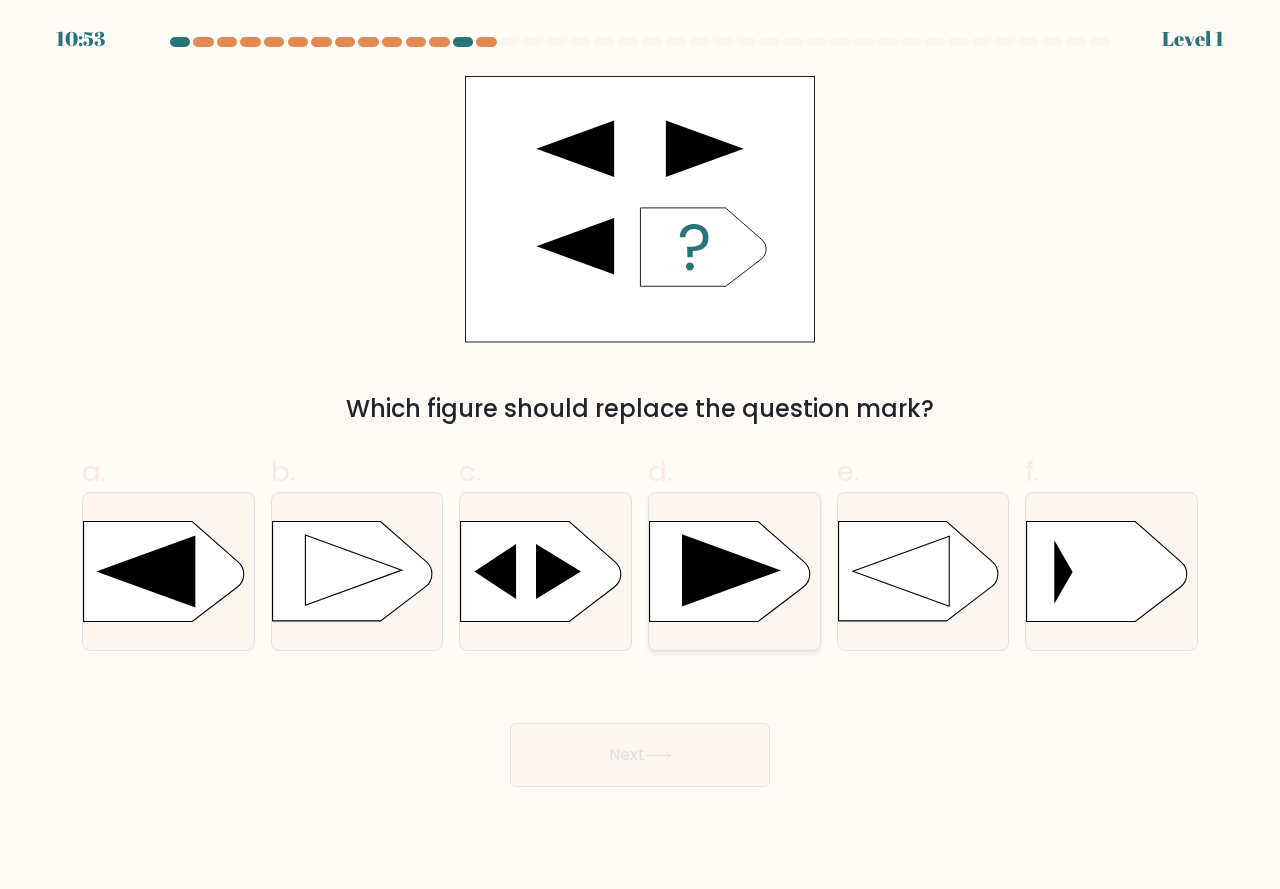 click 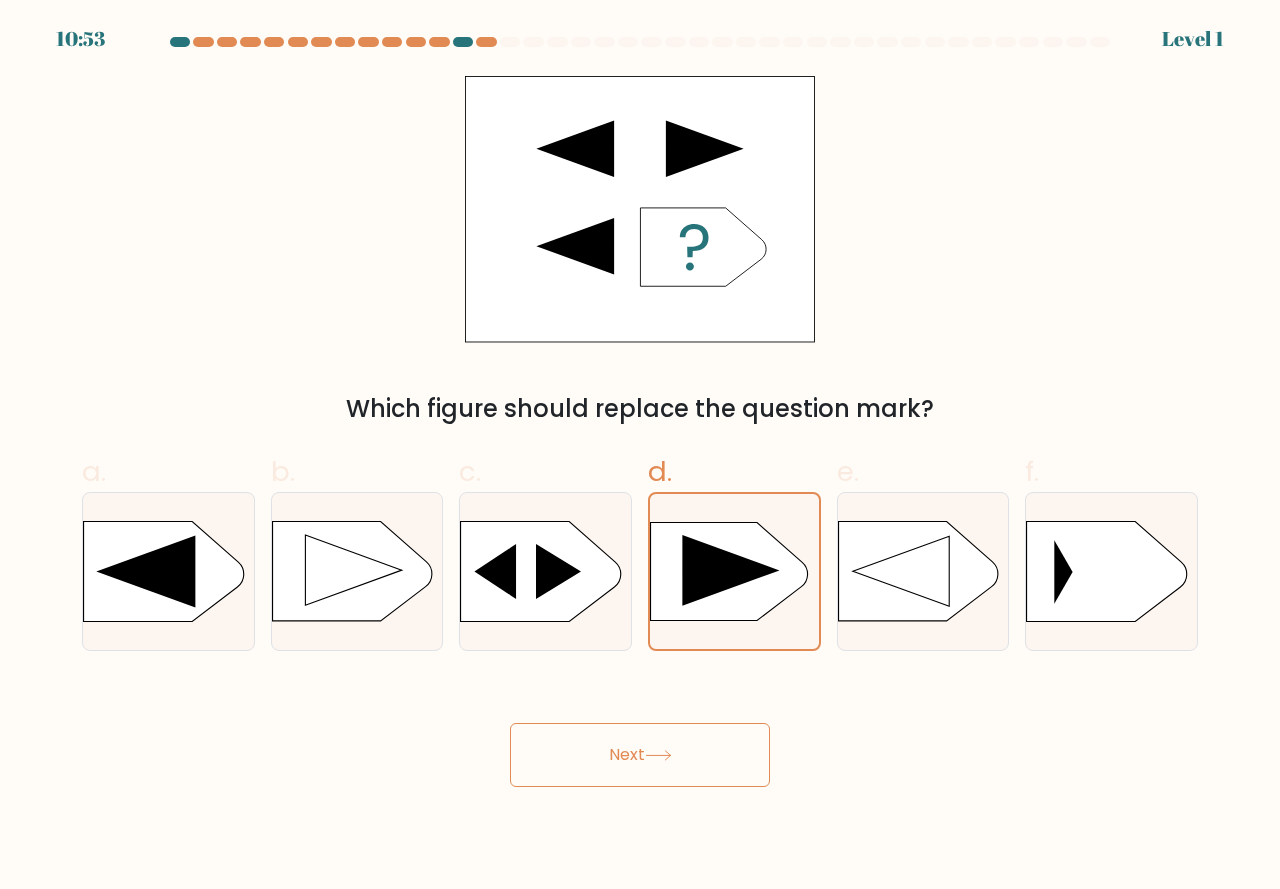 click 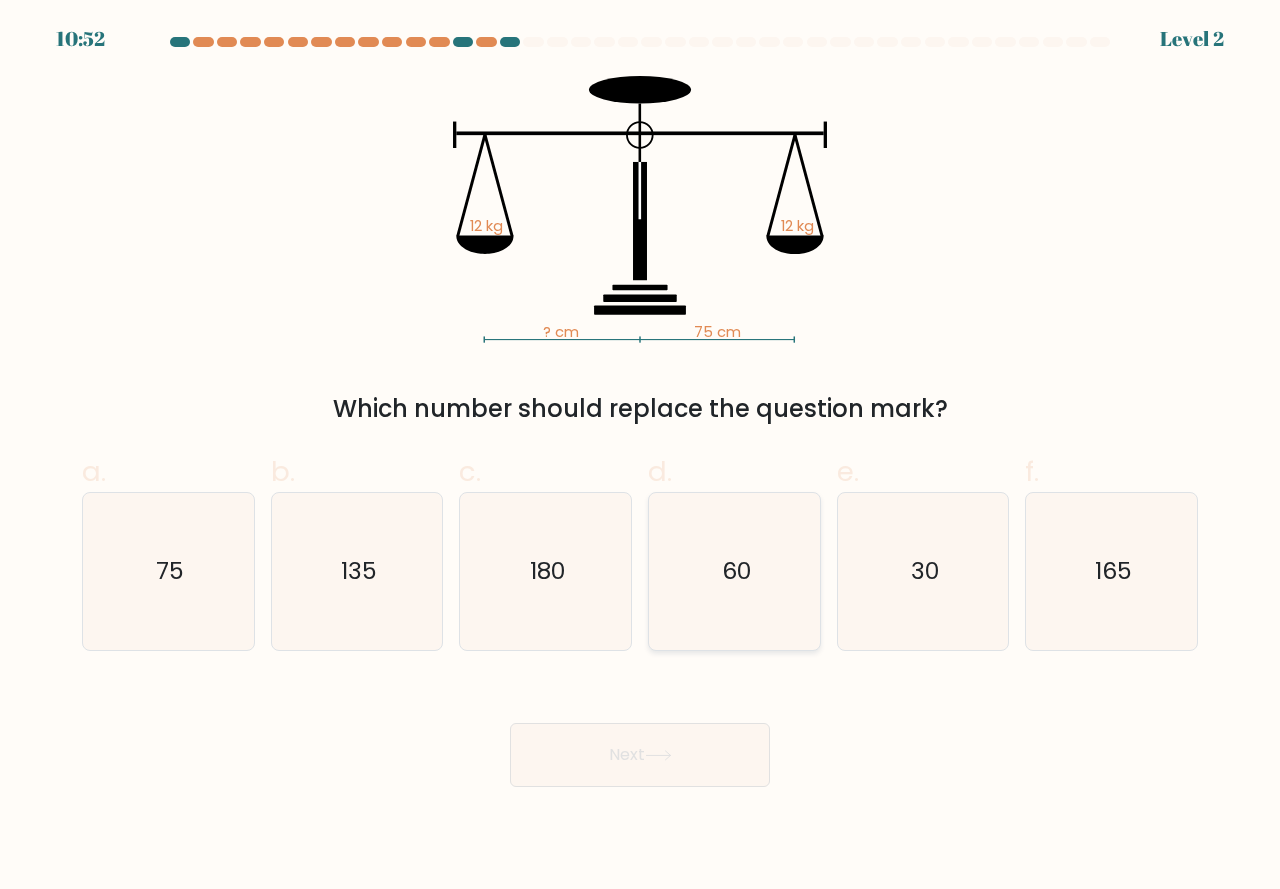 click on "60" 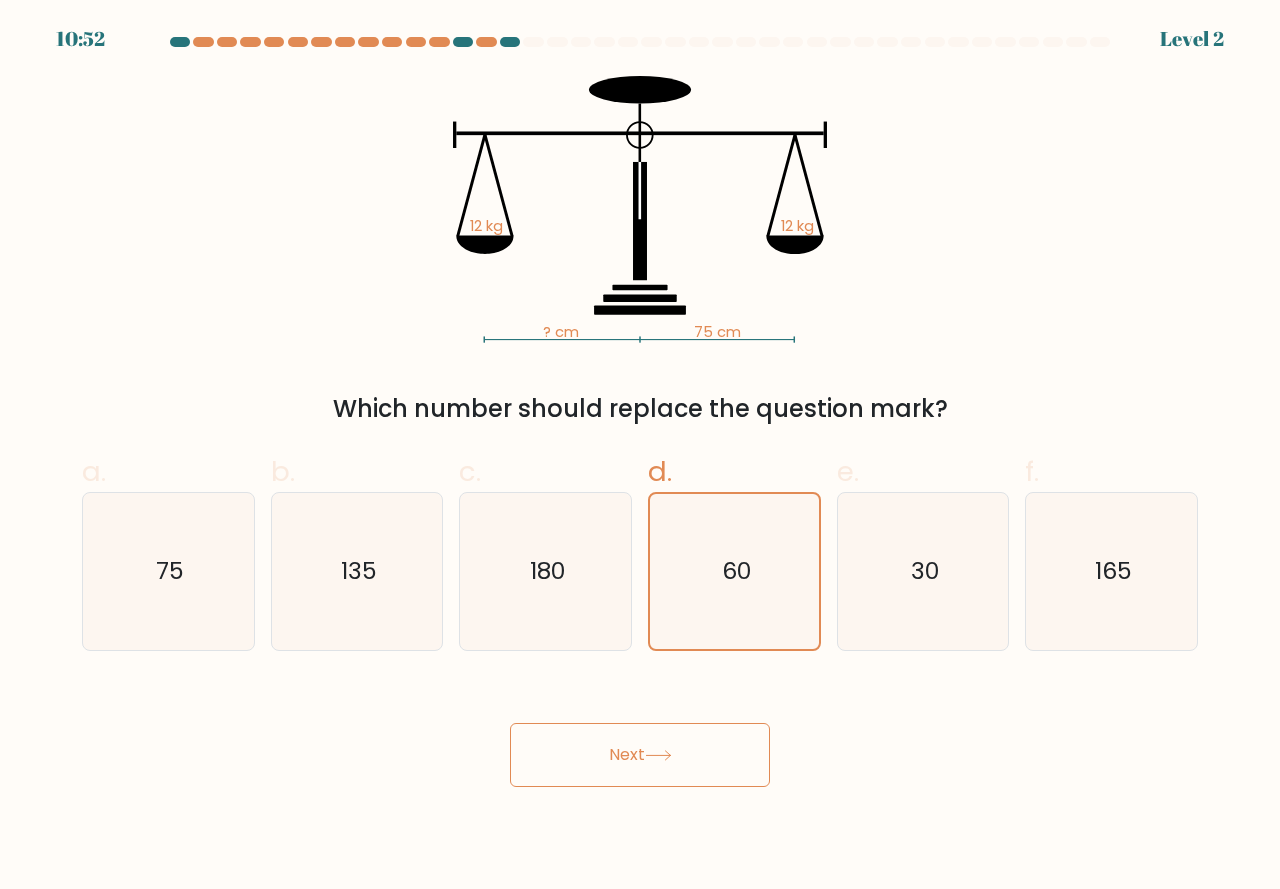 click on "Next" at bounding box center [640, 755] 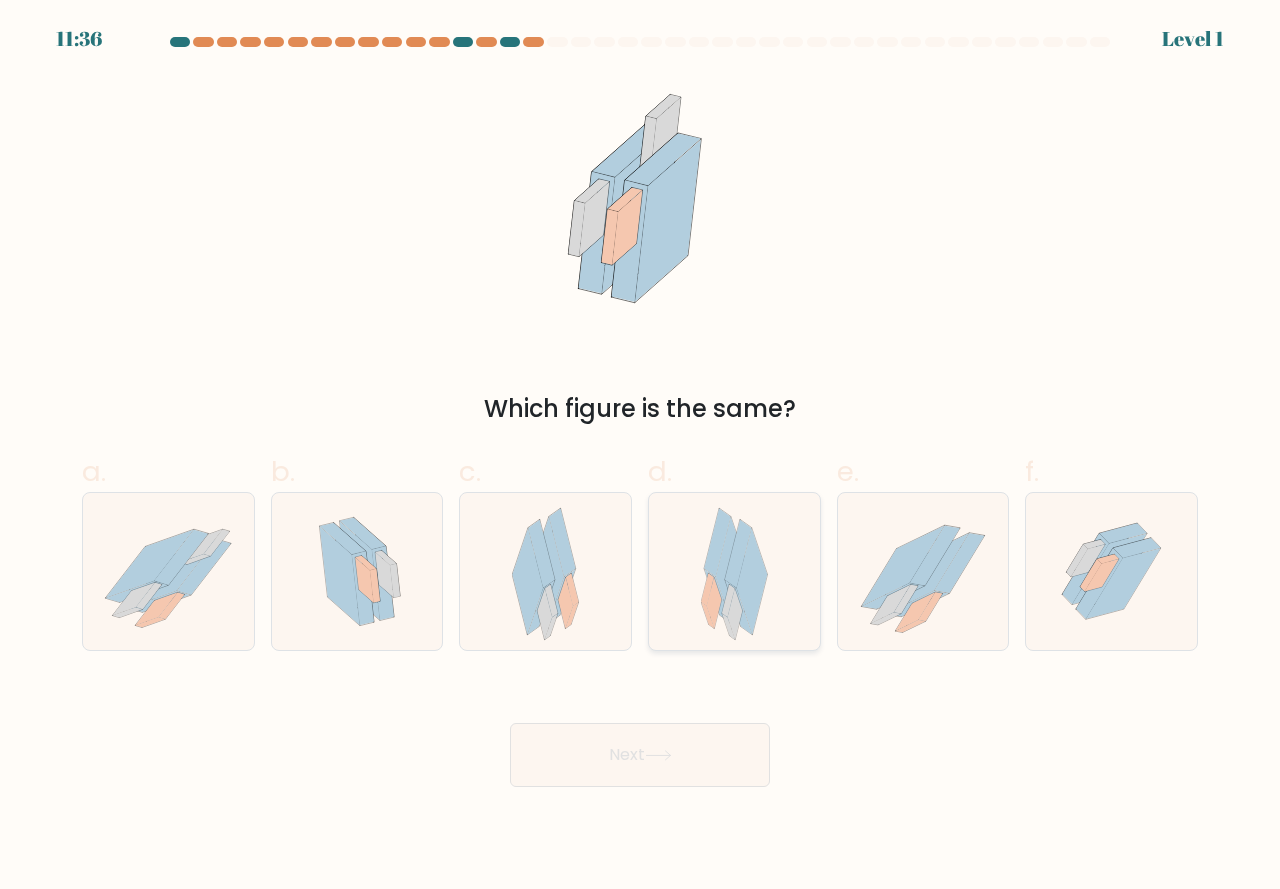 drag, startPoint x: 703, startPoint y: 622, endPoint x: 713, endPoint y: 642, distance: 22.36068 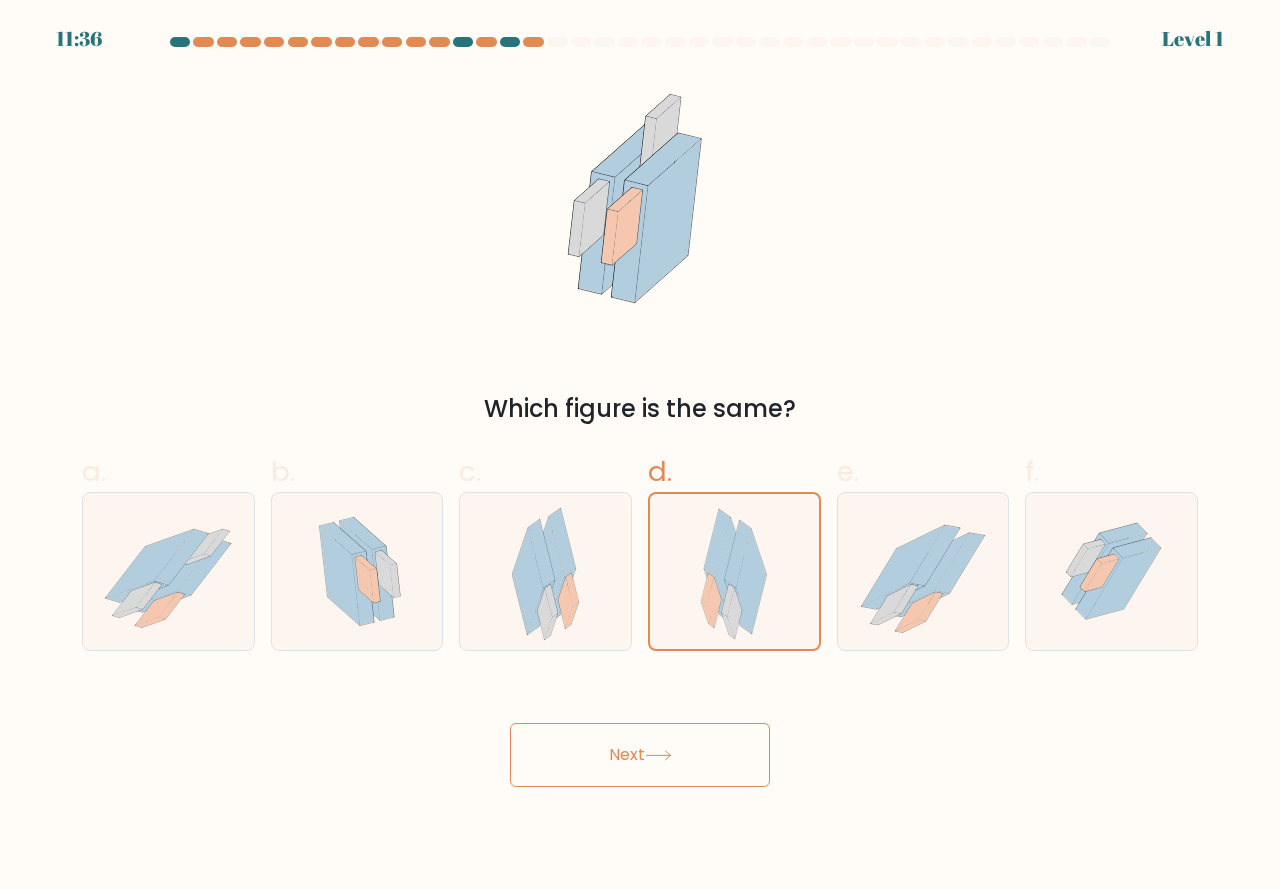 click on "Next" at bounding box center [640, 755] 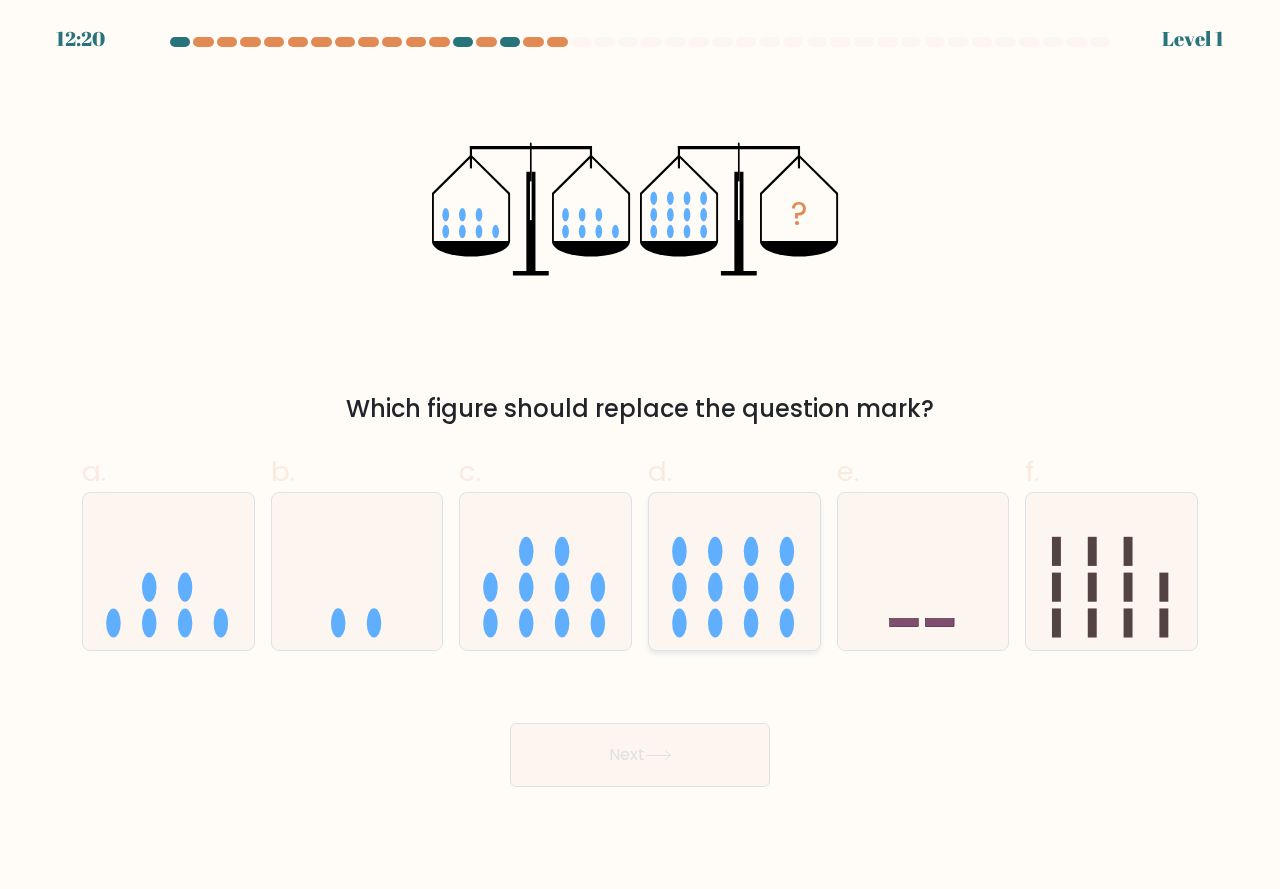 drag, startPoint x: 718, startPoint y: 611, endPoint x: 710, endPoint y: 684, distance: 73.43705 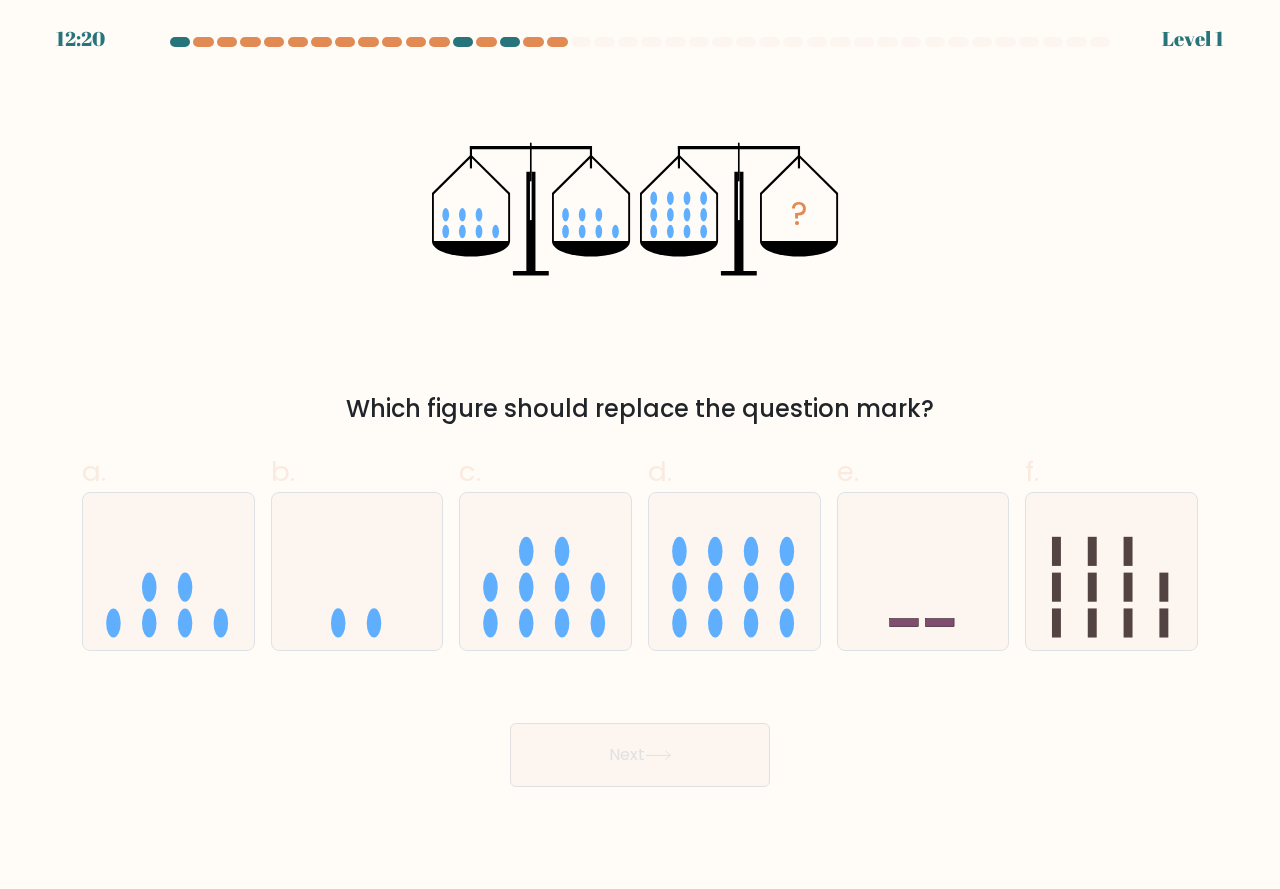 click on "d." at bounding box center [640, 451] 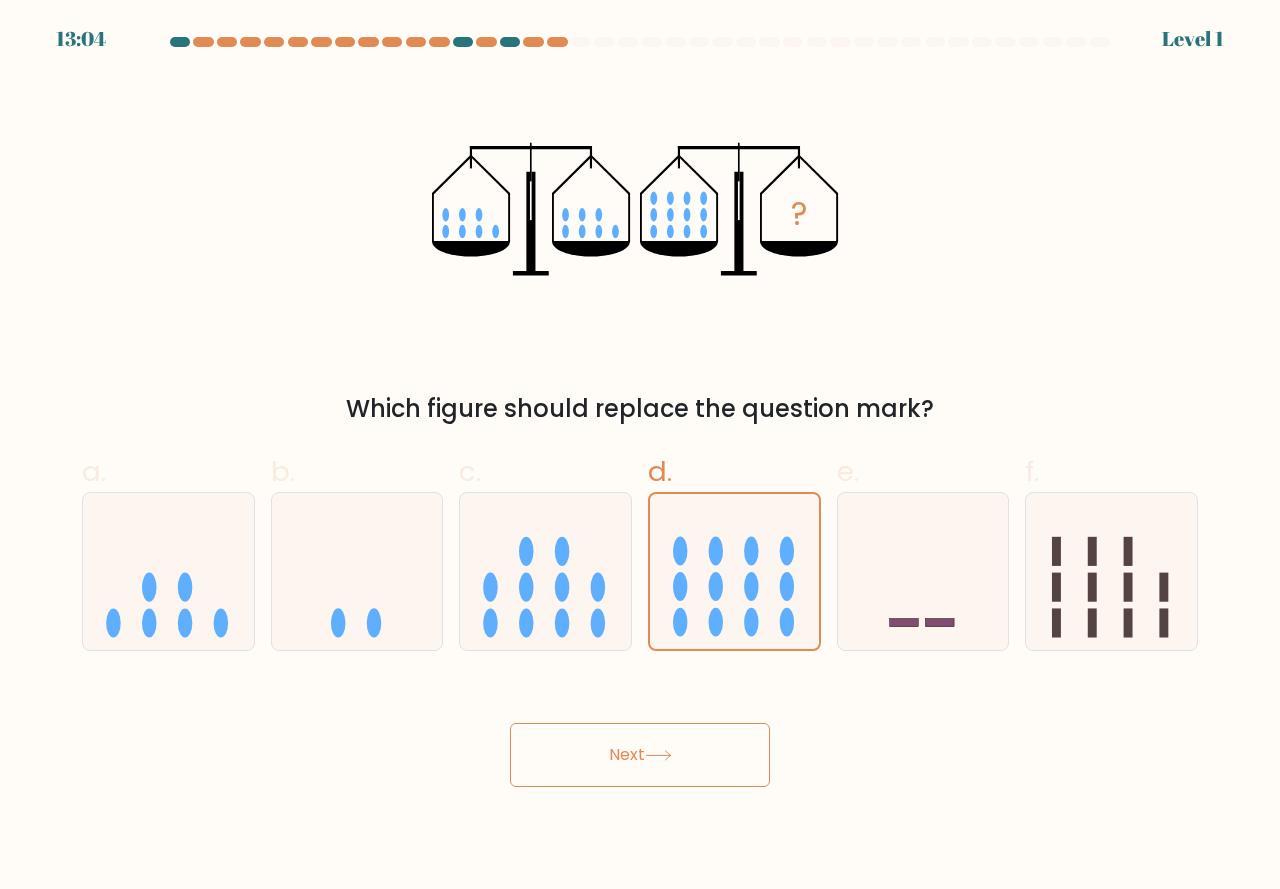 click on "Next" at bounding box center (640, 755) 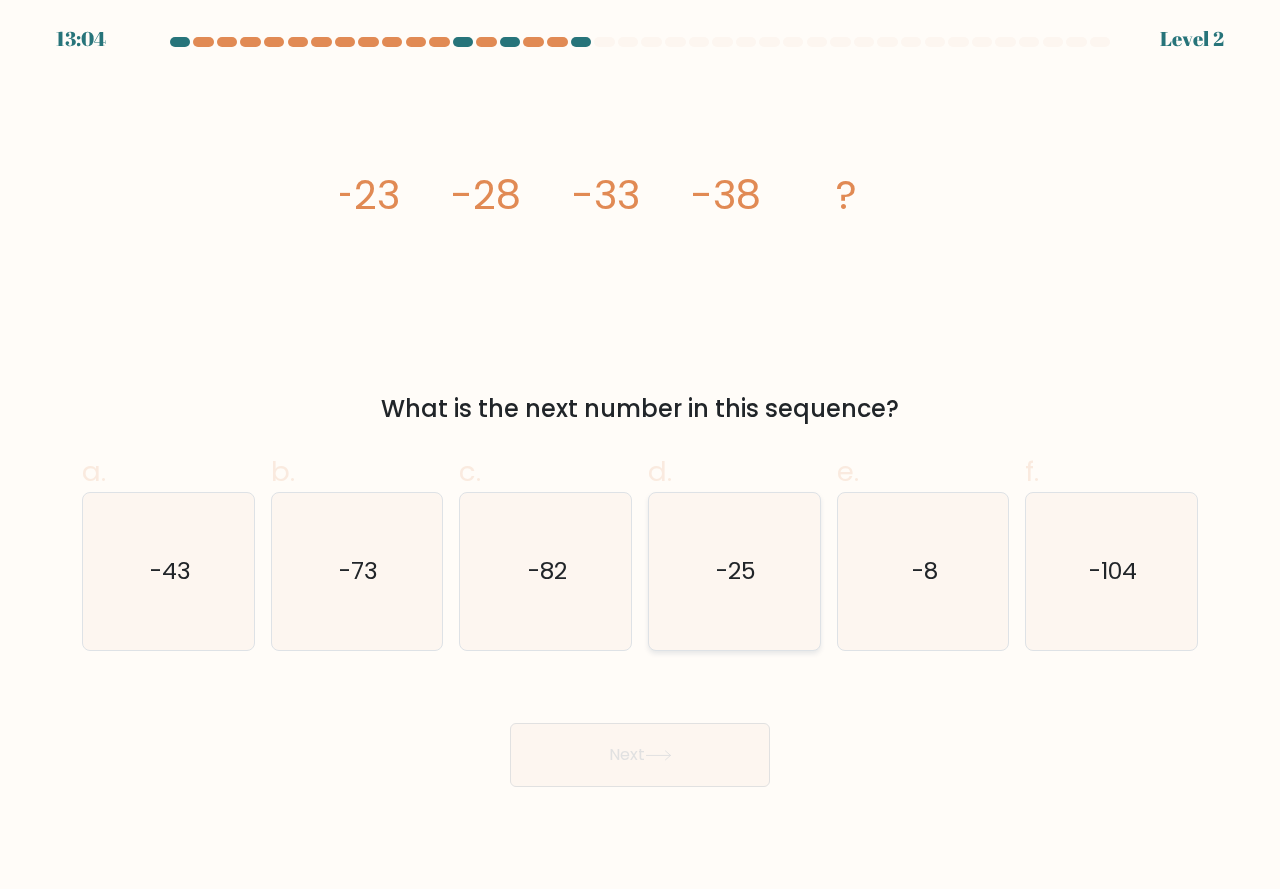 click on "-25" 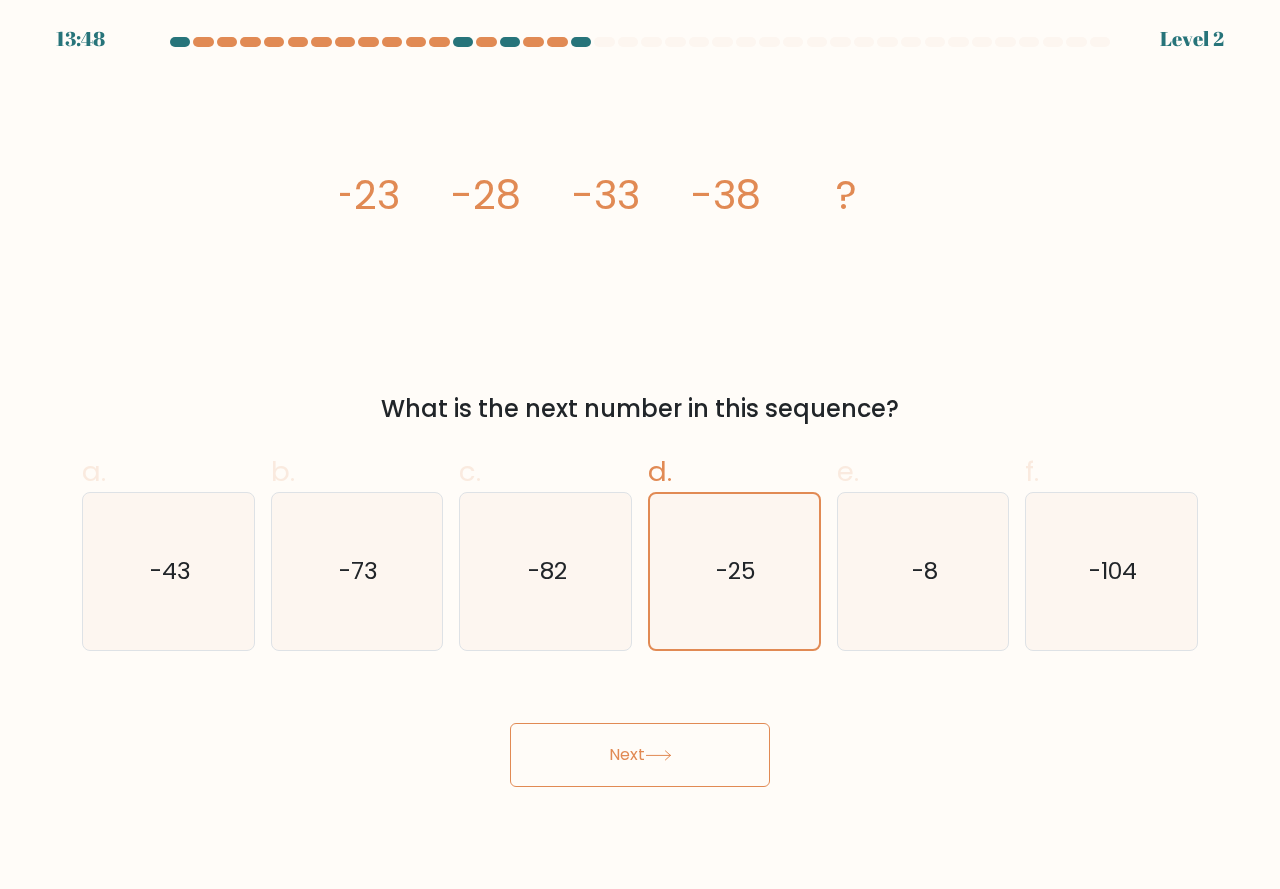 click on "Next" at bounding box center (640, 755) 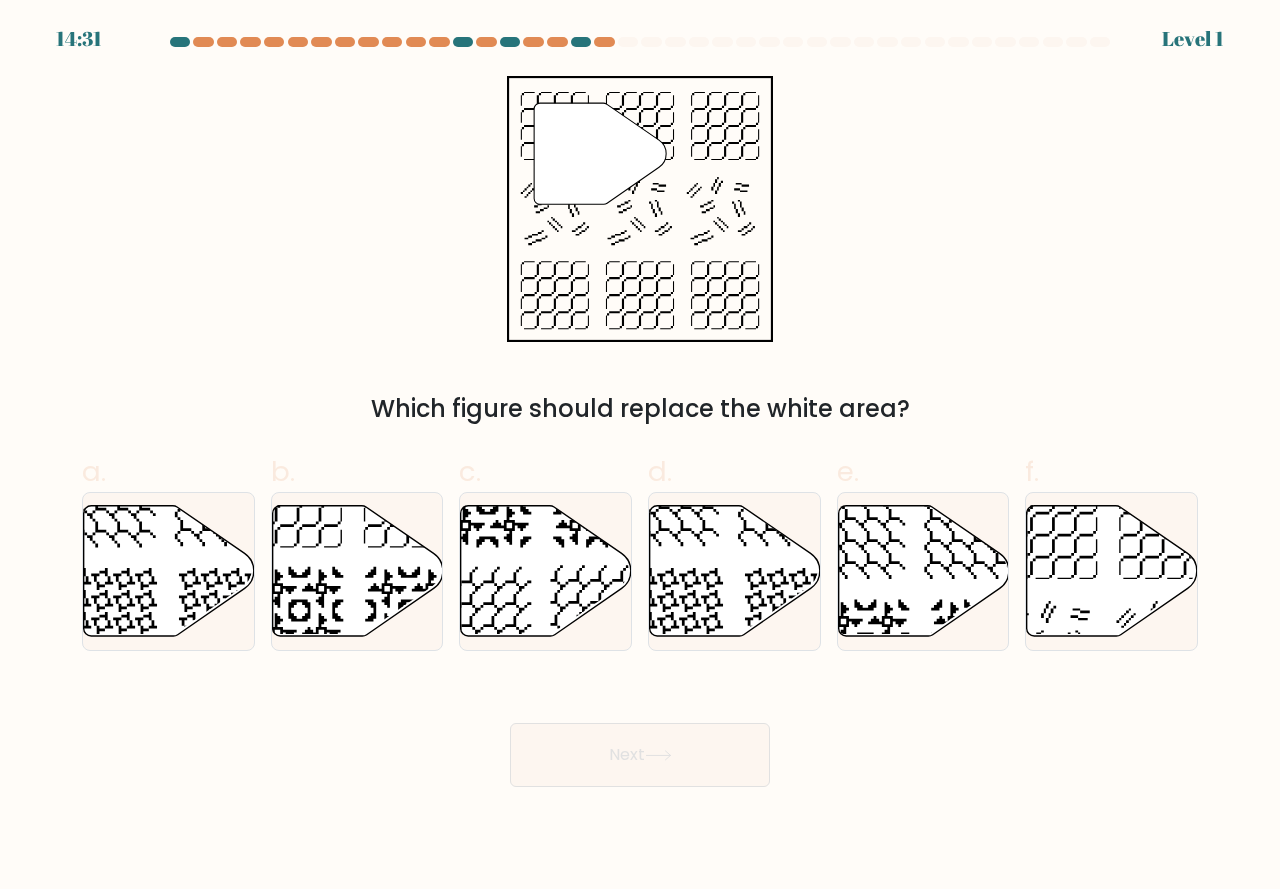 click 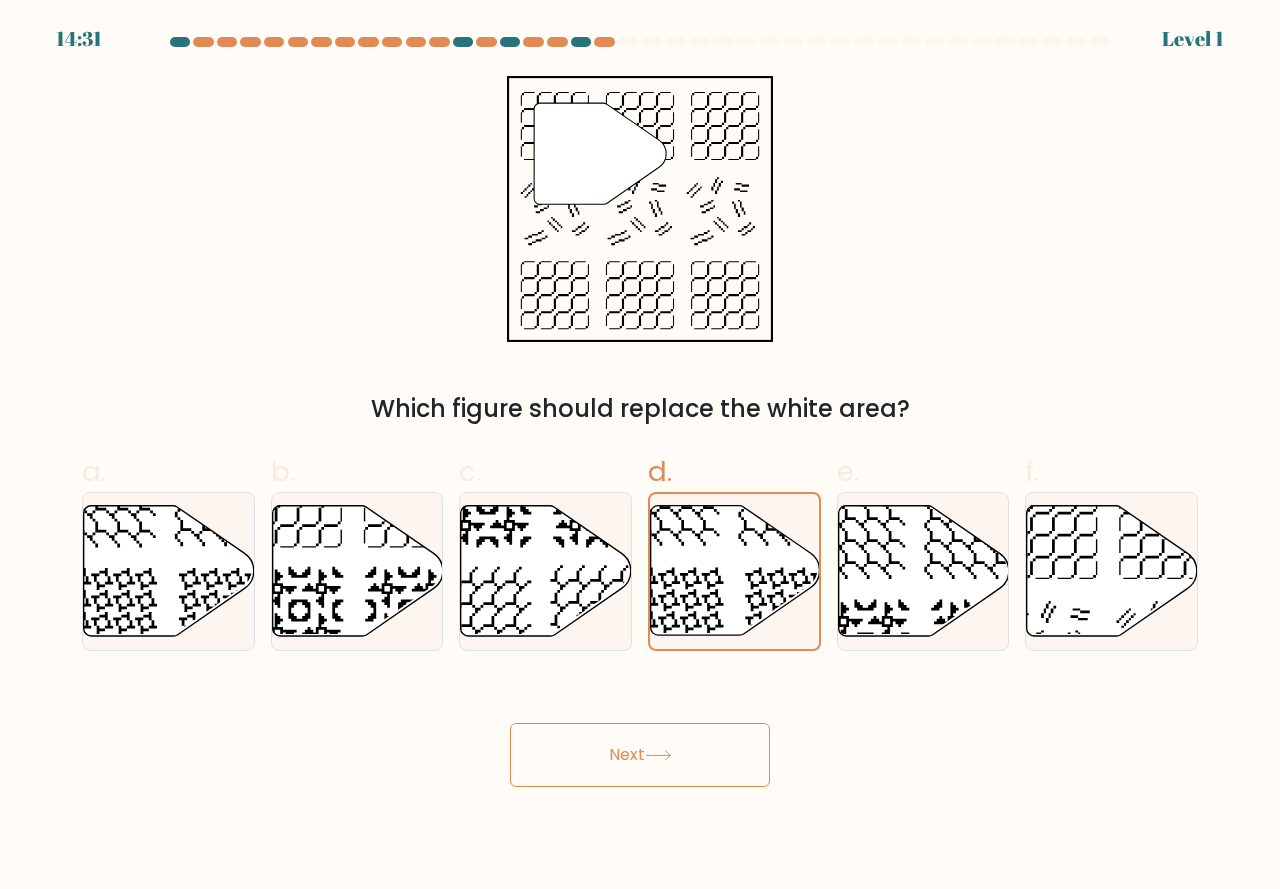 click on "Next" at bounding box center (640, 755) 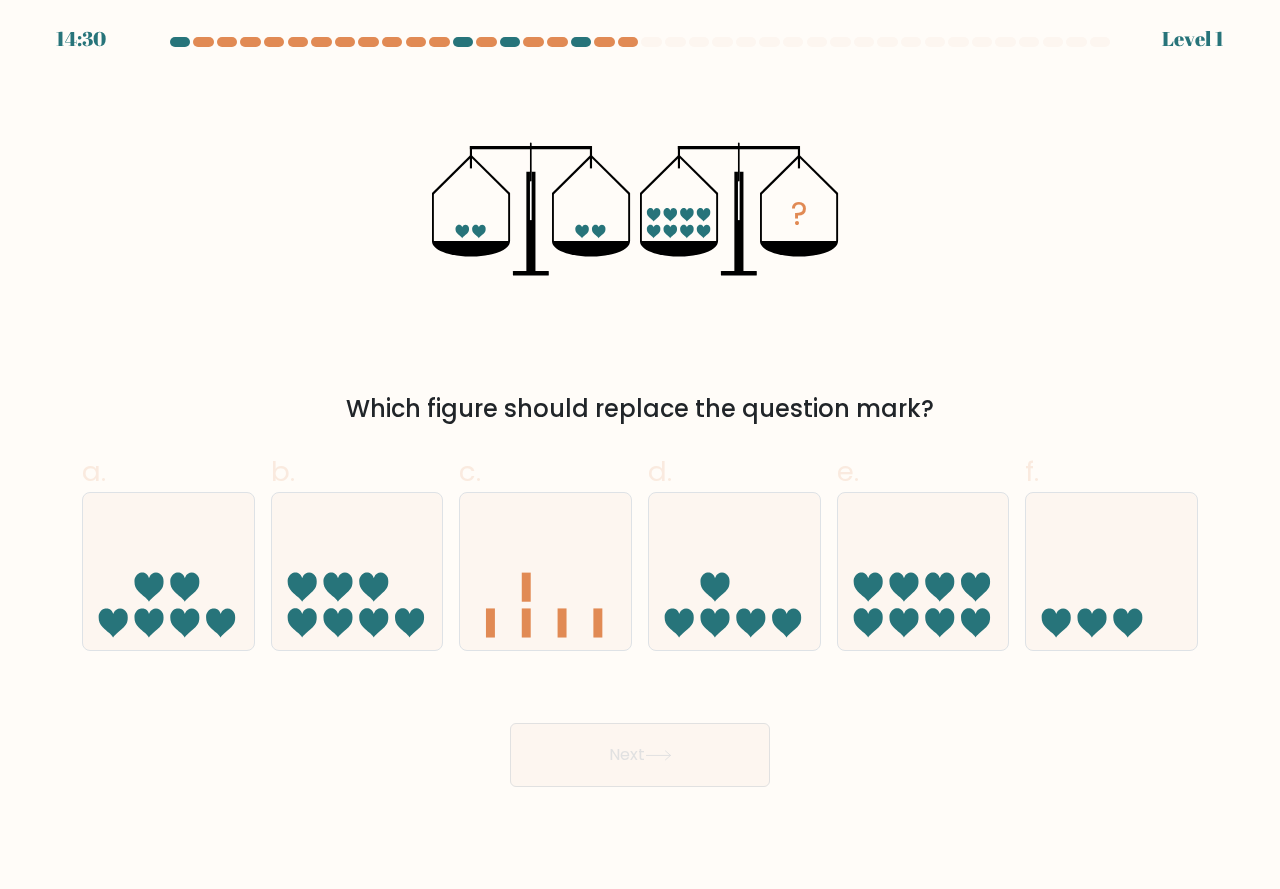 click 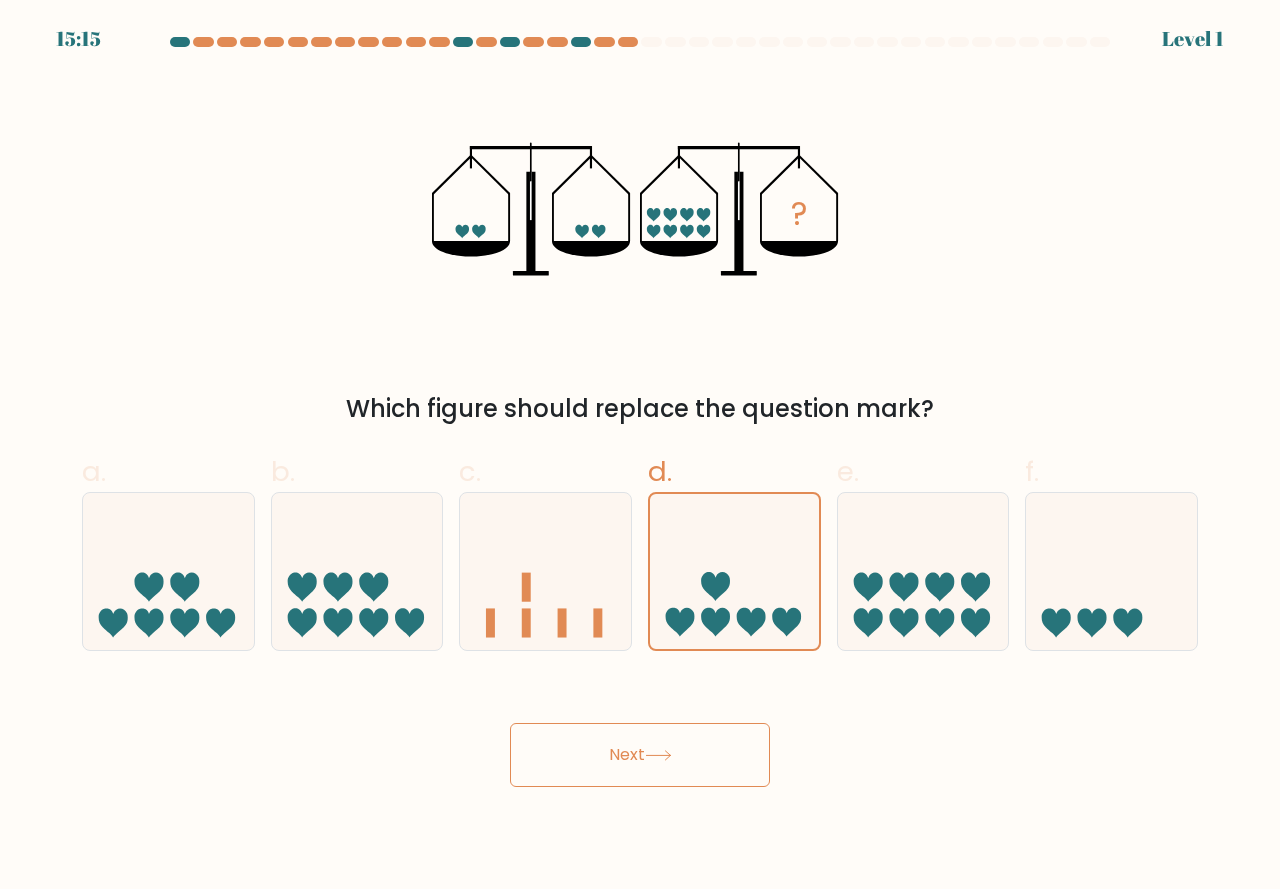 click on "Next" at bounding box center (640, 755) 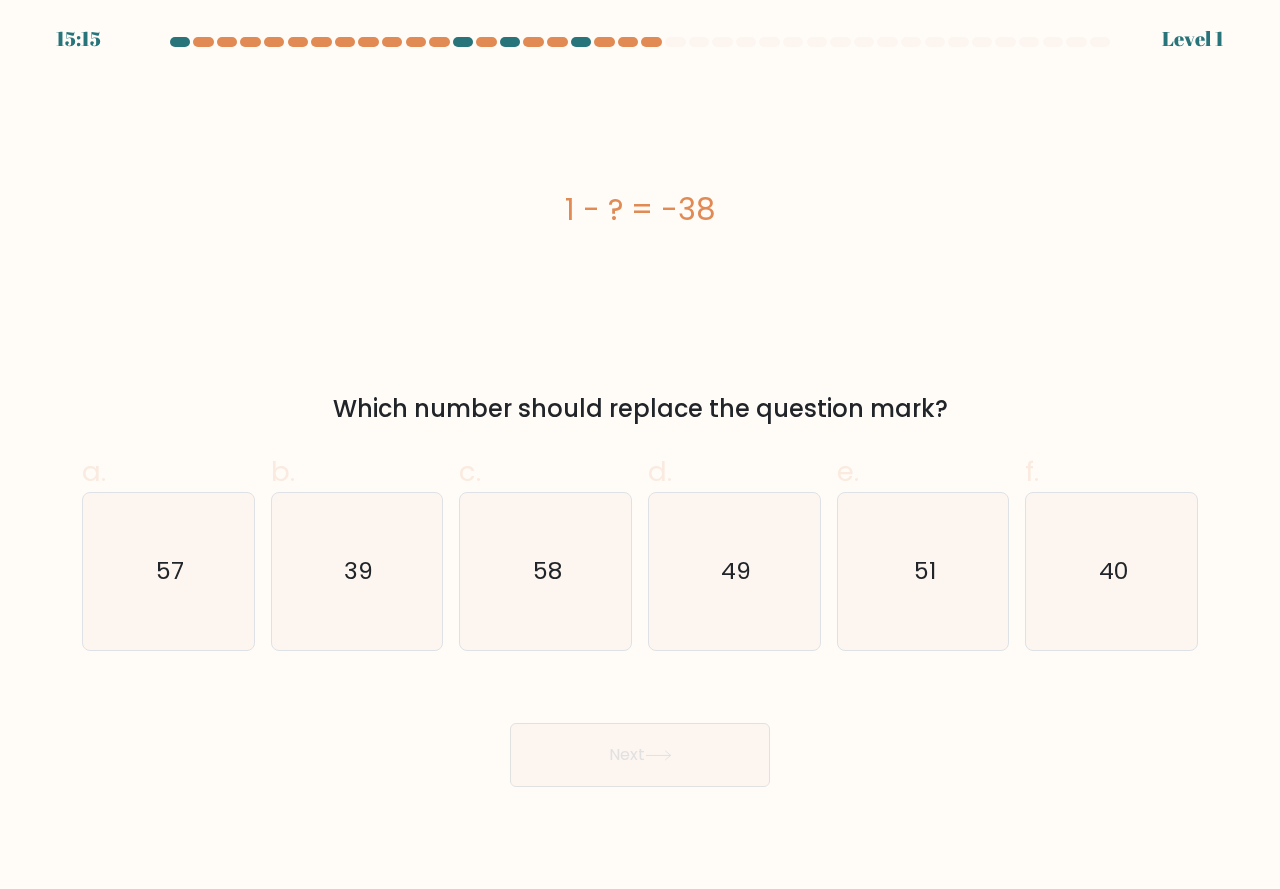 click on "49" 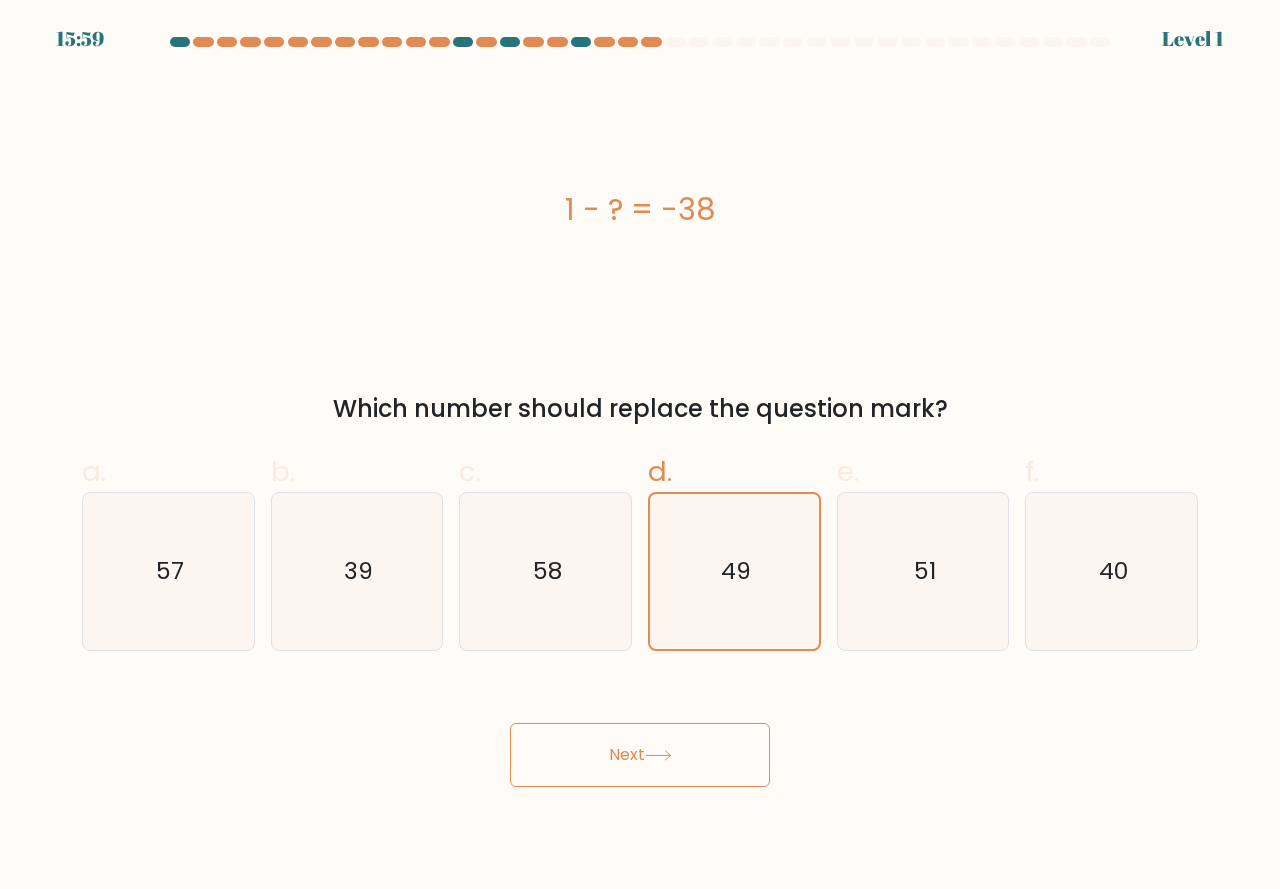 click on "Next" at bounding box center (640, 755) 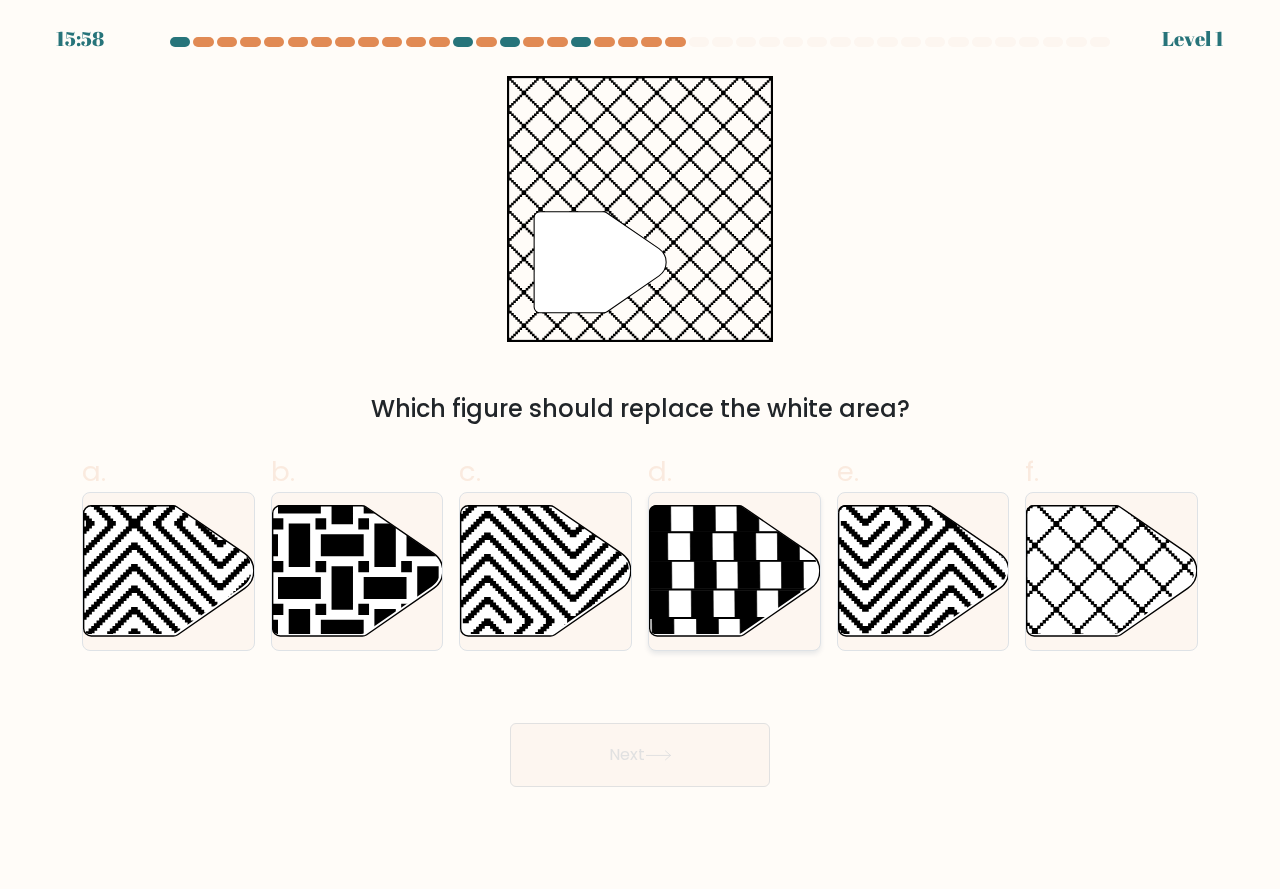 click 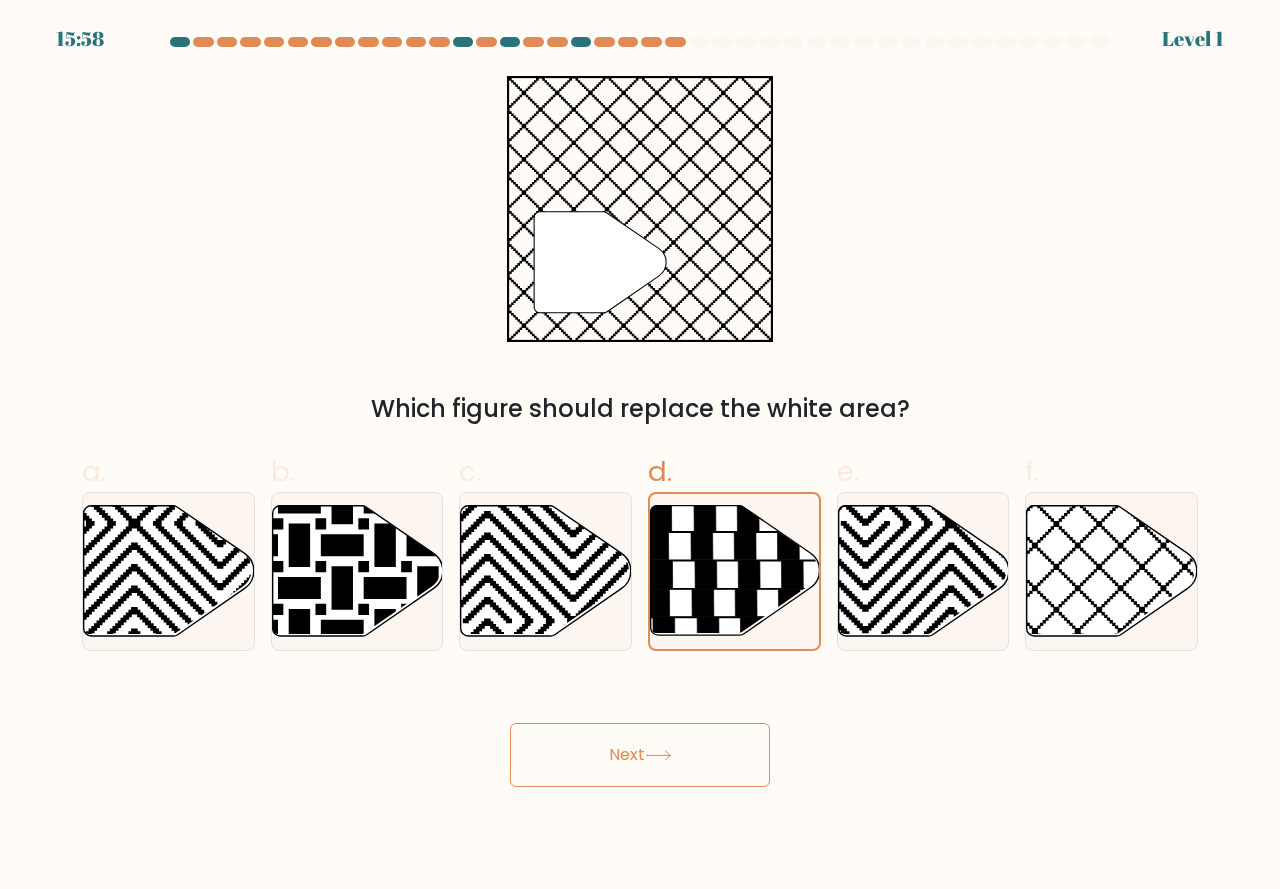 click on "Next" at bounding box center [640, 755] 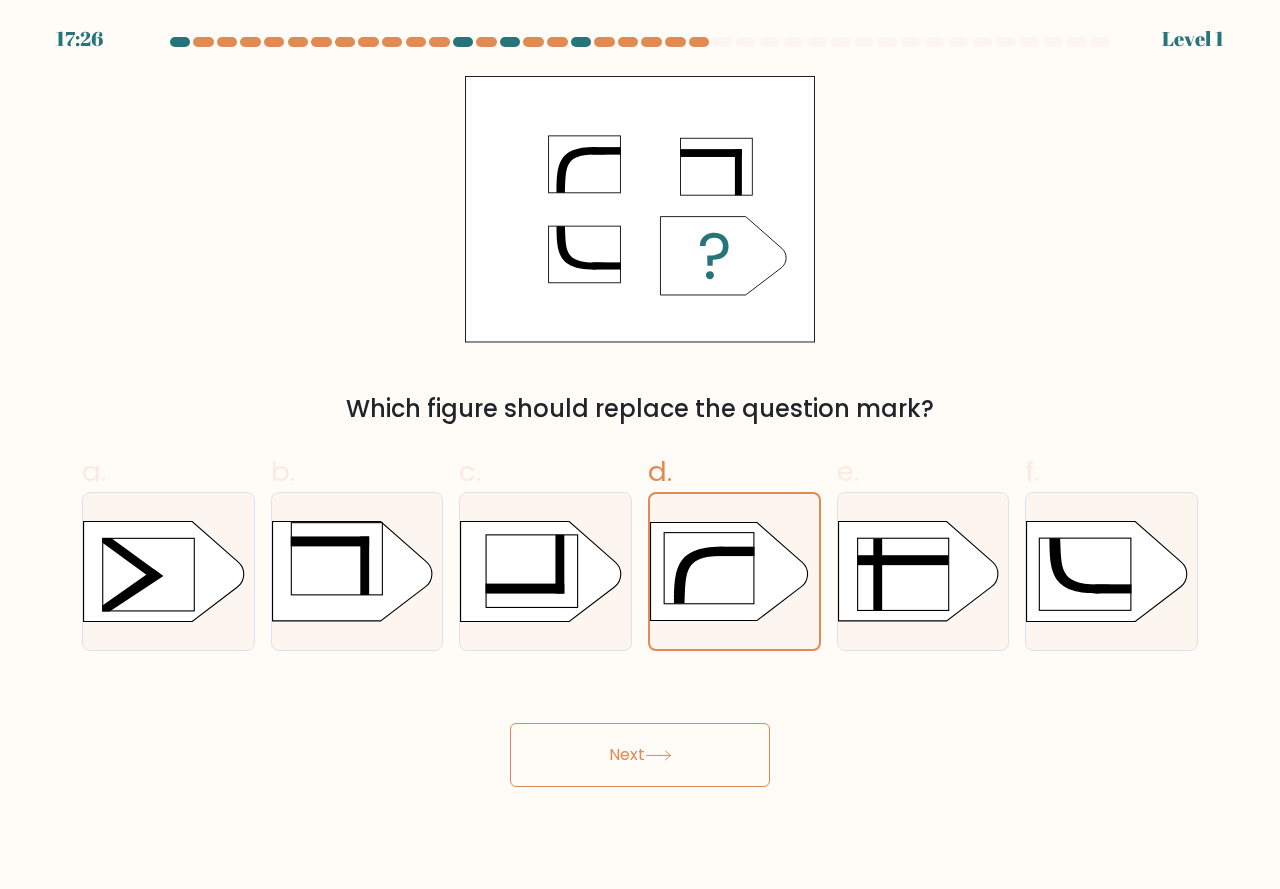 click on "Next" at bounding box center [640, 755] 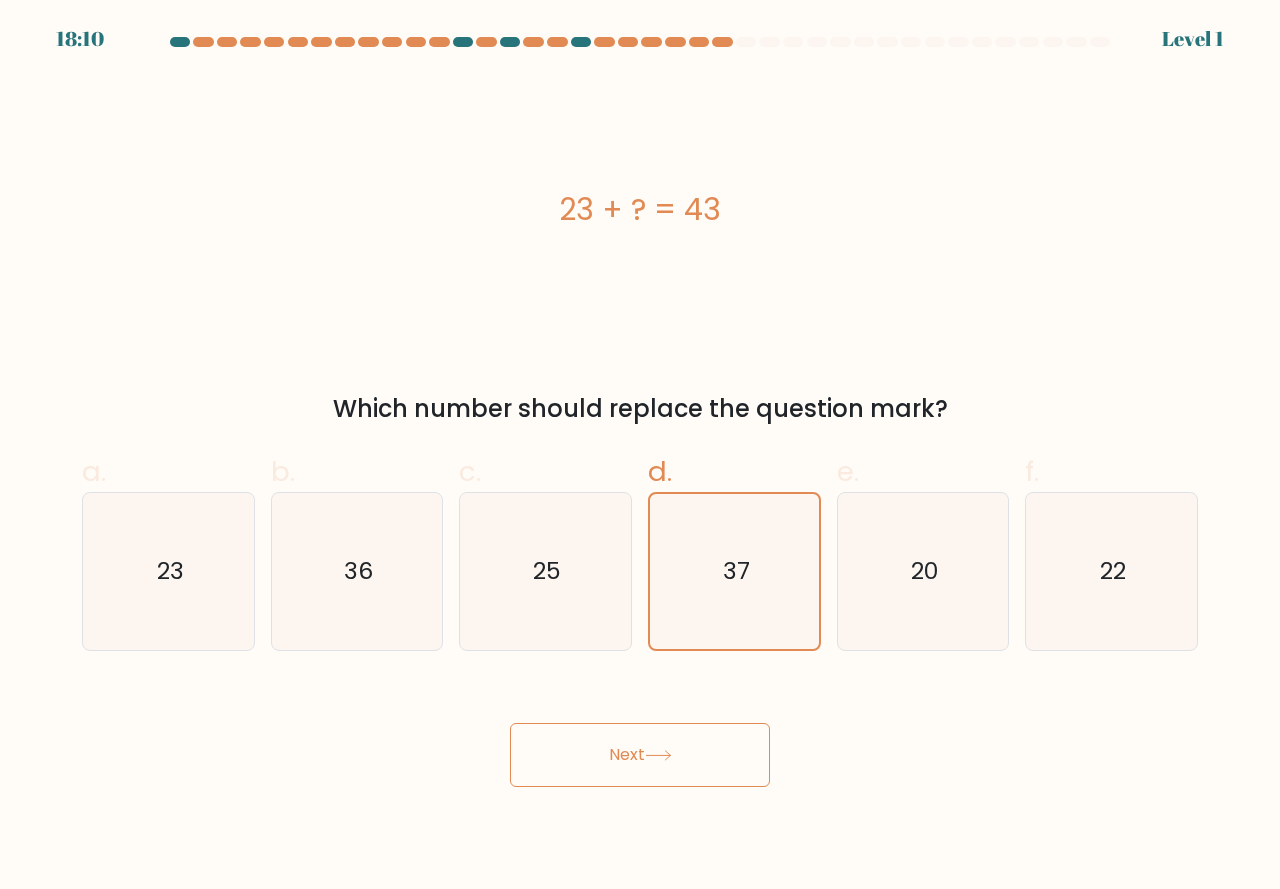 click on "Next" at bounding box center [640, 755] 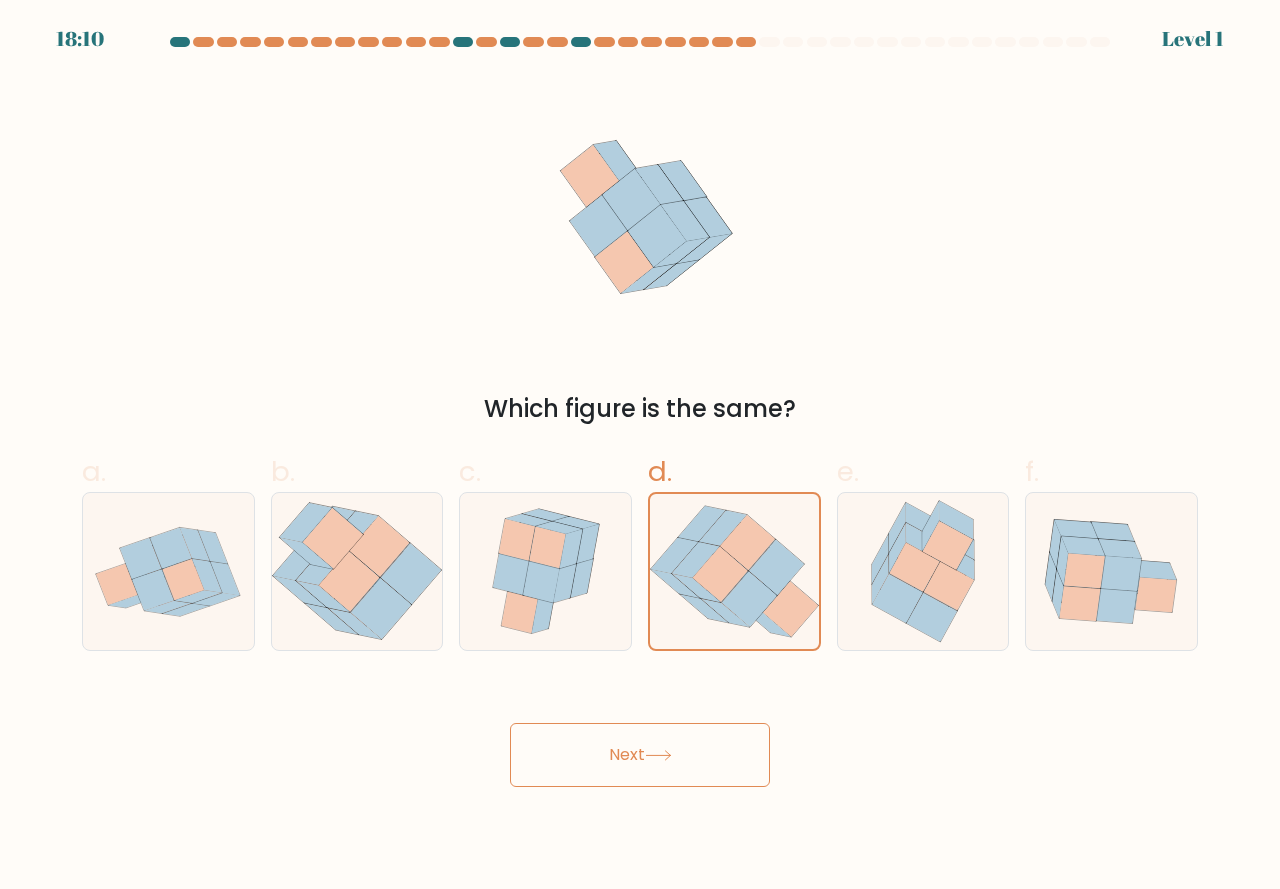 click on "Next" at bounding box center (640, 755) 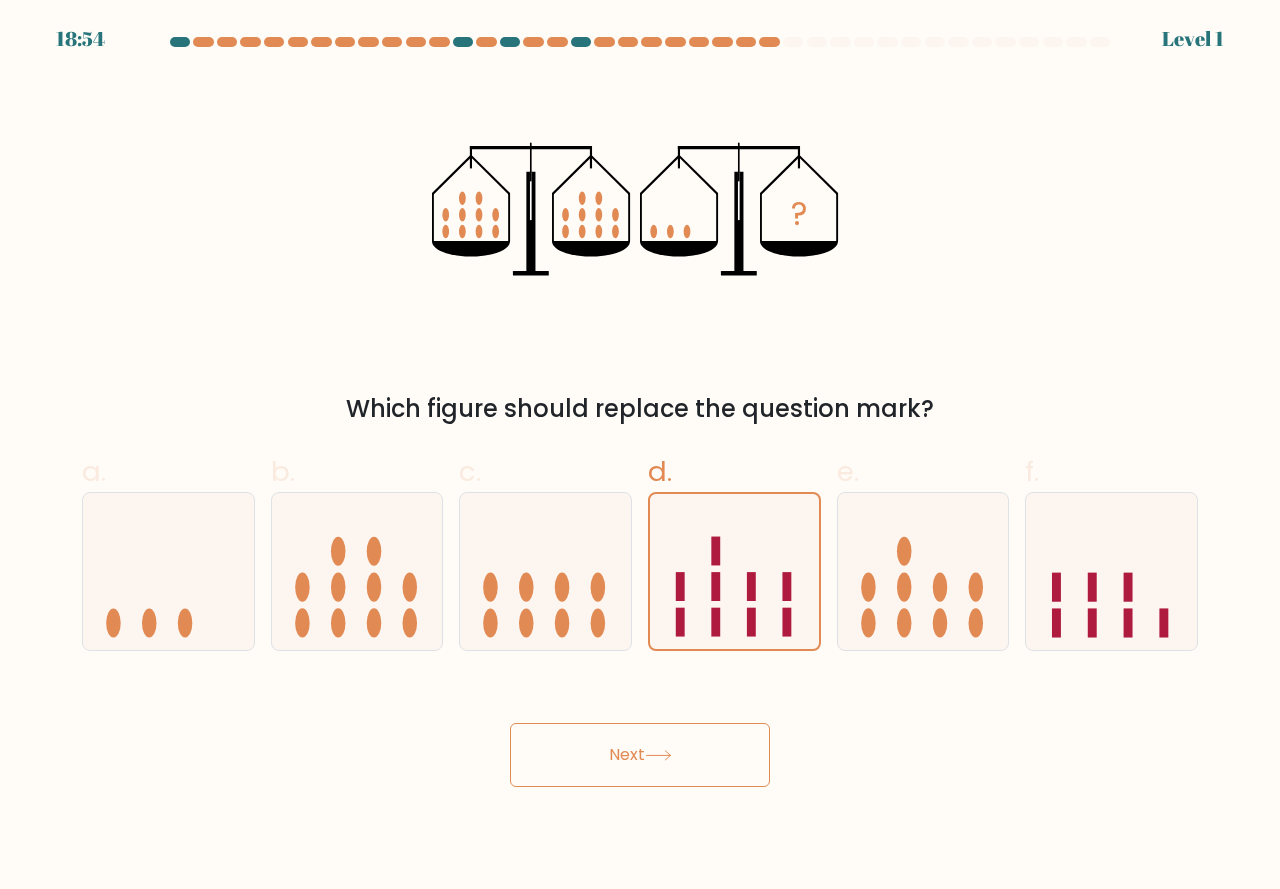 click on "Next" at bounding box center (640, 755) 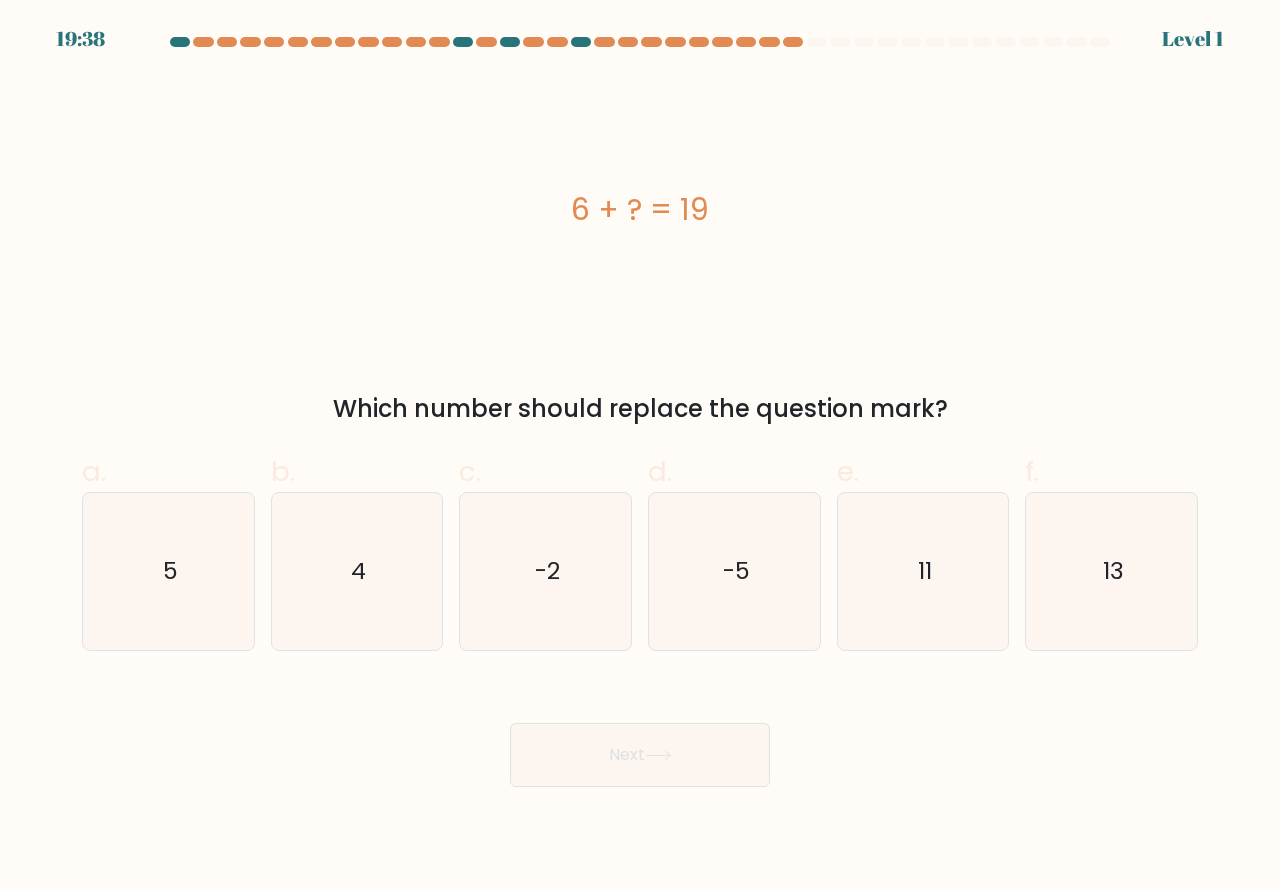click on "Next" at bounding box center (640, 755) 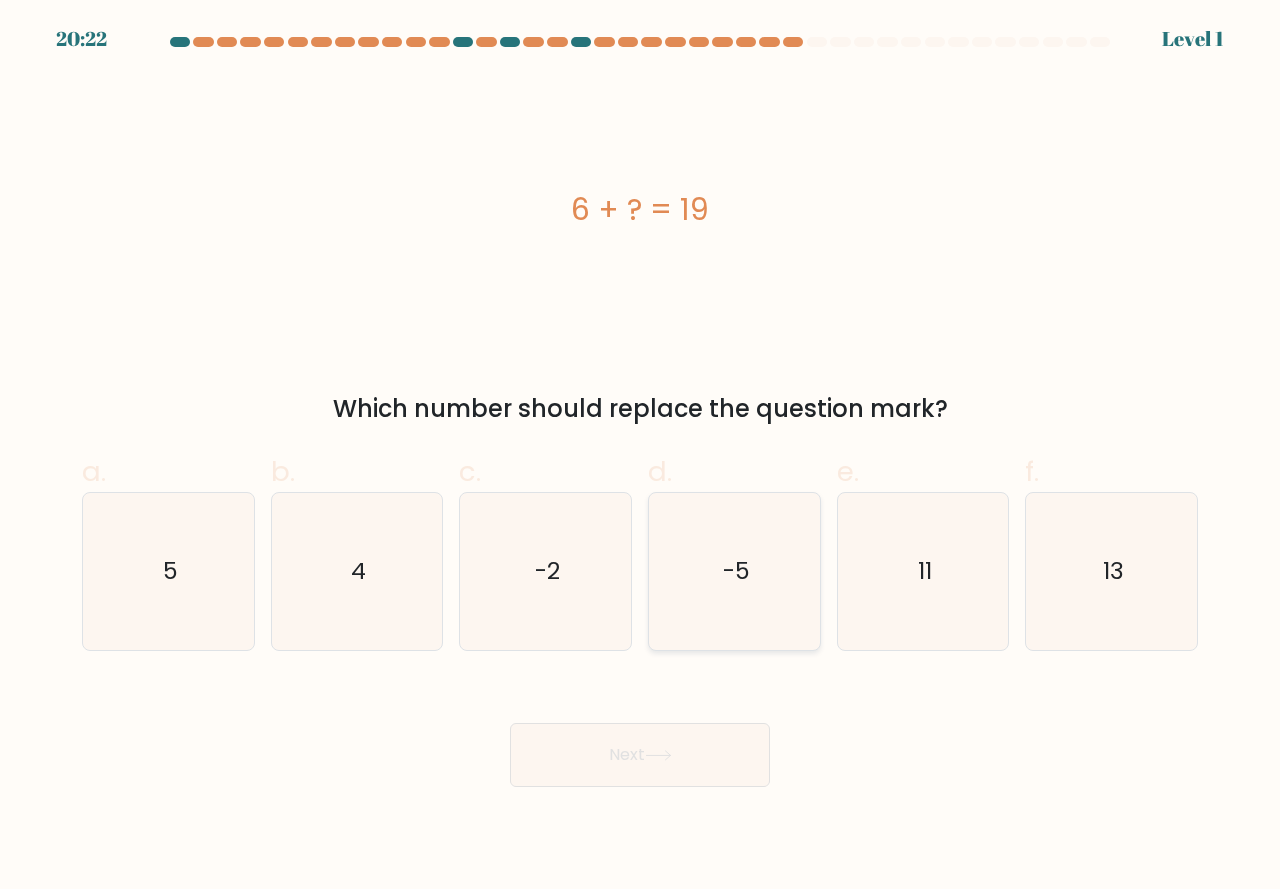 click on "-5" 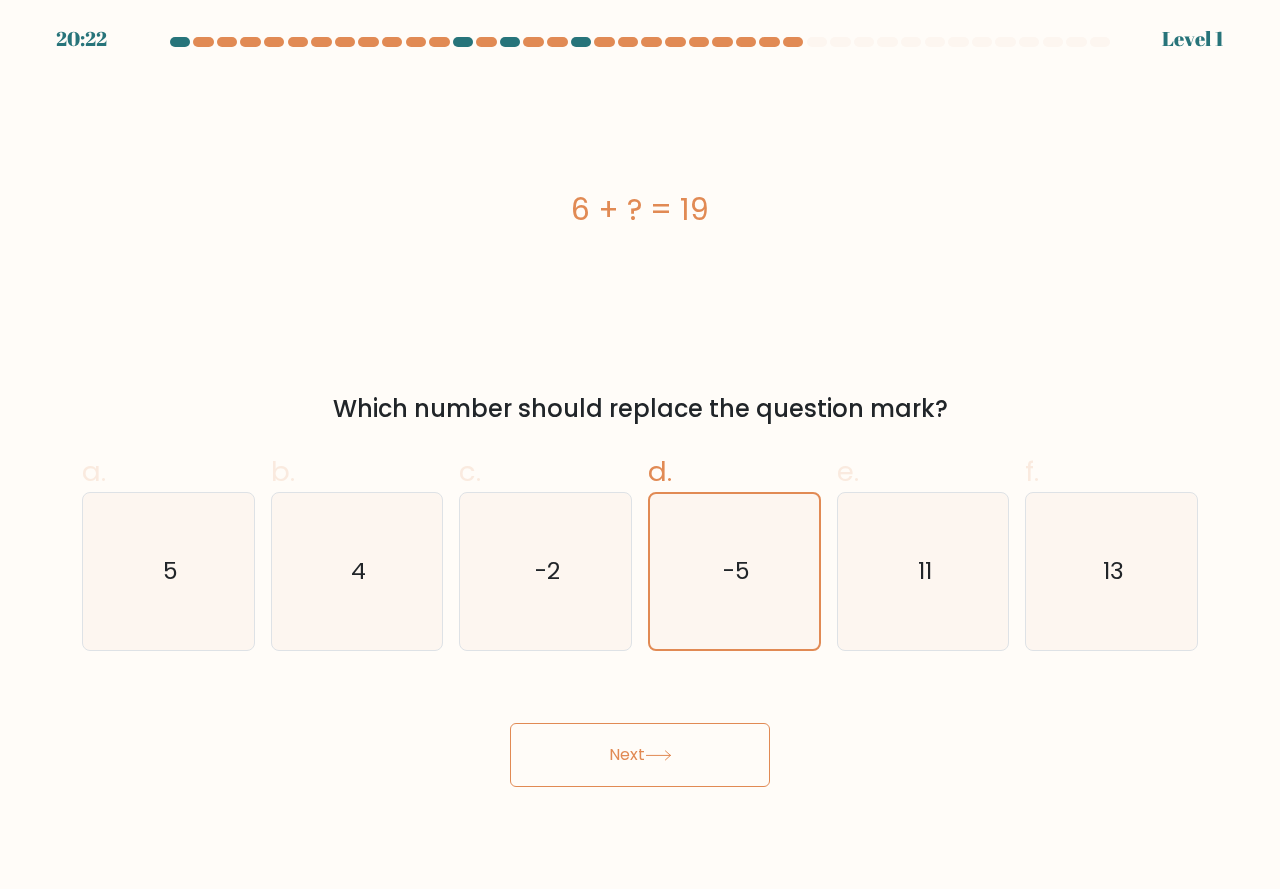 click on "Next" at bounding box center (640, 755) 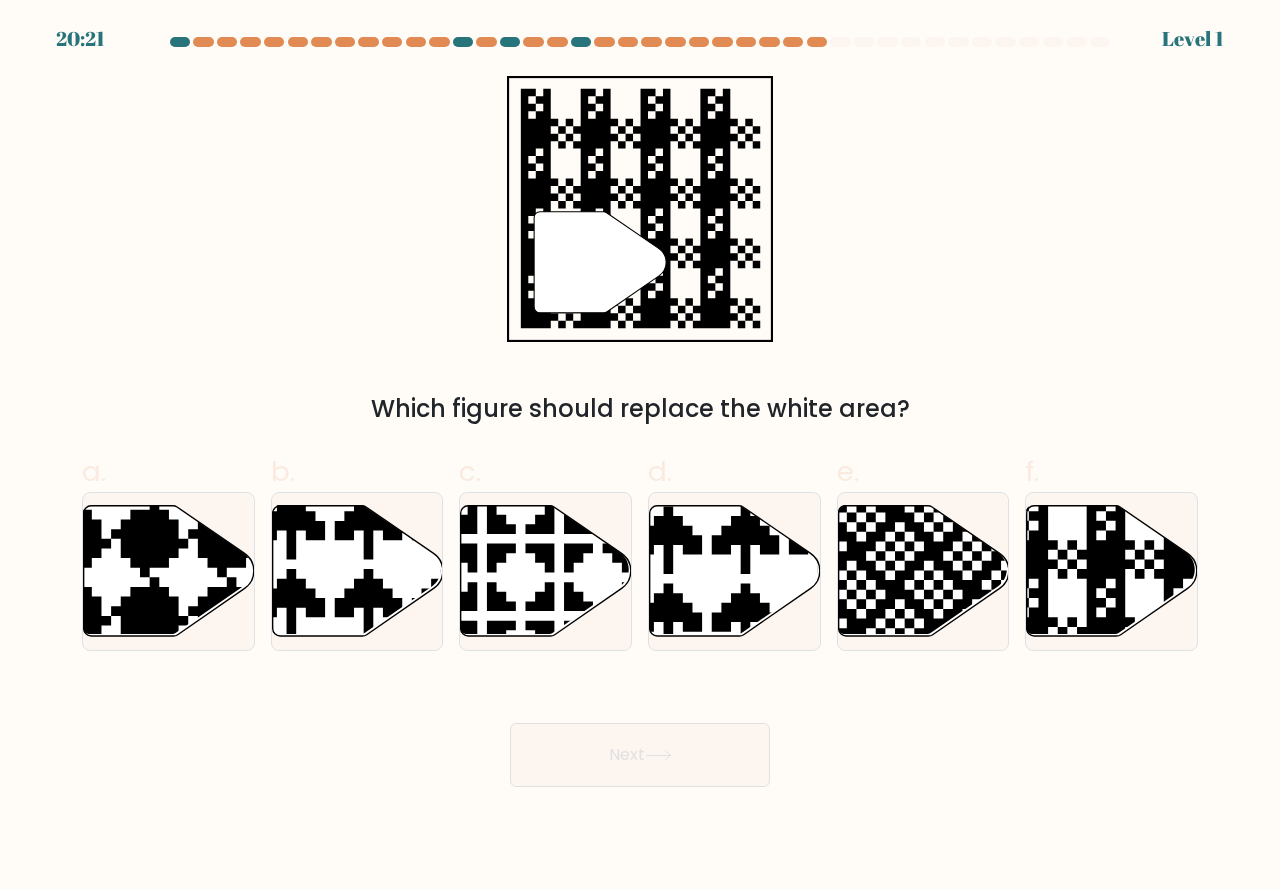 click 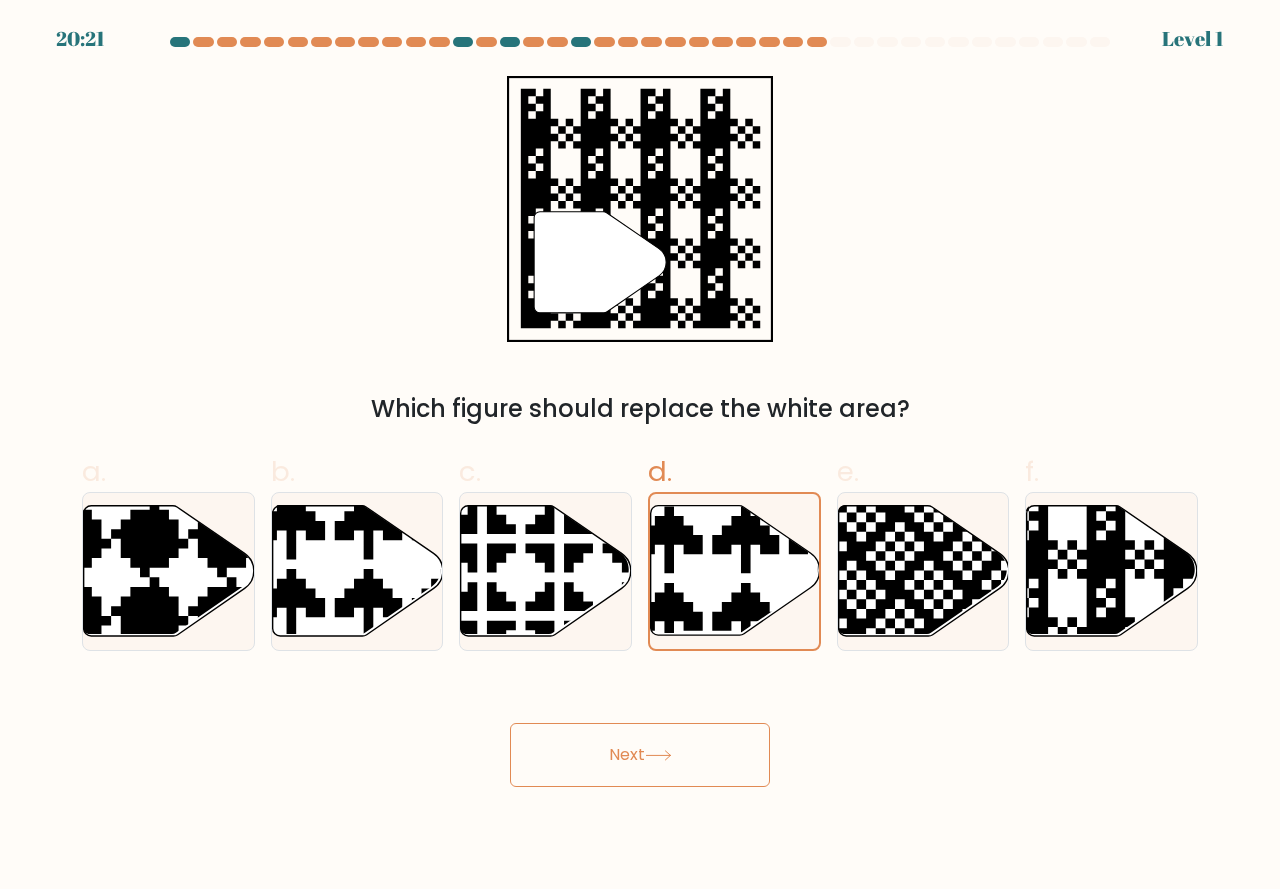 click on "Next" at bounding box center [640, 755] 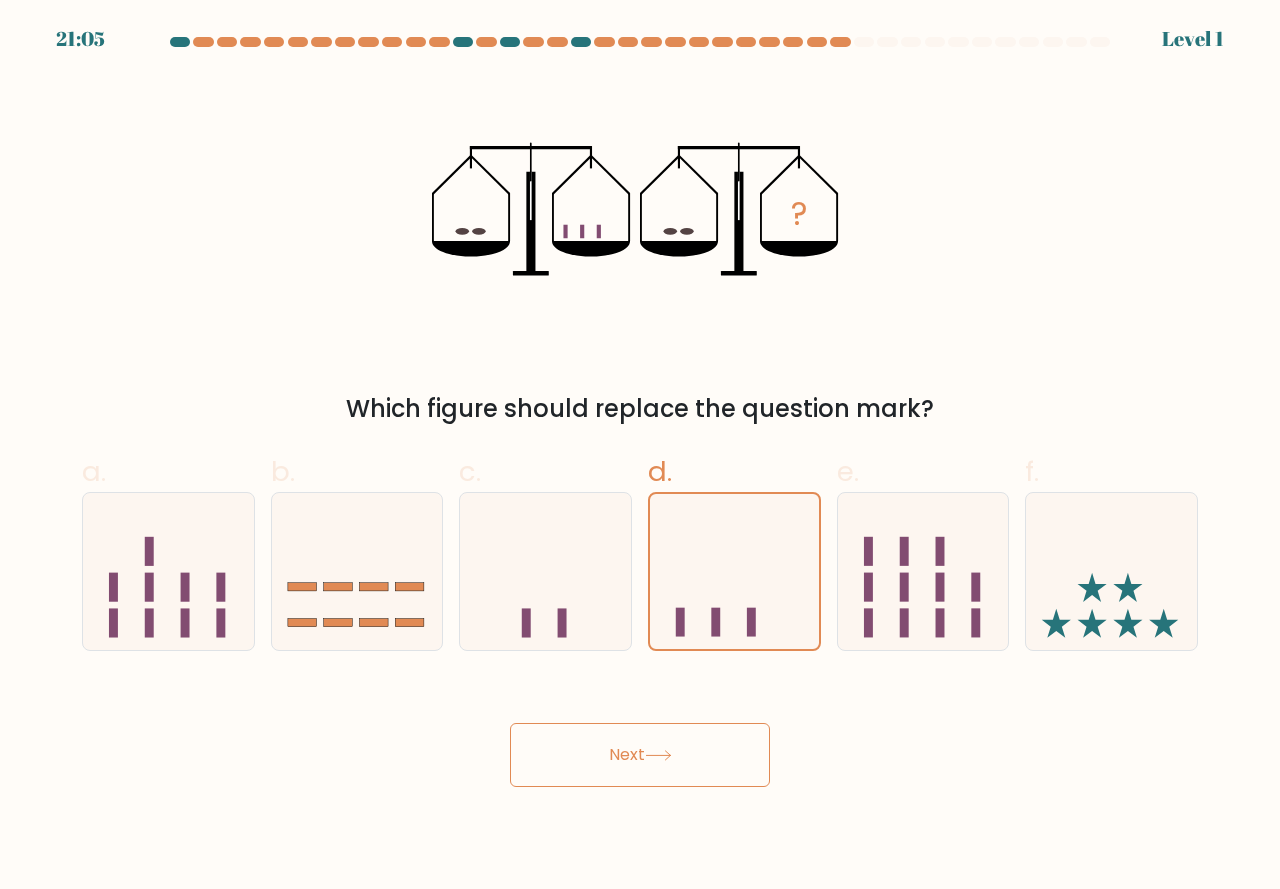 click on "Next" at bounding box center (640, 755) 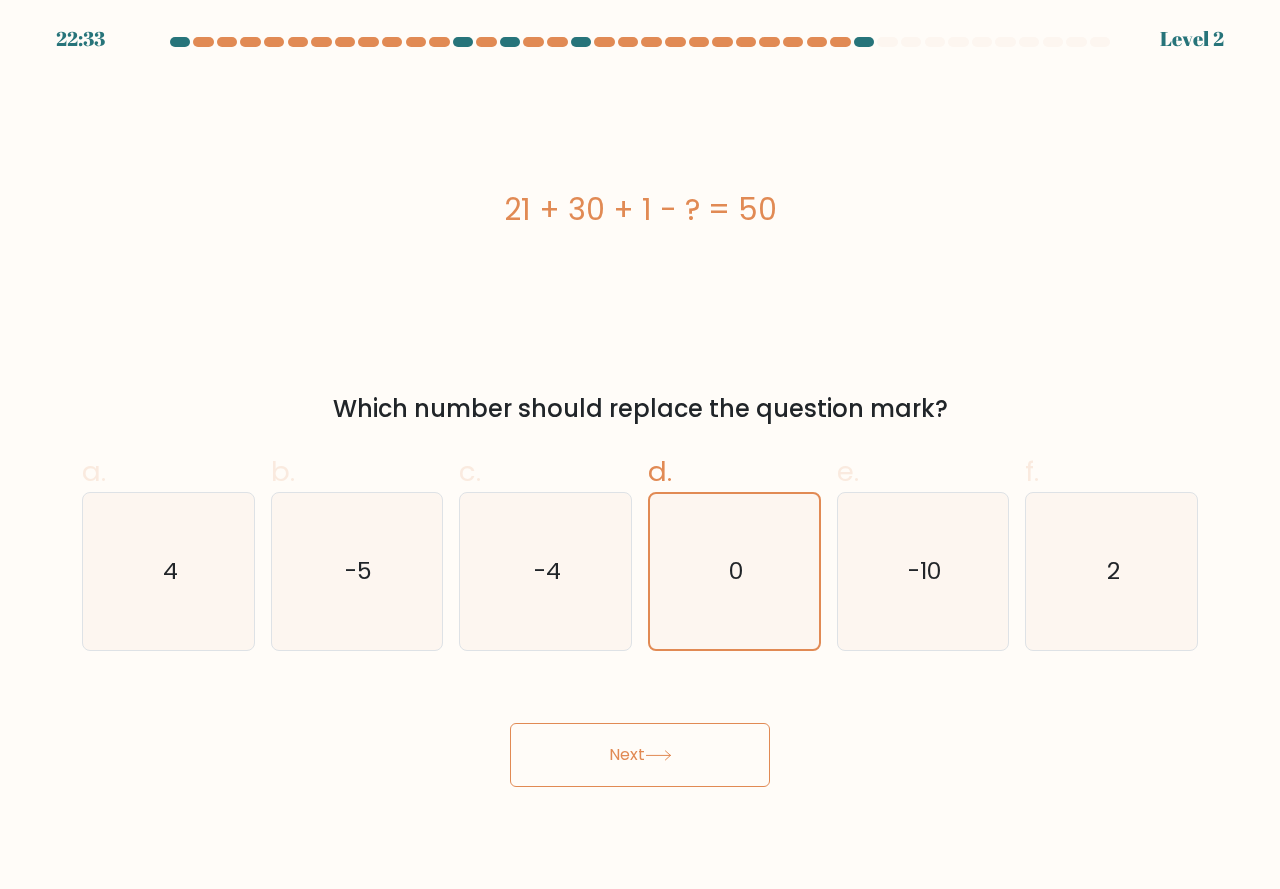 click on "Next" at bounding box center (640, 755) 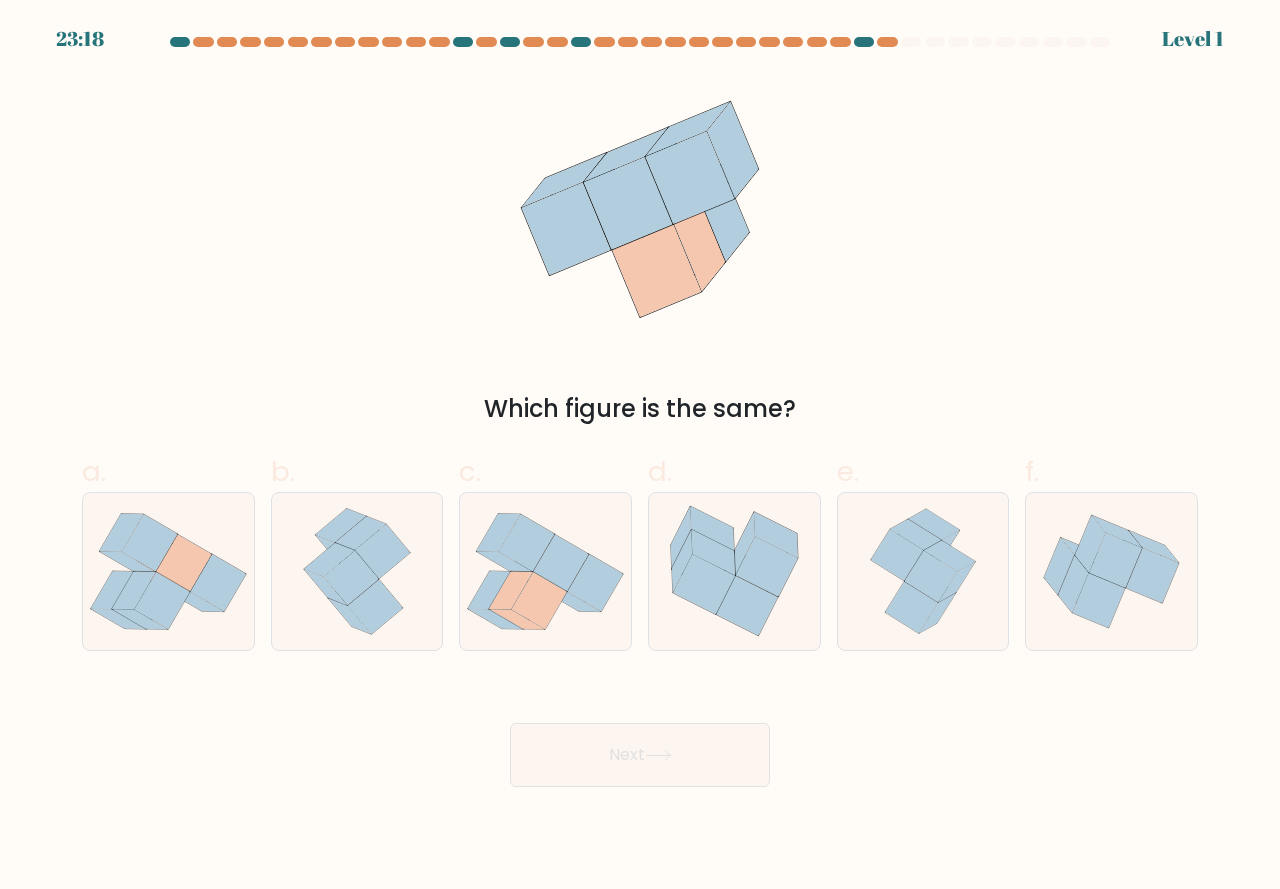 click on "23:18
Level 1" at bounding box center (640, 444) 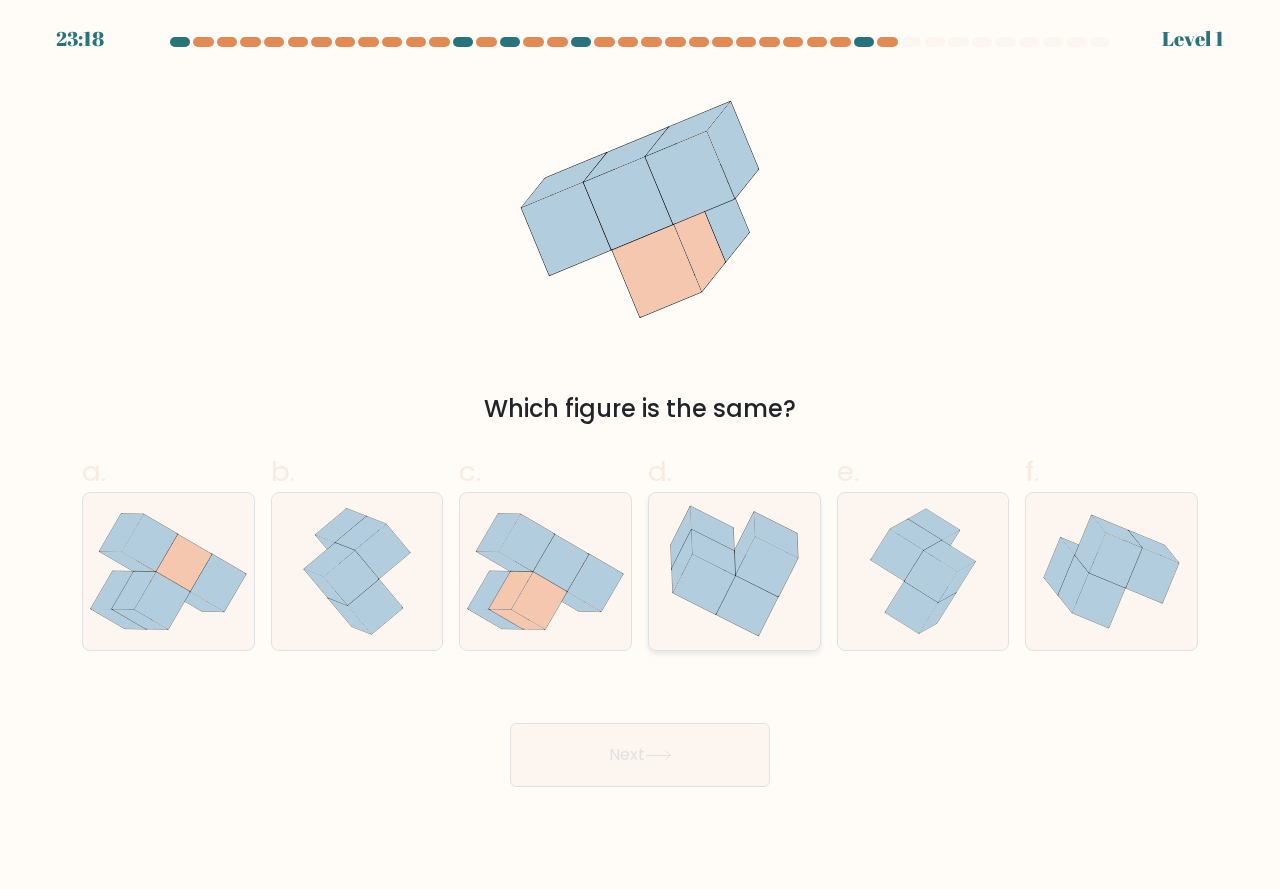 click 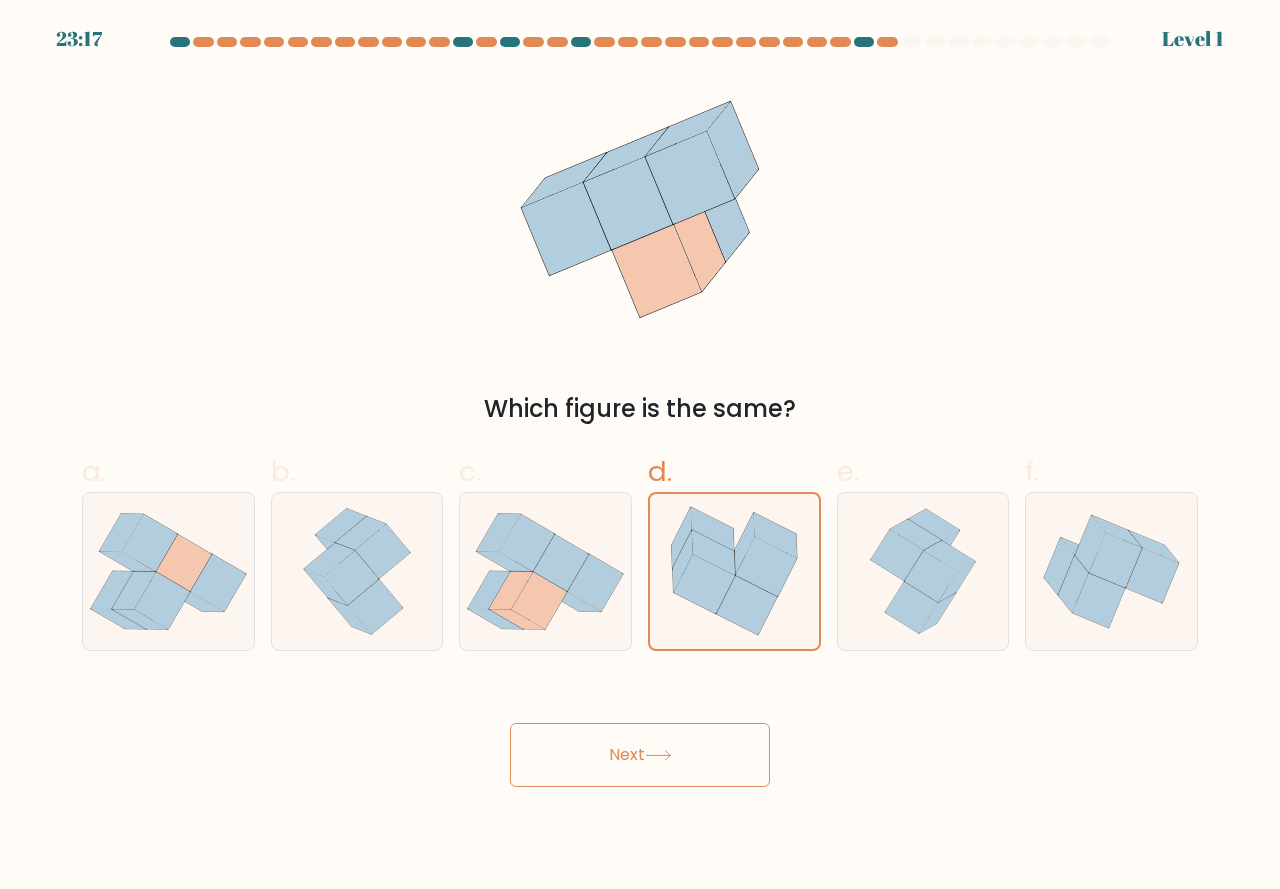 click on "Next" at bounding box center (640, 755) 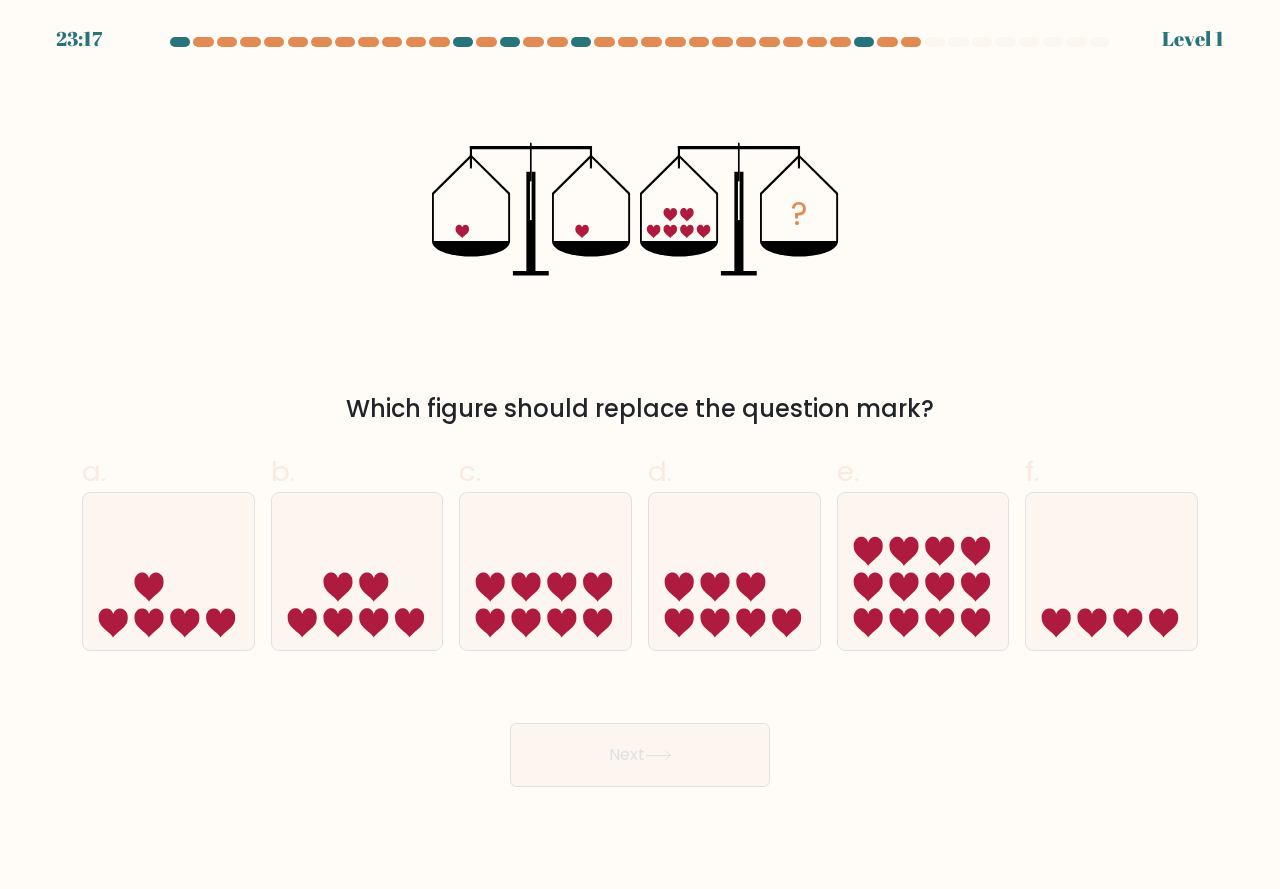 click 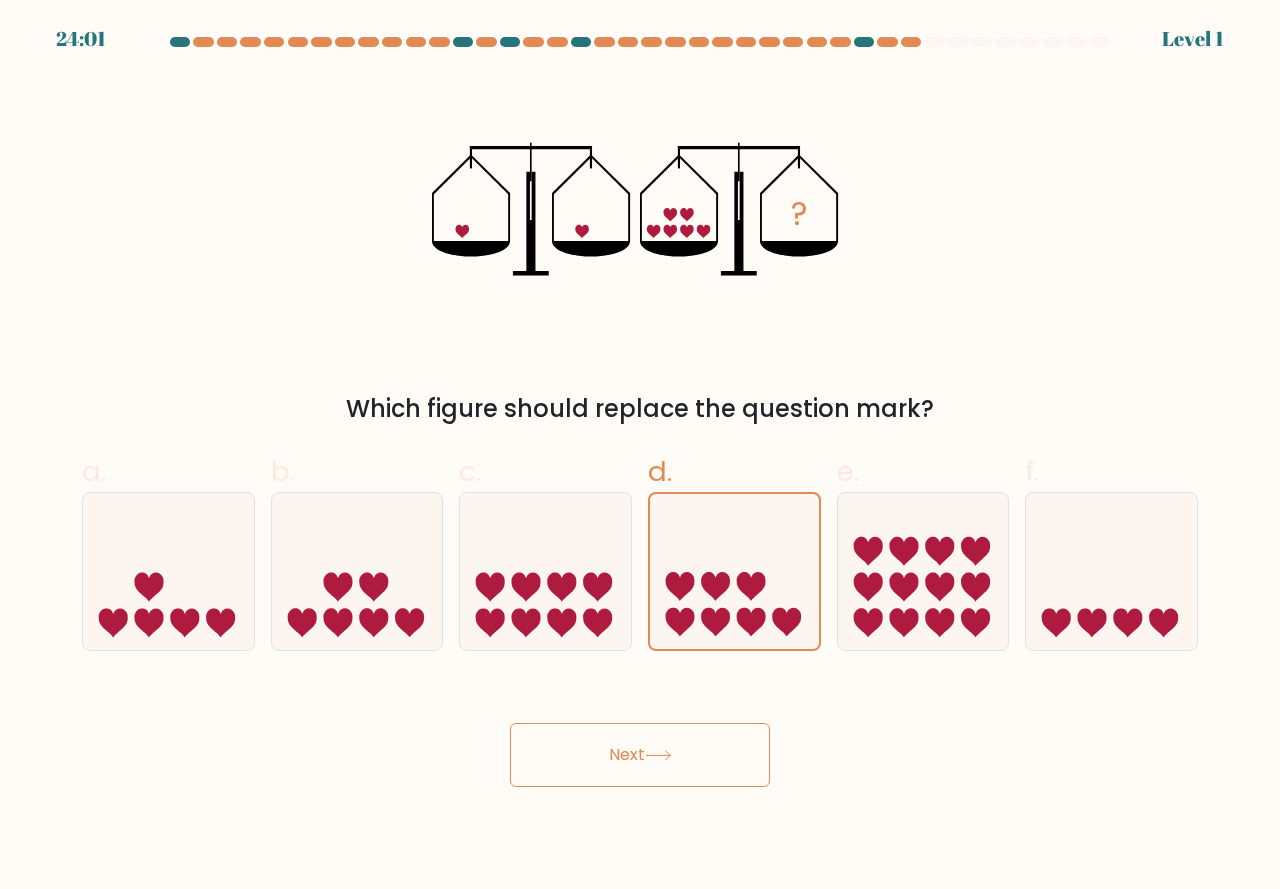 click on "Next" at bounding box center (640, 755) 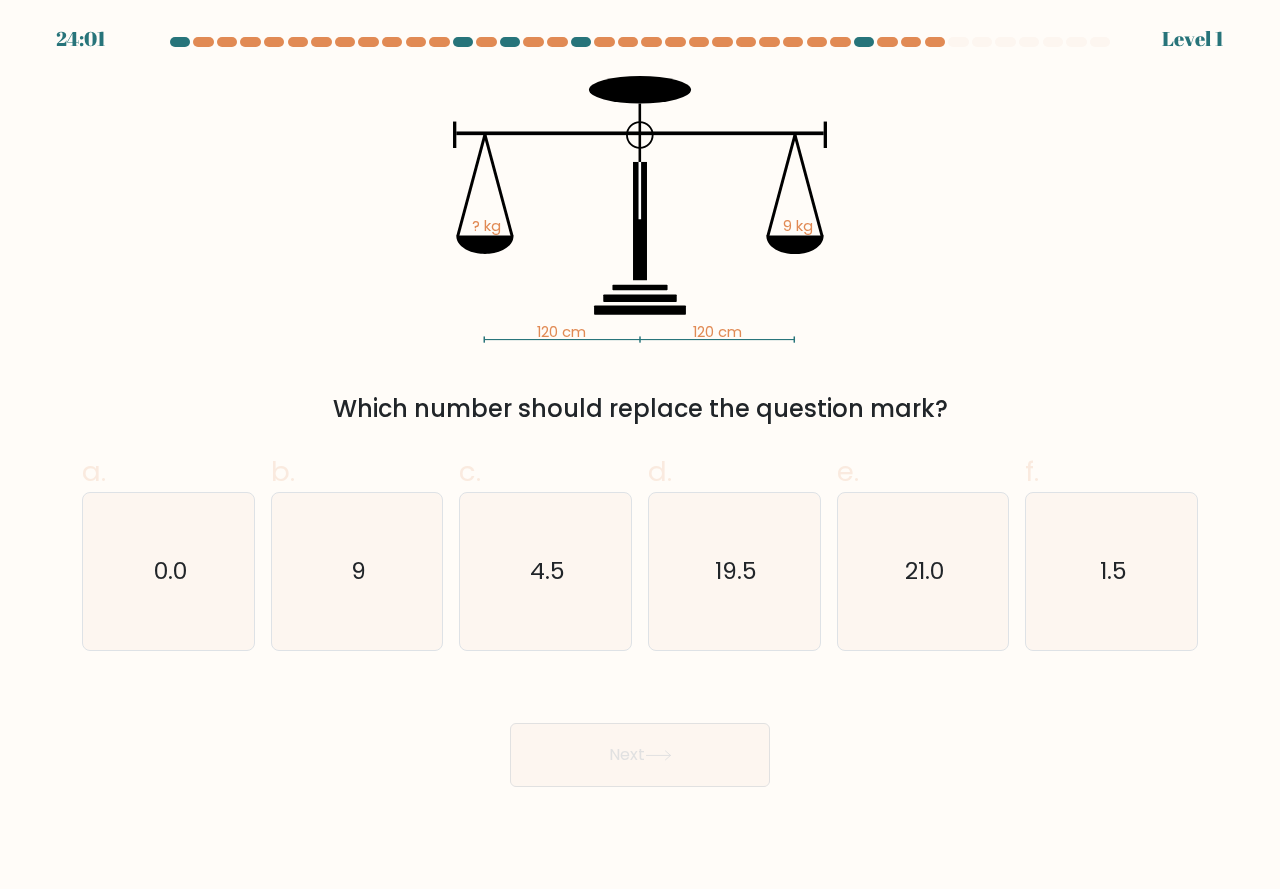 click on "19.5" 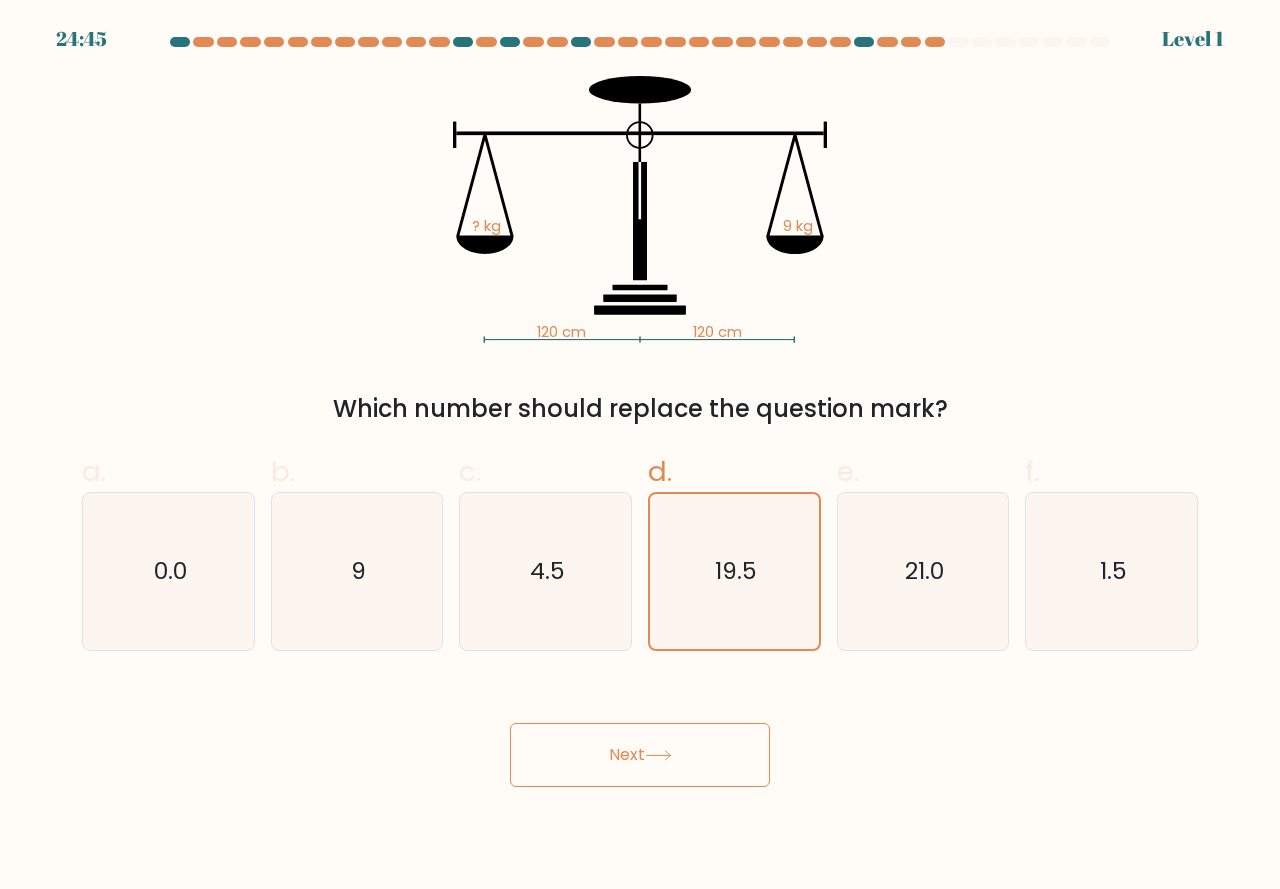 click on "Next" at bounding box center [640, 755] 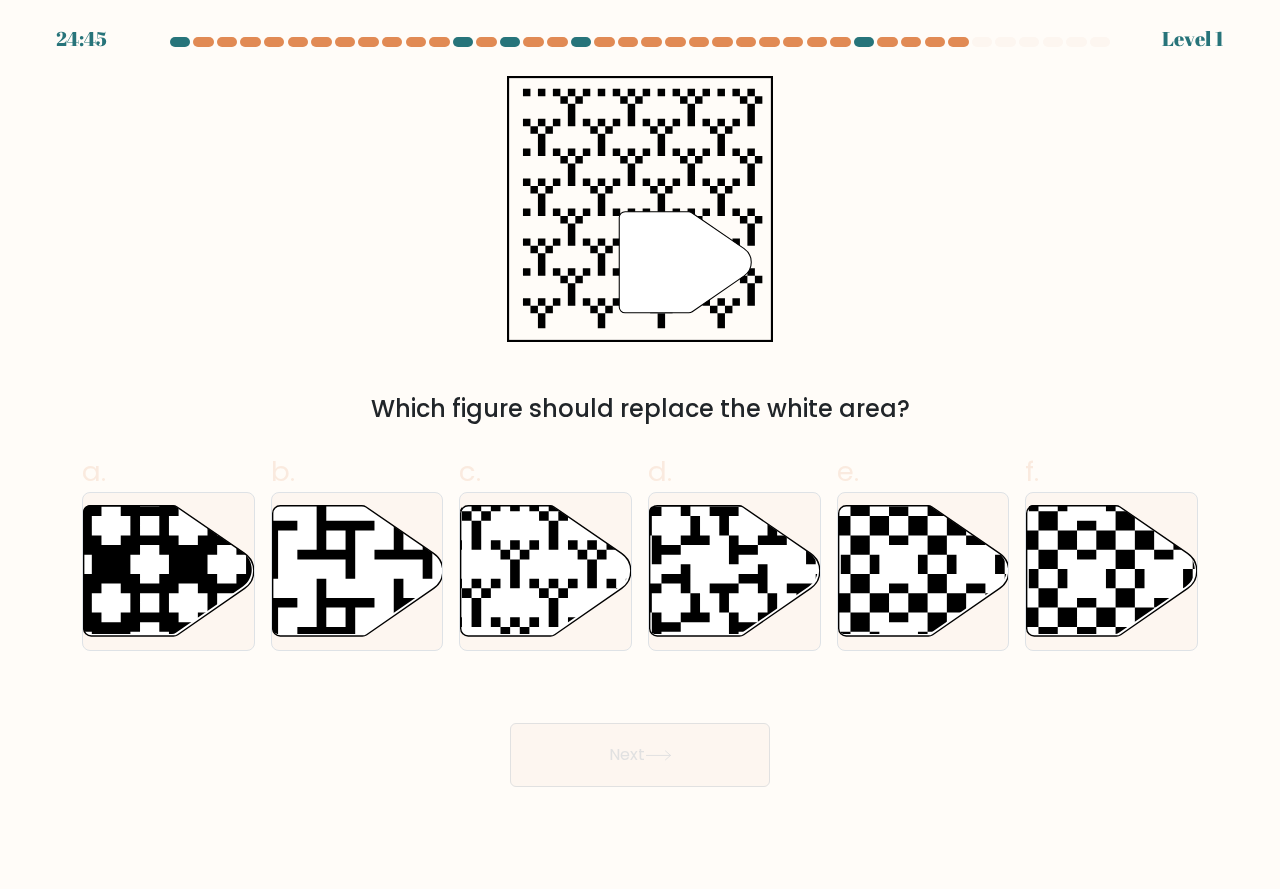 click 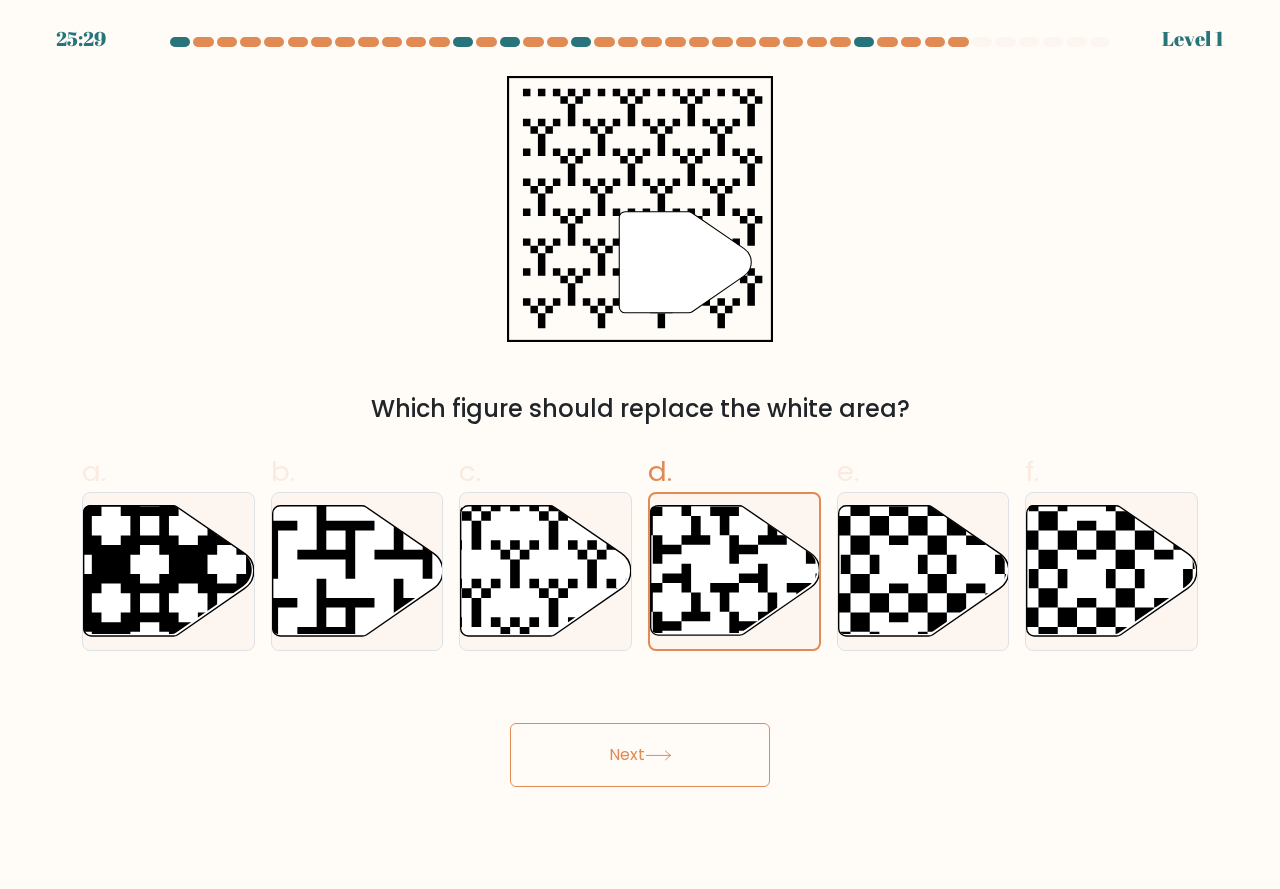 click on "Next" at bounding box center (640, 755) 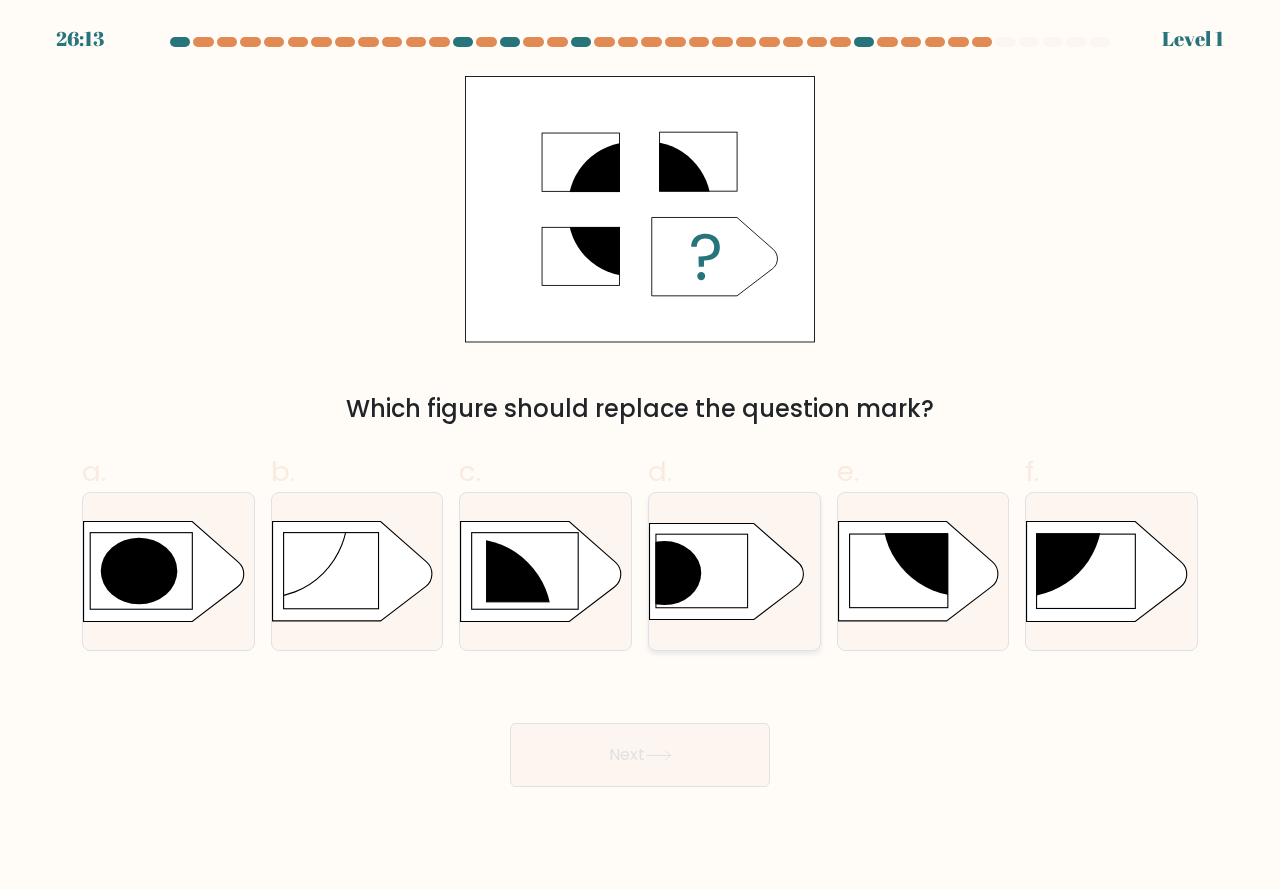 click 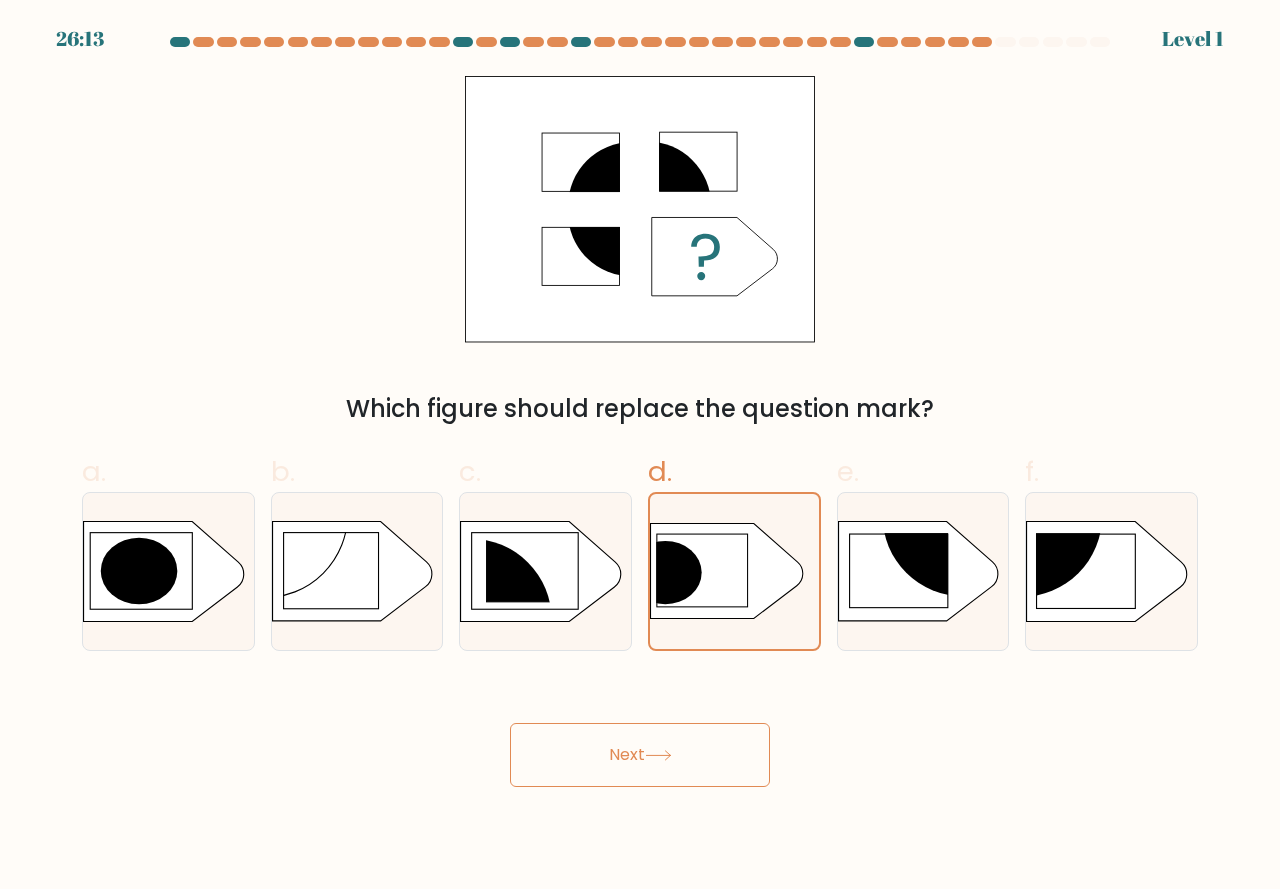 click on "Next" at bounding box center [640, 755] 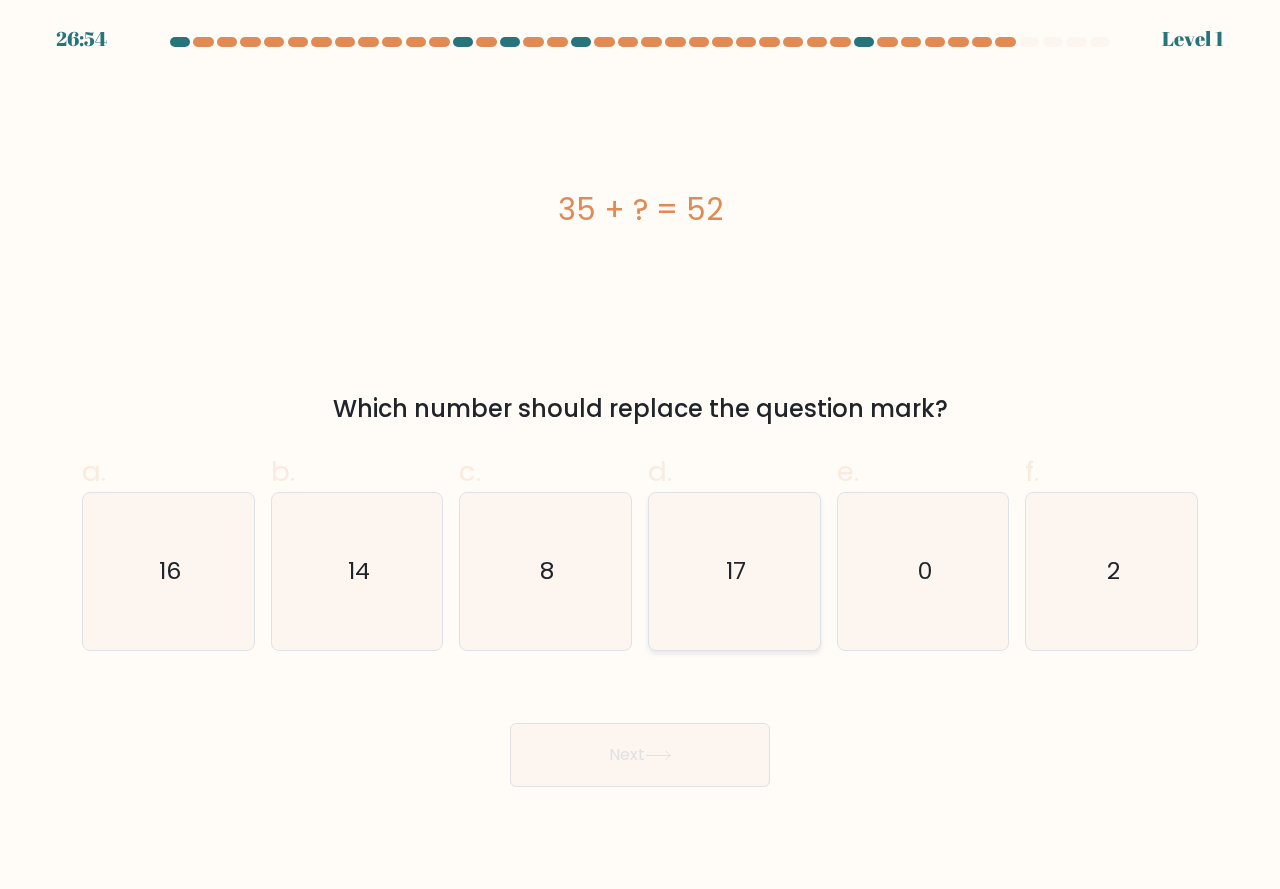 click on "17" 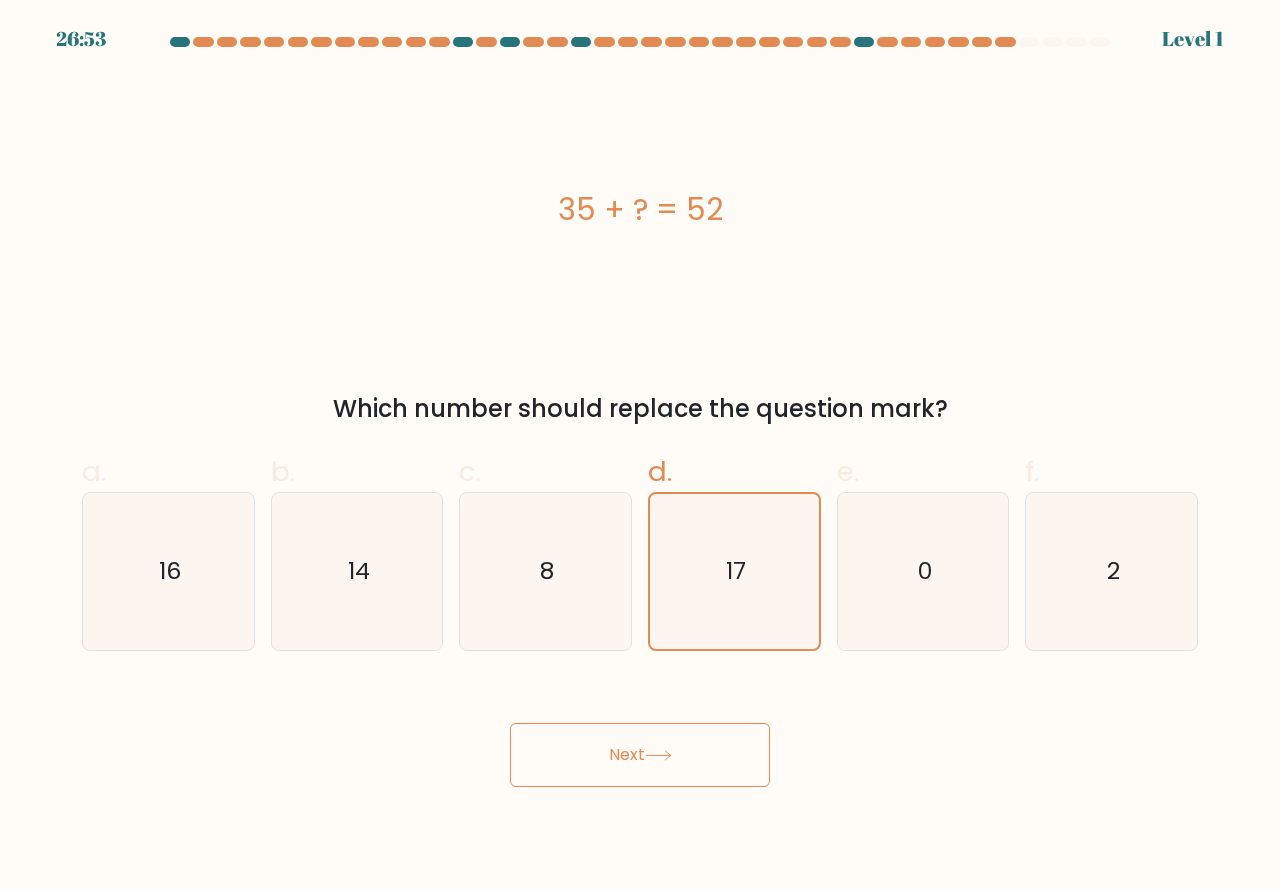 click on "Next" at bounding box center [640, 755] 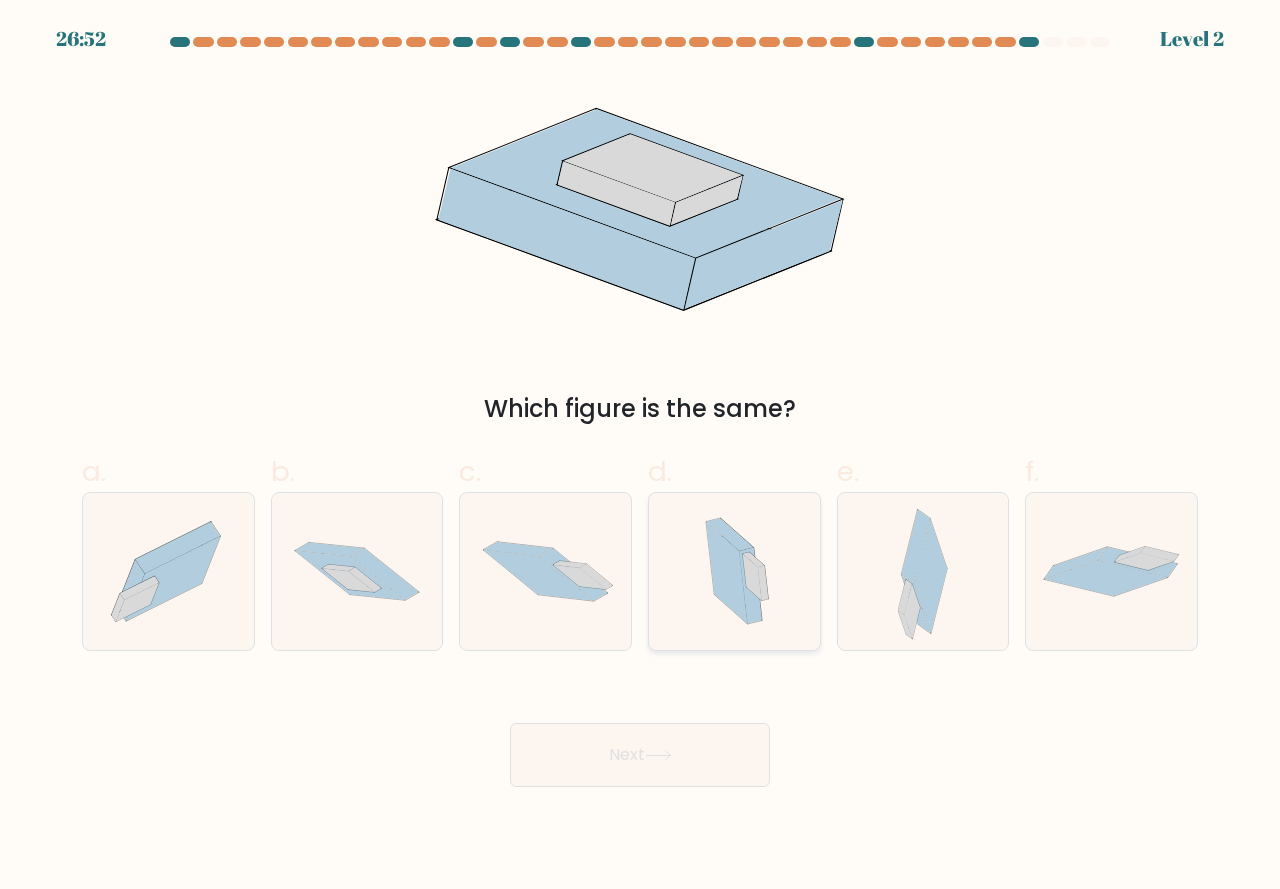 click 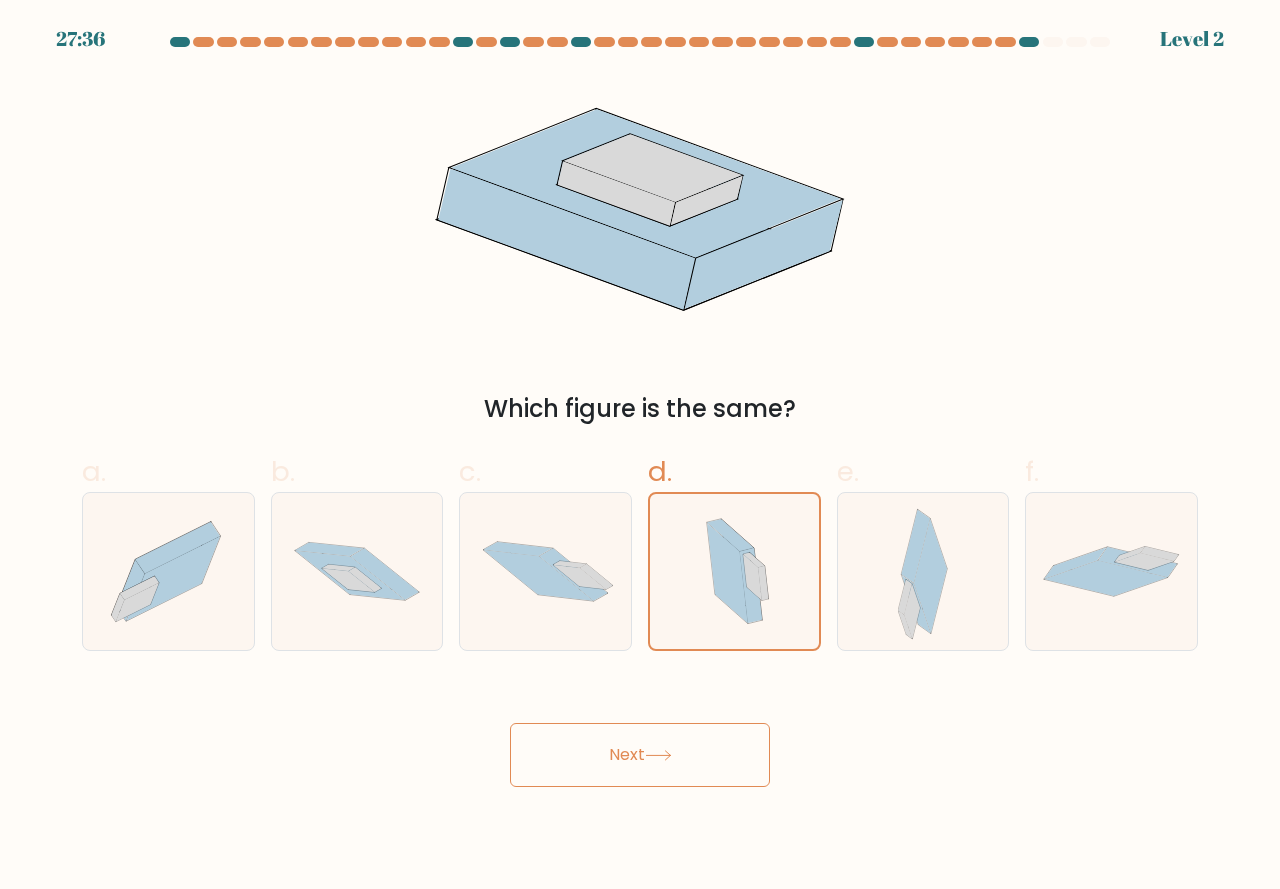drag, startPoint x: 698, startPoint y: 757, endPoint x: 703, endPoint y: 672, distance: 85.146935 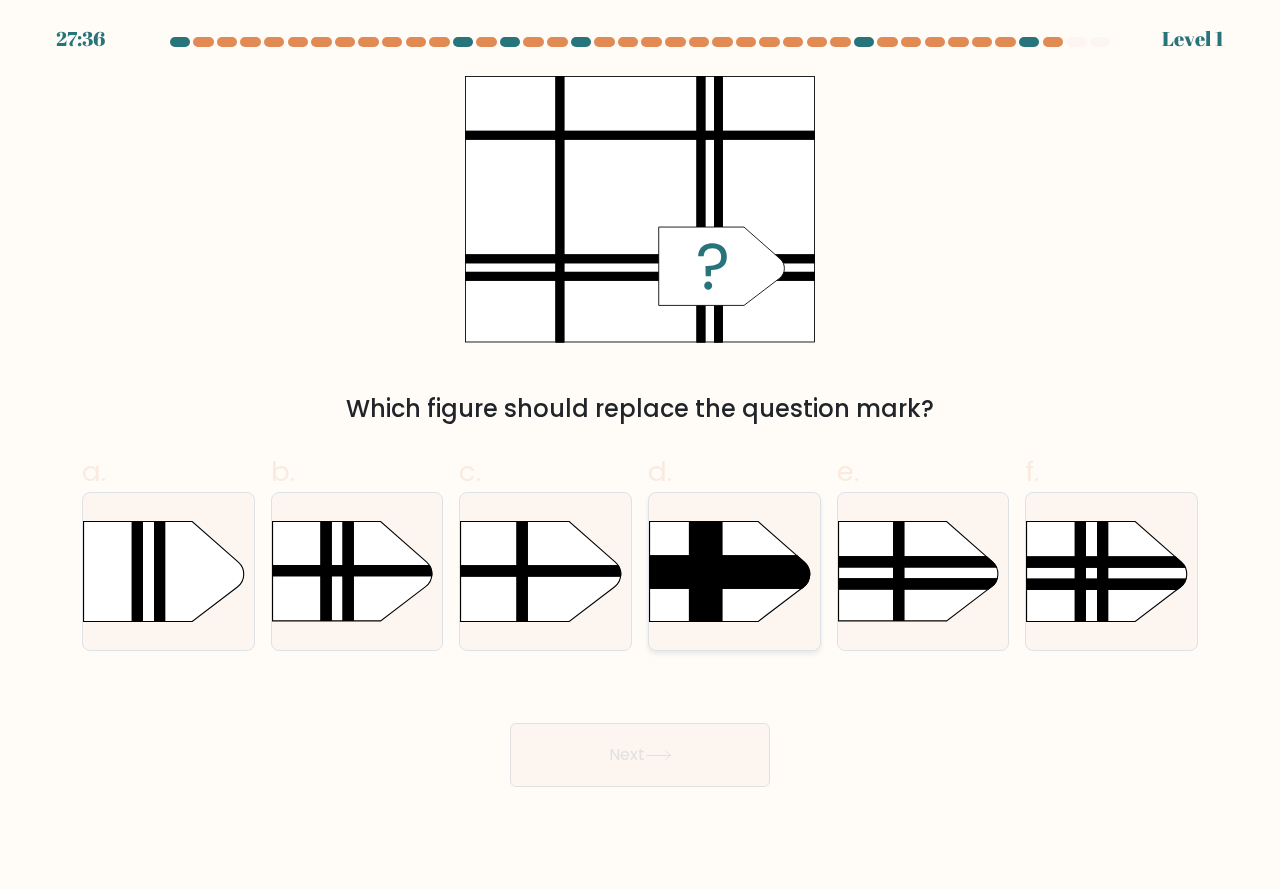 click 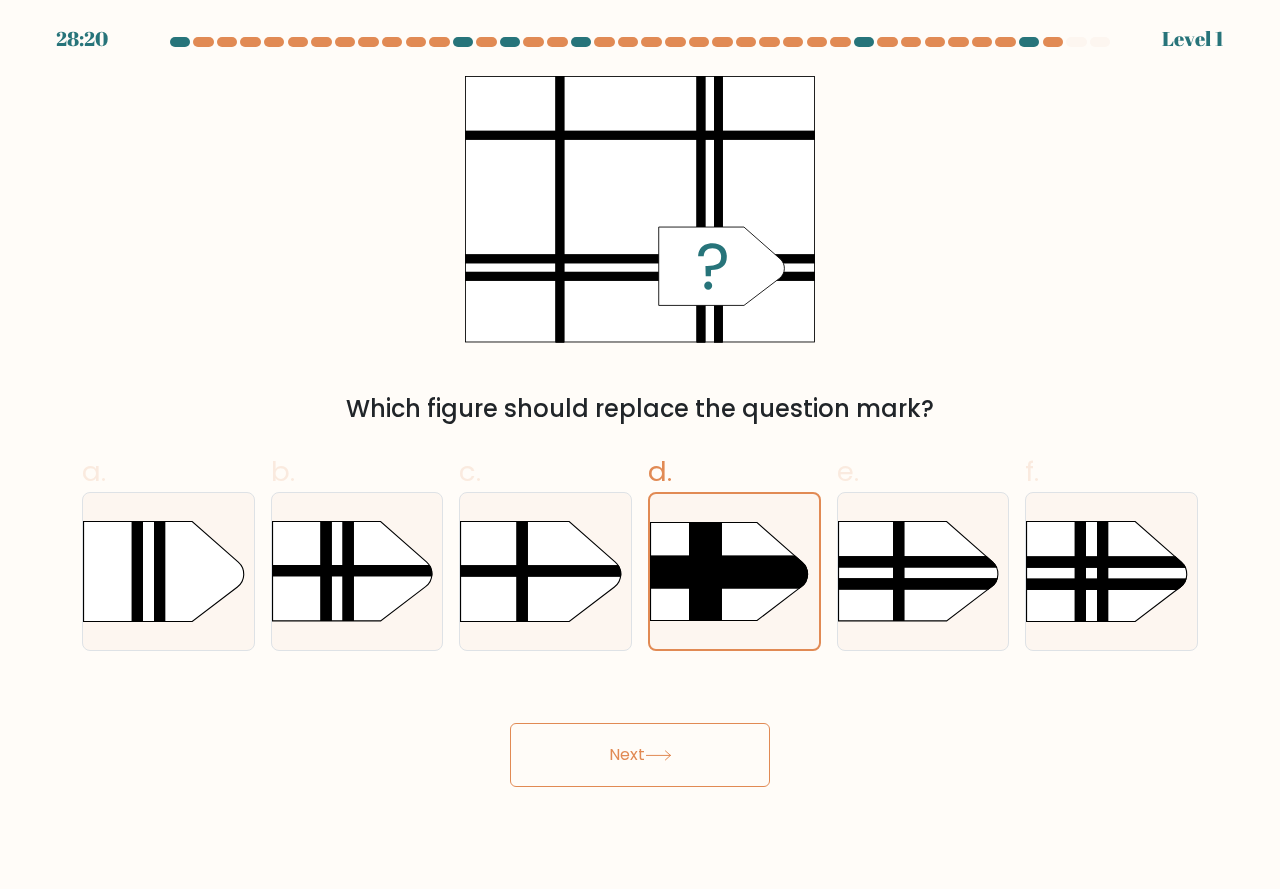 click on "Next" at bounding box center (640, 755) 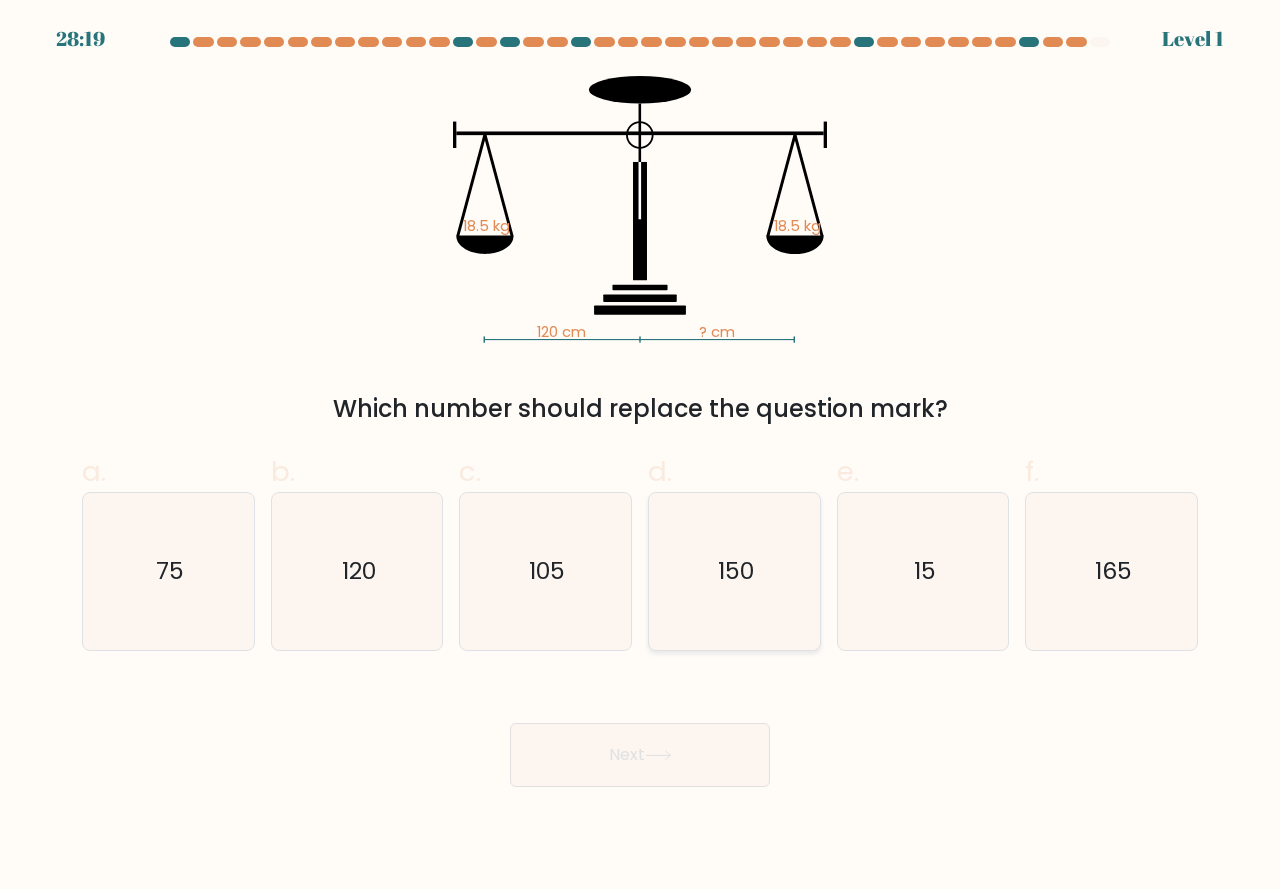 click on "150" 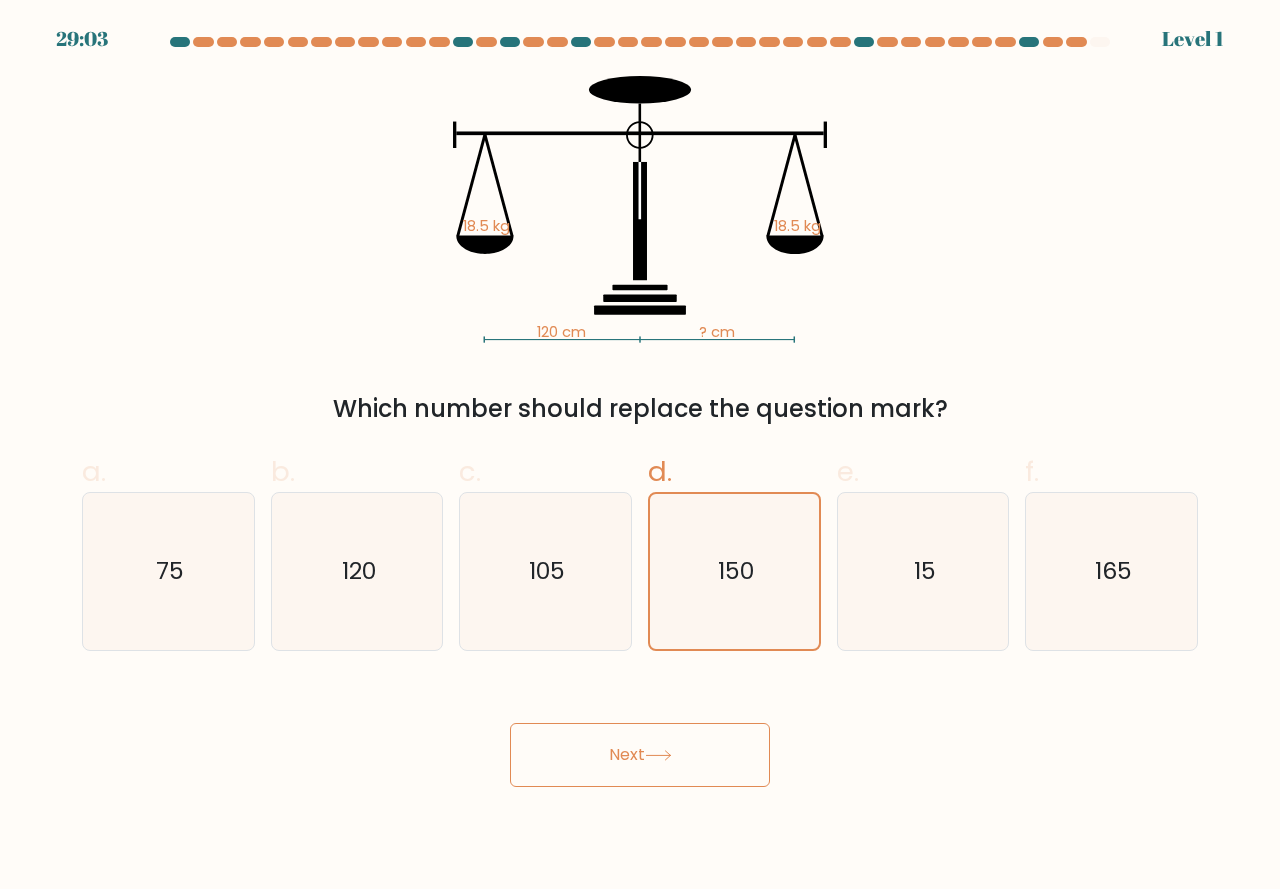 click on "Next" at bounding box center (640, 755) 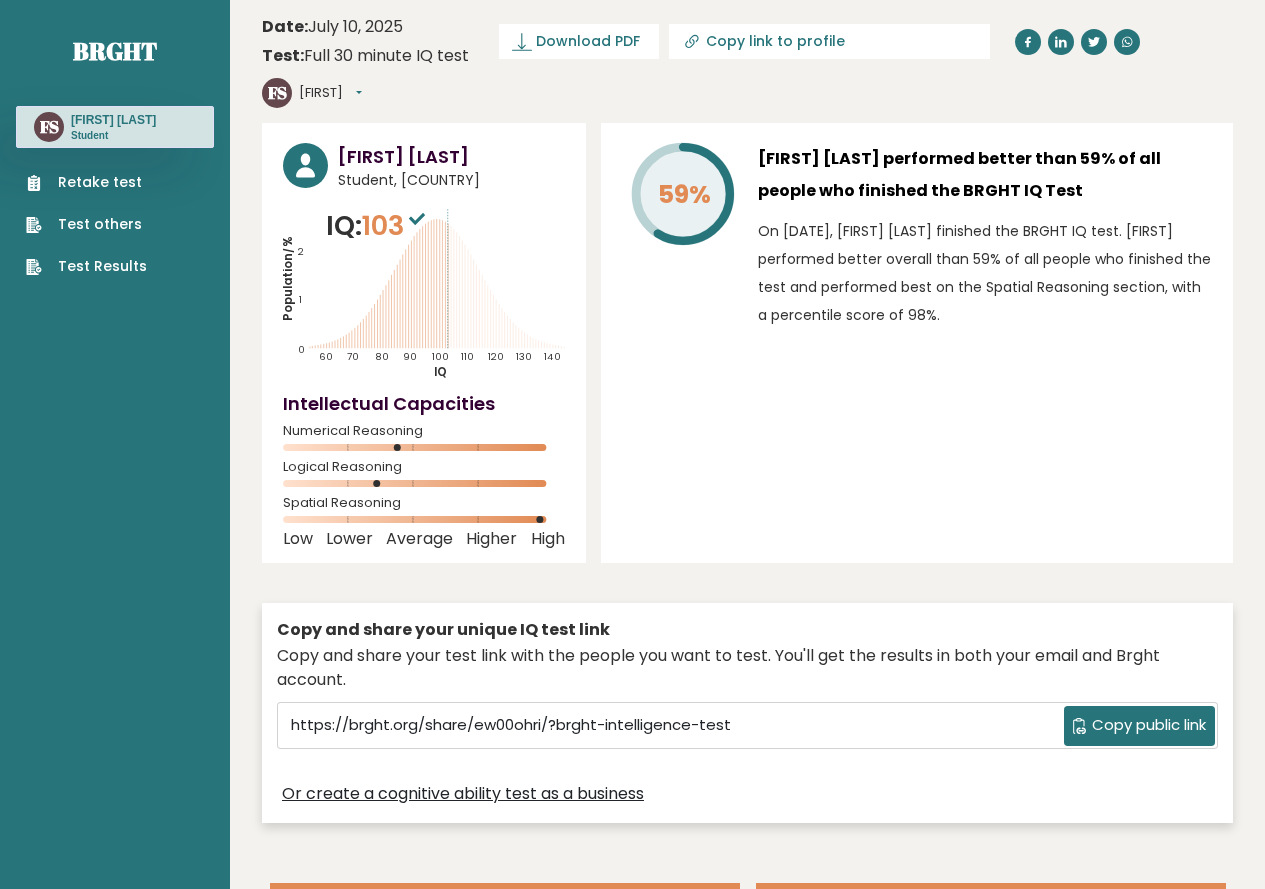 scroll, scrollTop: 0, scrollLeft: 0, axis: both 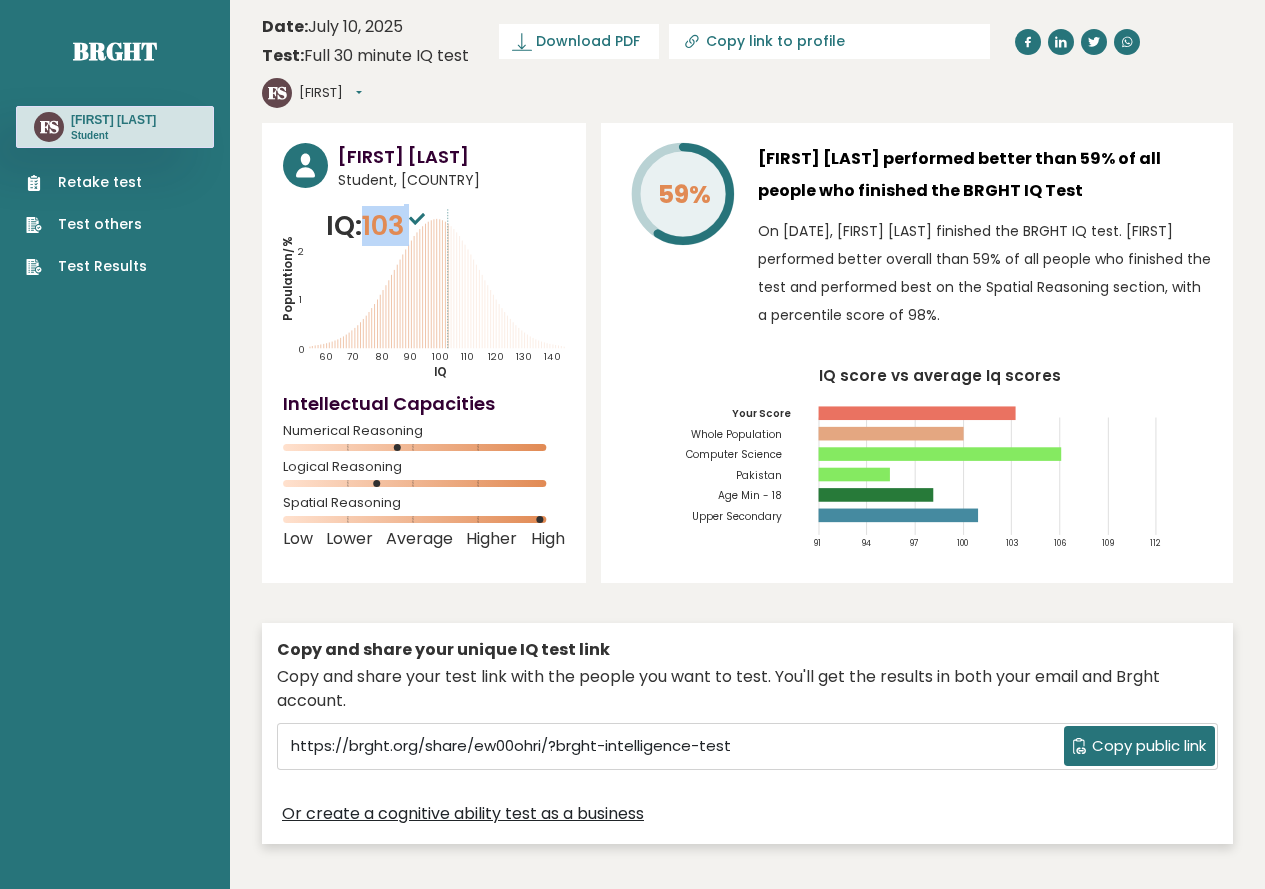 drag, startPoint x: 370, startPoint y: 196, endPoint x: 436, endPoint y: 192, distance: 66.1211 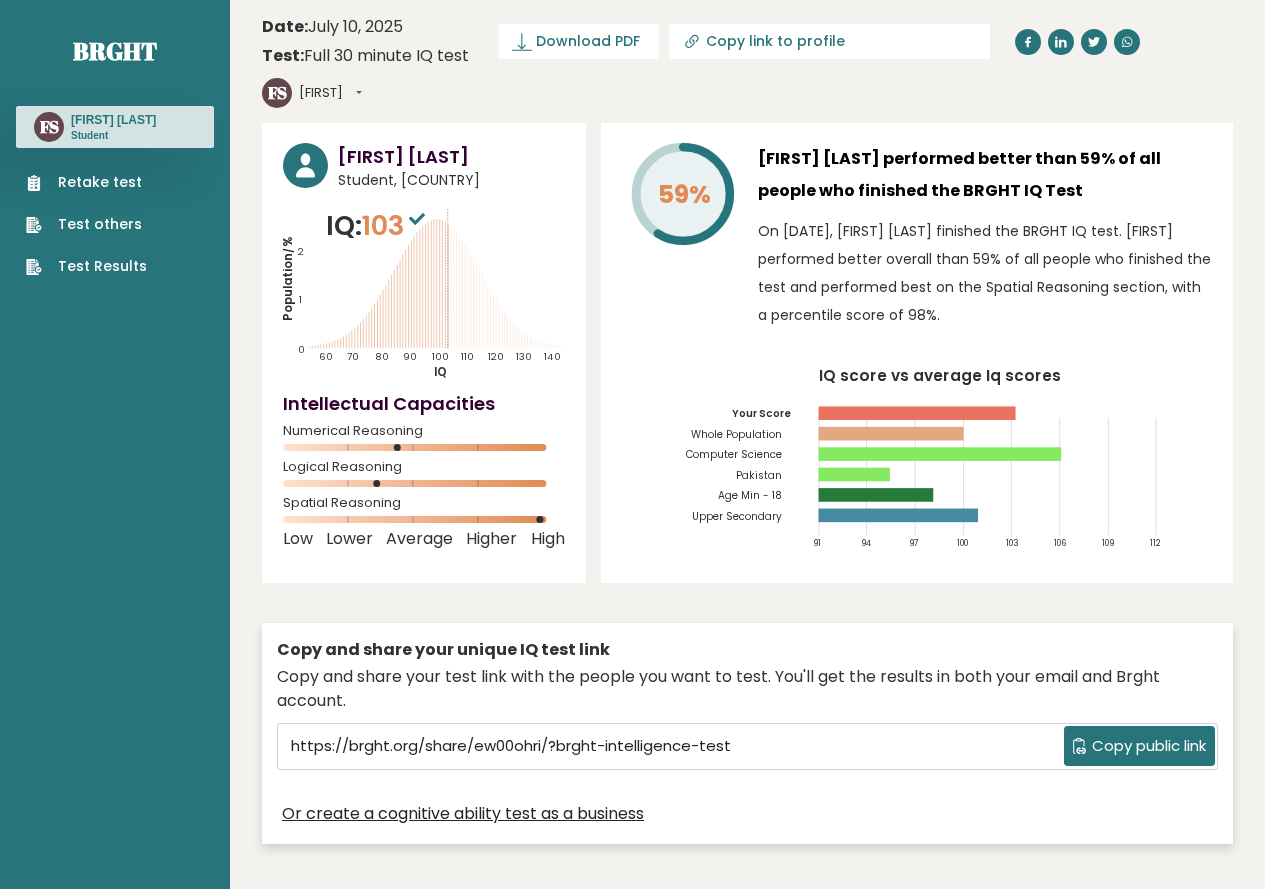 click on "Farhan Sharif
Student,
Pakistan
IQ:  103
Population/%
IQ
0
1
2
60
70
80
90
100
110
120
130
140
Low" at bounding box center (424, 353) 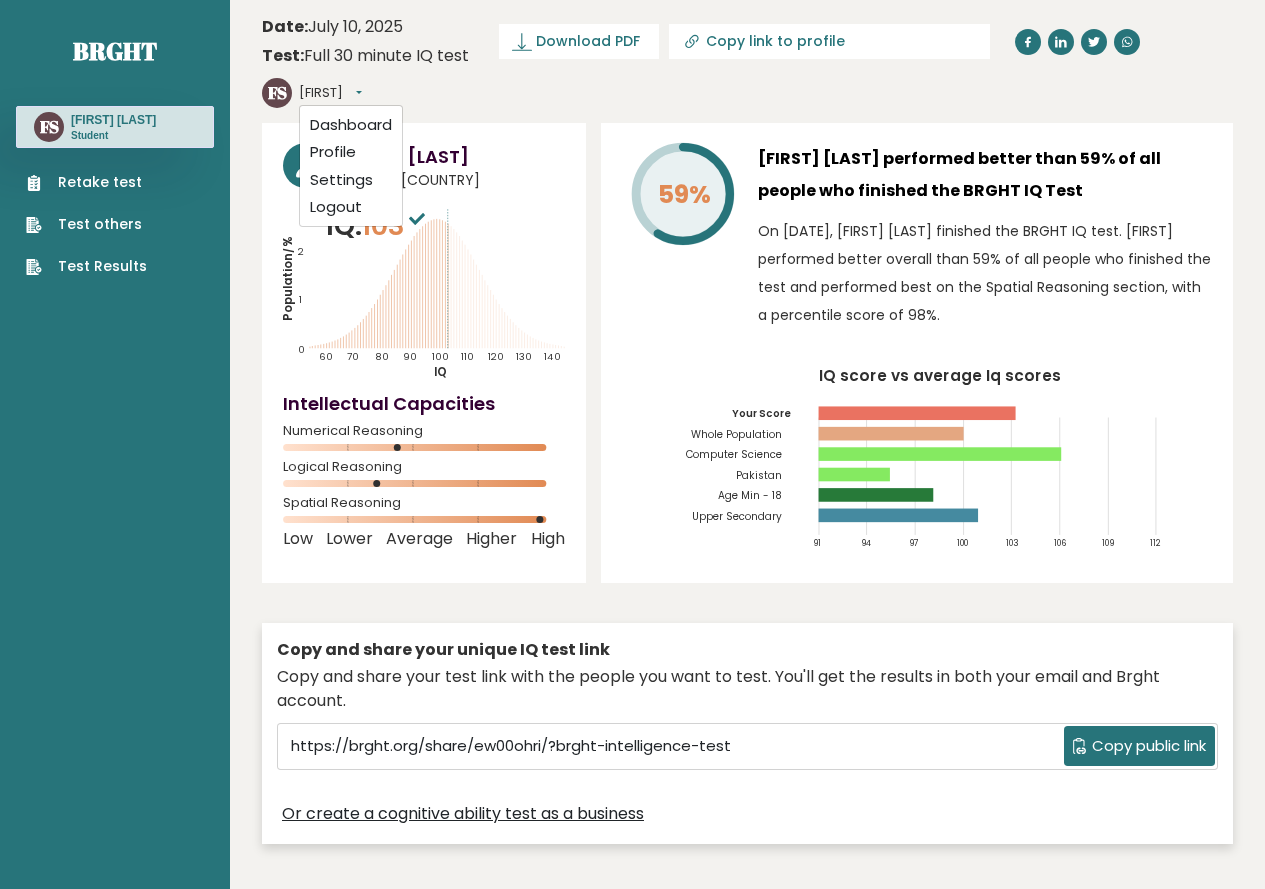 click on "Date:  July 10, 2025
Test:   Full 30 minute IQ test
Download PDF
Downloading...
Downloading
✓ Your PDF is downloaded...
Copy link to profile
FS
Farhan
Dashboard
Profile
Settings
Logout
Farhan Sharif
Student,
Pakistan
IQ:  103
Population/%
IQ
0
1" at bounding box center (747, 3097) 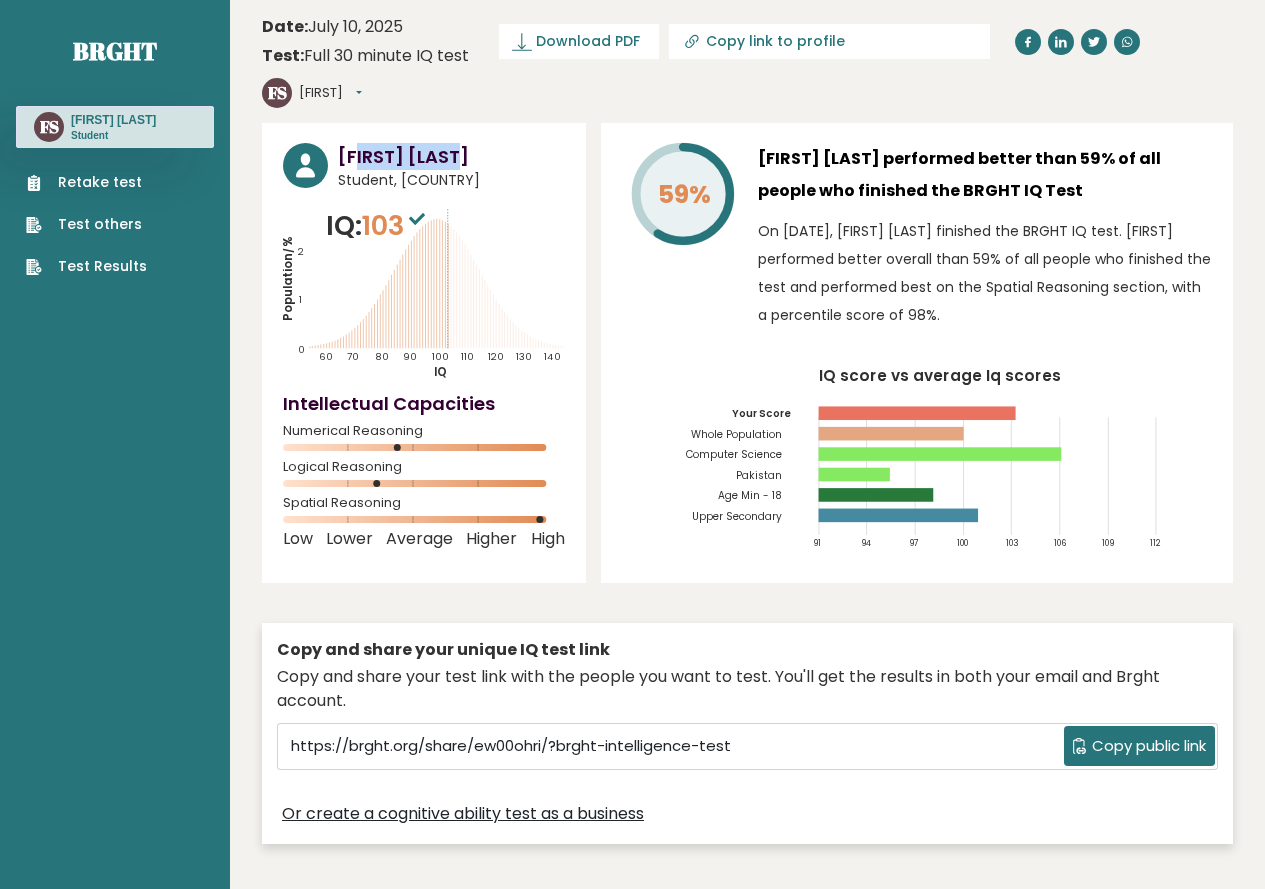 drag, startPoint x: 474, startPoint y: 111, endPoint x: 345, endPoint y: 112, distance: 129.00388 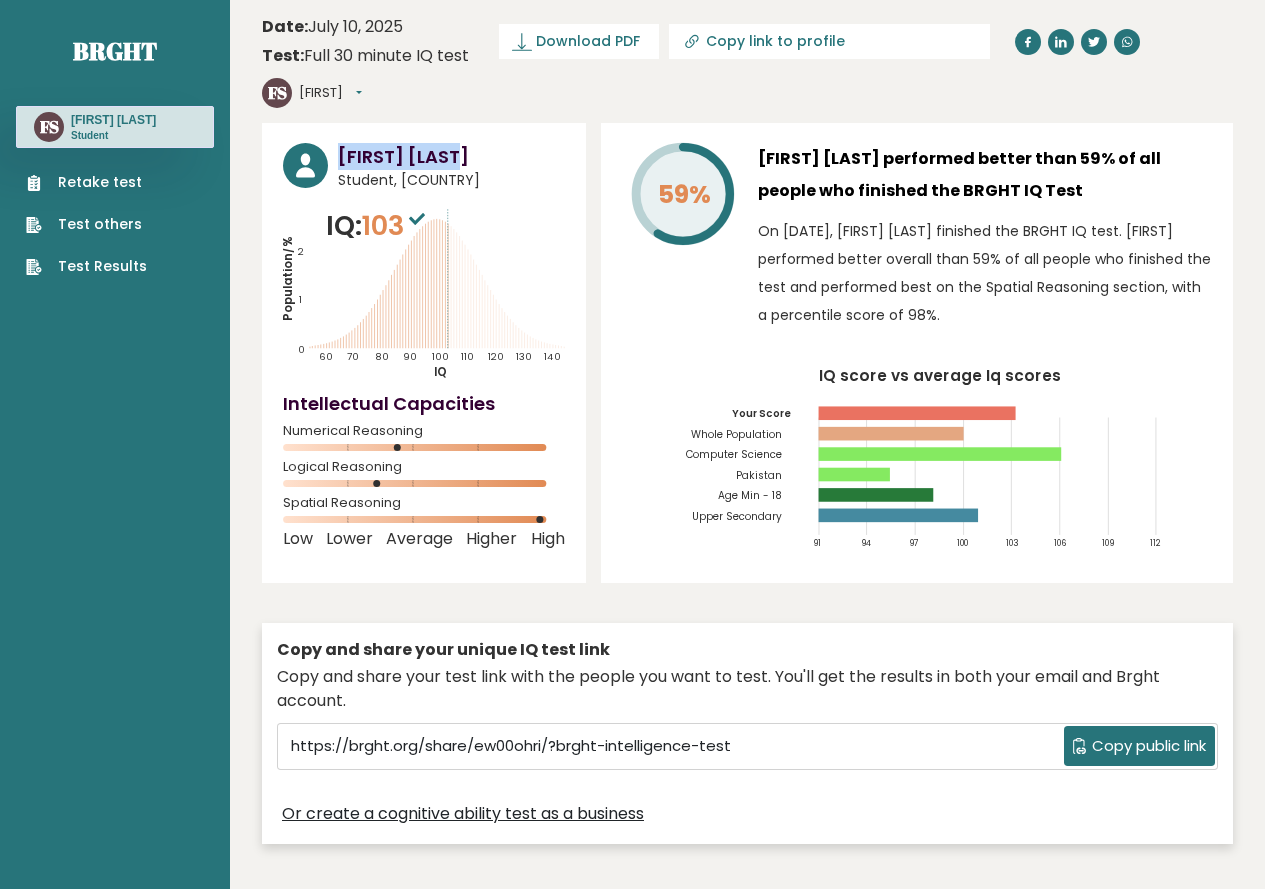 drag, startPoint x: 335, startPoint y: 112, endPoint x: 458, endPoint y: 118, distance: 123.146255 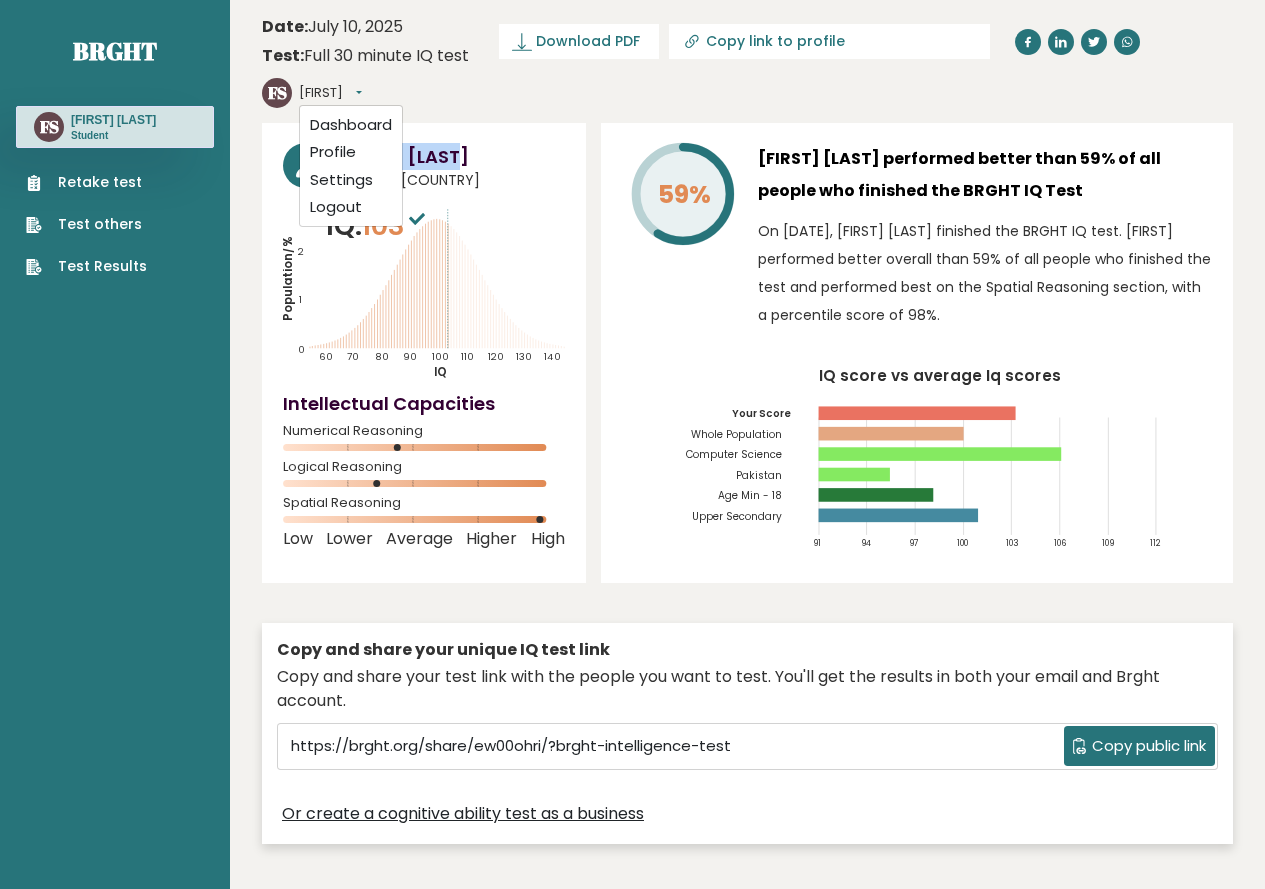 click on "Date:  July 10, 2025
Test:   Full 30 minute IQ test
Download PDF
Downloading...
Downloading
✓ Your PDF is downloaded...
Copy link to profile
FS
Farhan
Dashboard
Profile
Settings
Logout
Farhan Sharif
Student,
Pakistan
IQ:  103
Population/%
IQ
0
1" at bounding box center [747, 3097] 